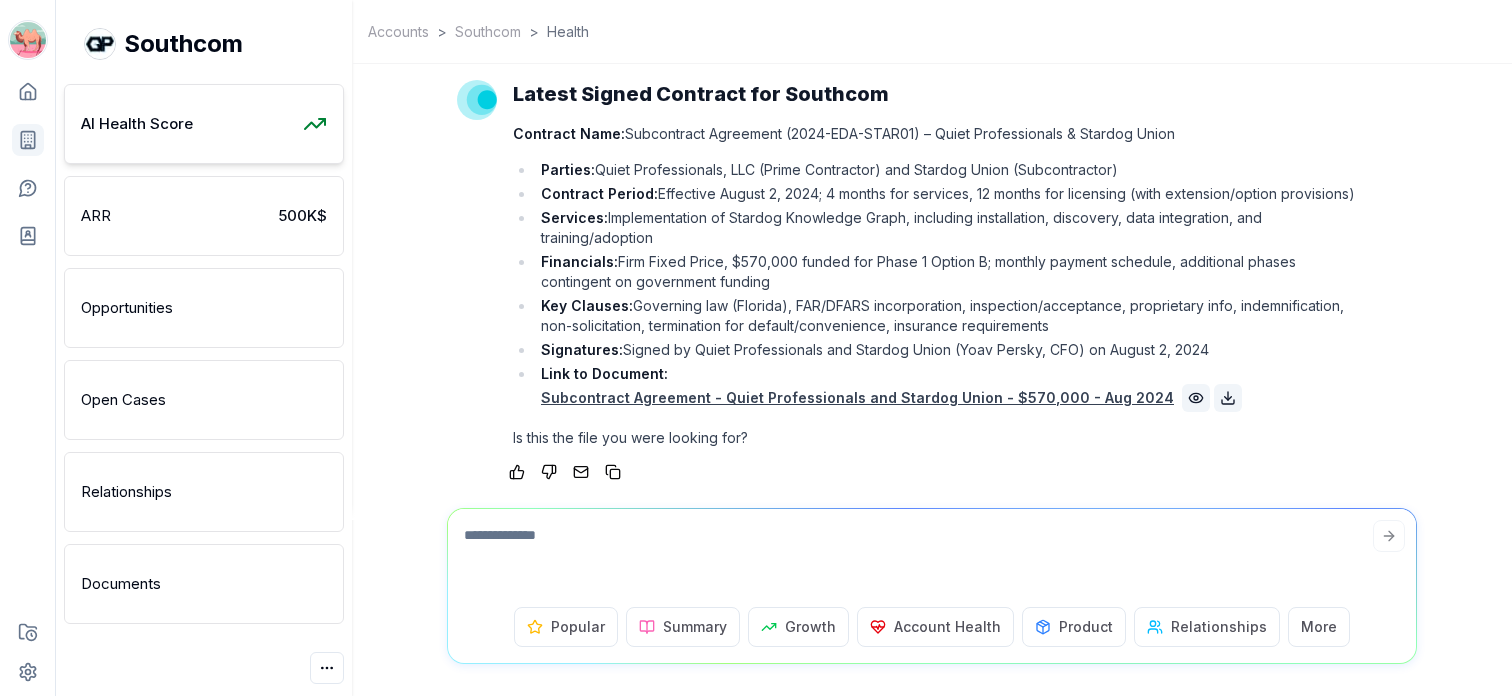 scroll, scrollTop: 0, scrollLeft: 0, axis: both 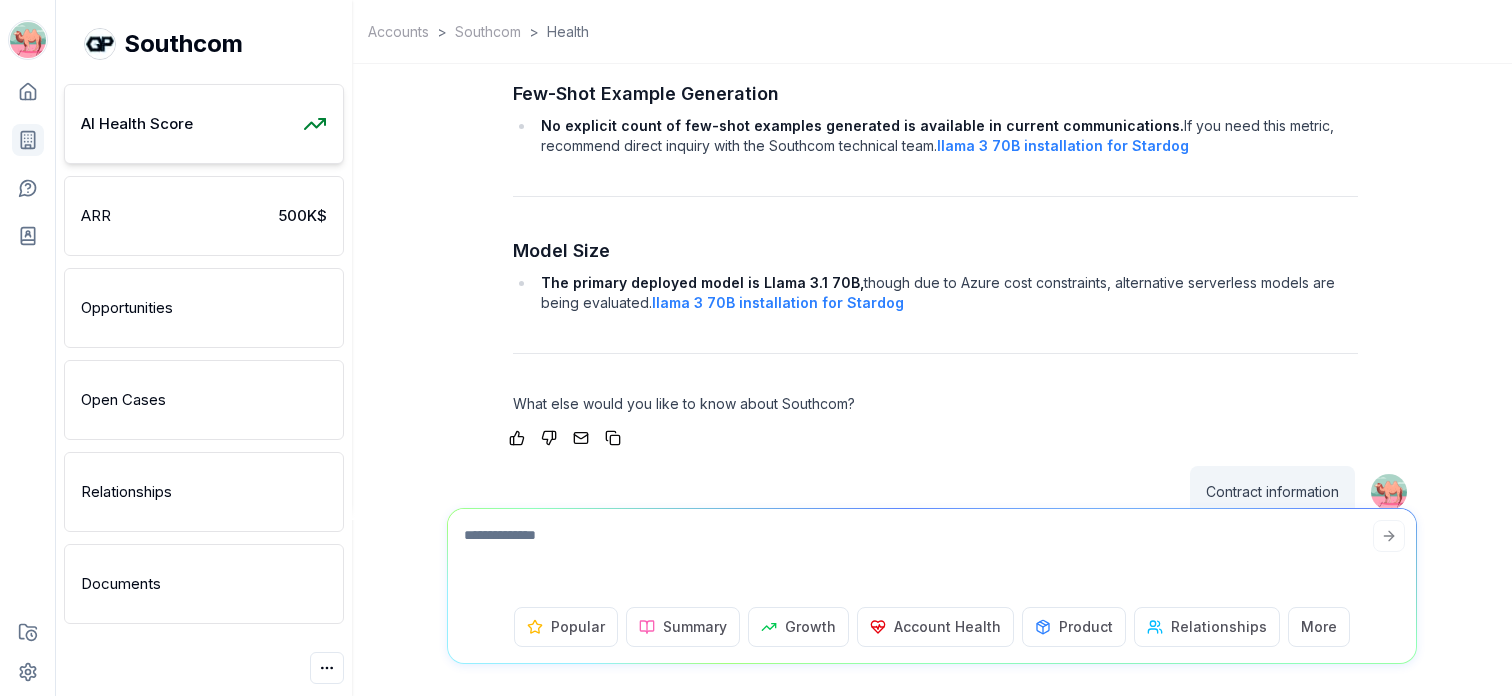 click 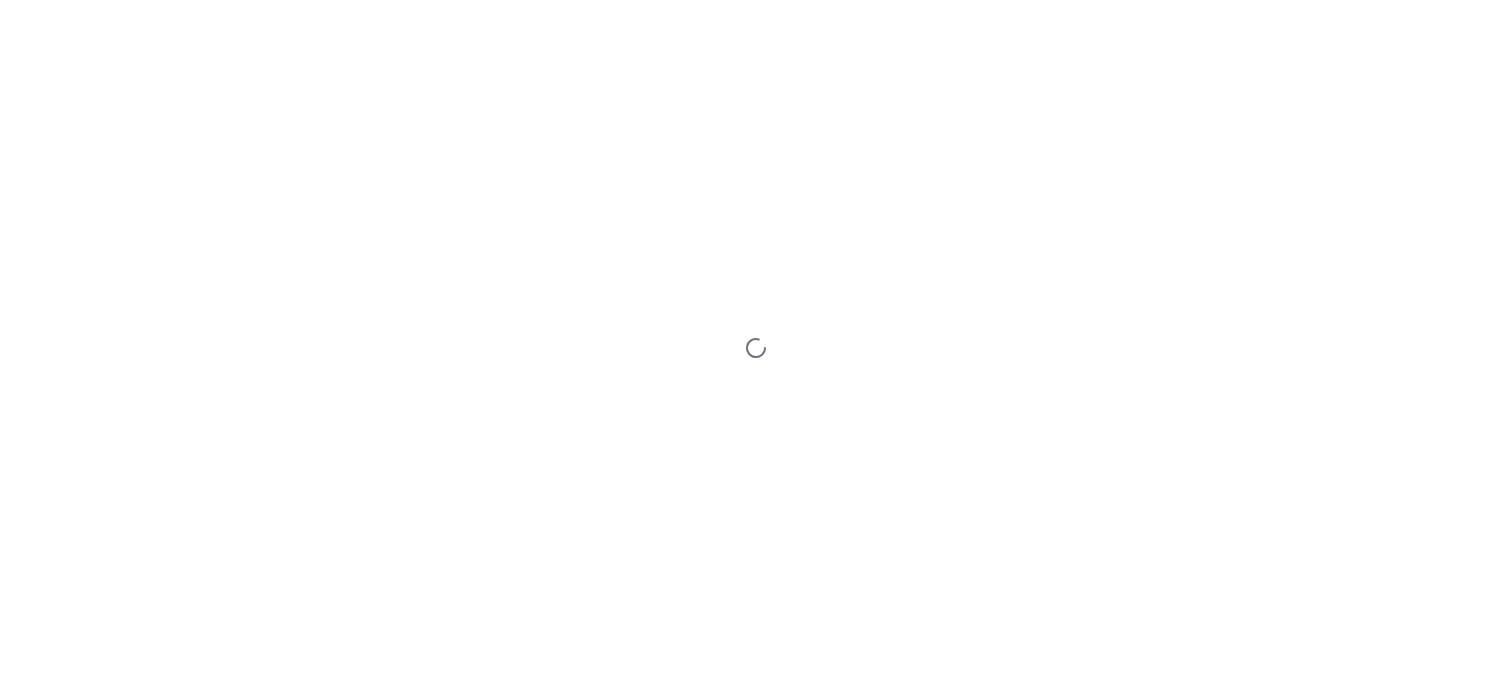 scroll, scrollTop: 0, scrollLeft: 0, axis: both 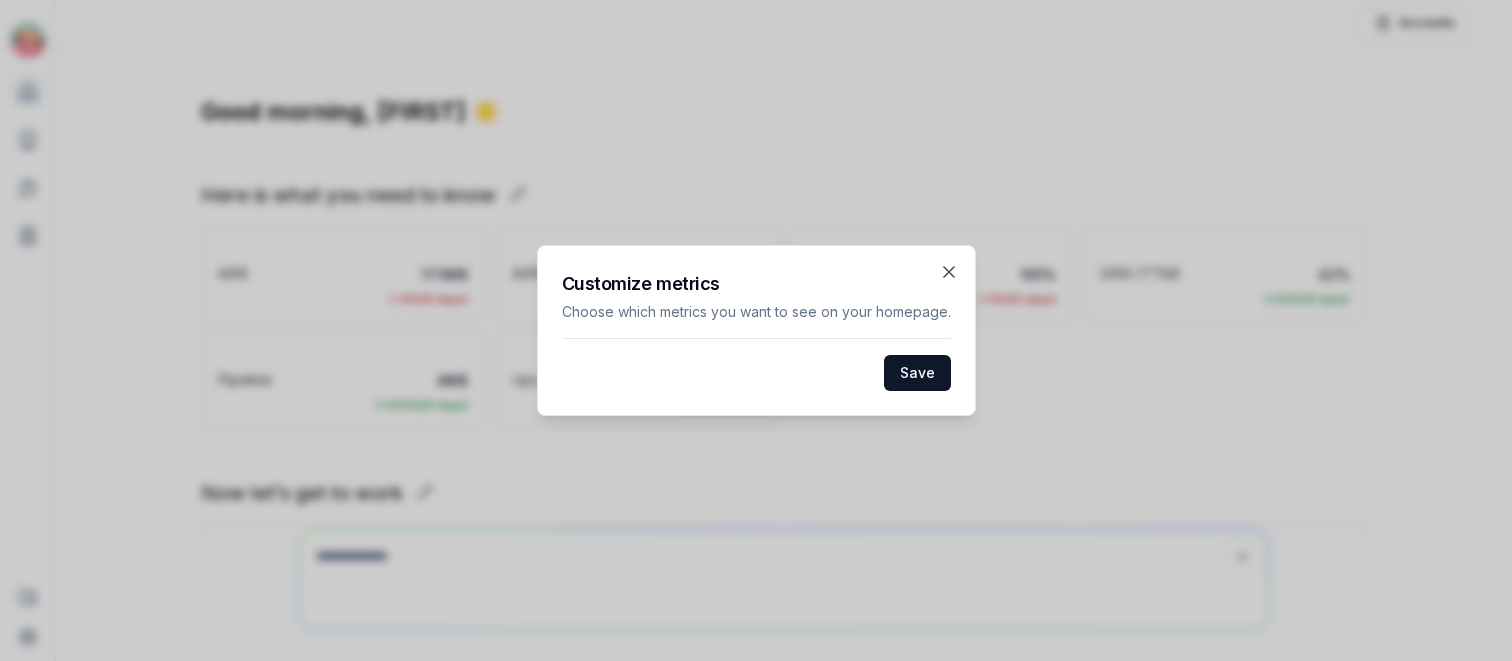 click on "Customize metrics" at bounding box center (756, 284) 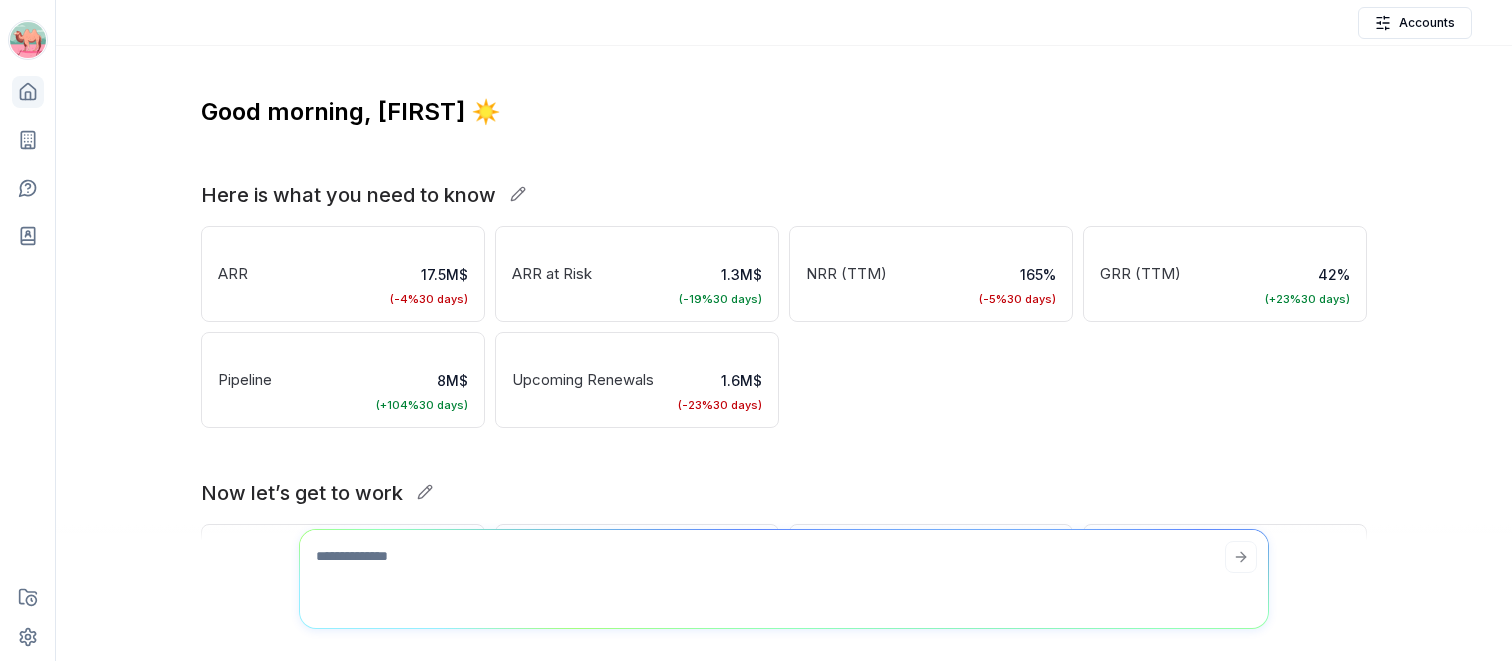 click on "Good morning , [PERSON]   ☀️ Here is what you need to know ARR [NUMBER]M$ ( -[NUMBER]%  30 days) ARR at Risk [NUMBER]M$ ( -[NUMBER]%  30 days) NRR (TTM) [NUMBER]% ( -[NUMBER]%  30 days) GRR (TTM) [NUMBER]% ( +[NUMBER]%  30 days) Pipeline [NUMBER]M$ ( +[NUMBER]%  30 days) Upcoming Renewals [NUMBER]M$ ( -[NUMBER]%  30 days) Now let’s get to work Know Your Customer Growth Accelerator Risks Buster NeverDrop Client Prep Internal Prep Market Intelligence Create Your Own" at bounding box center [784, 434] 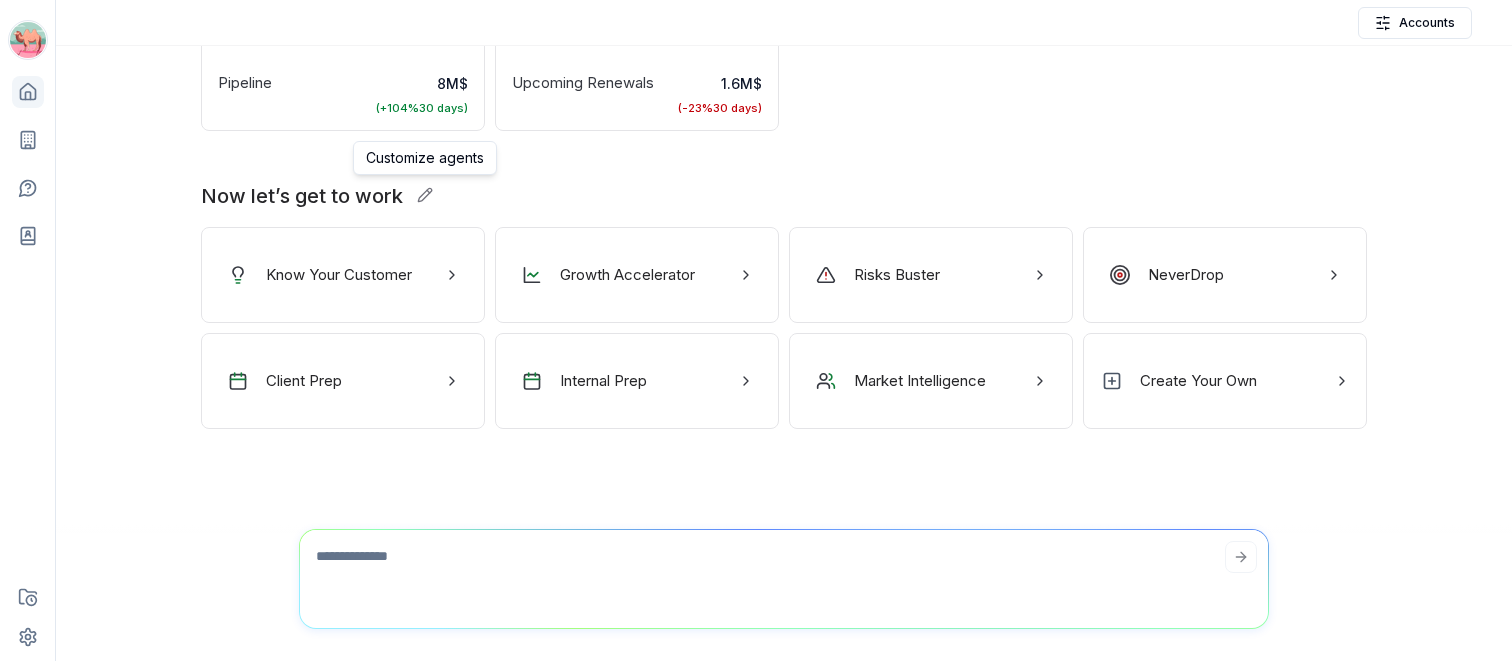click 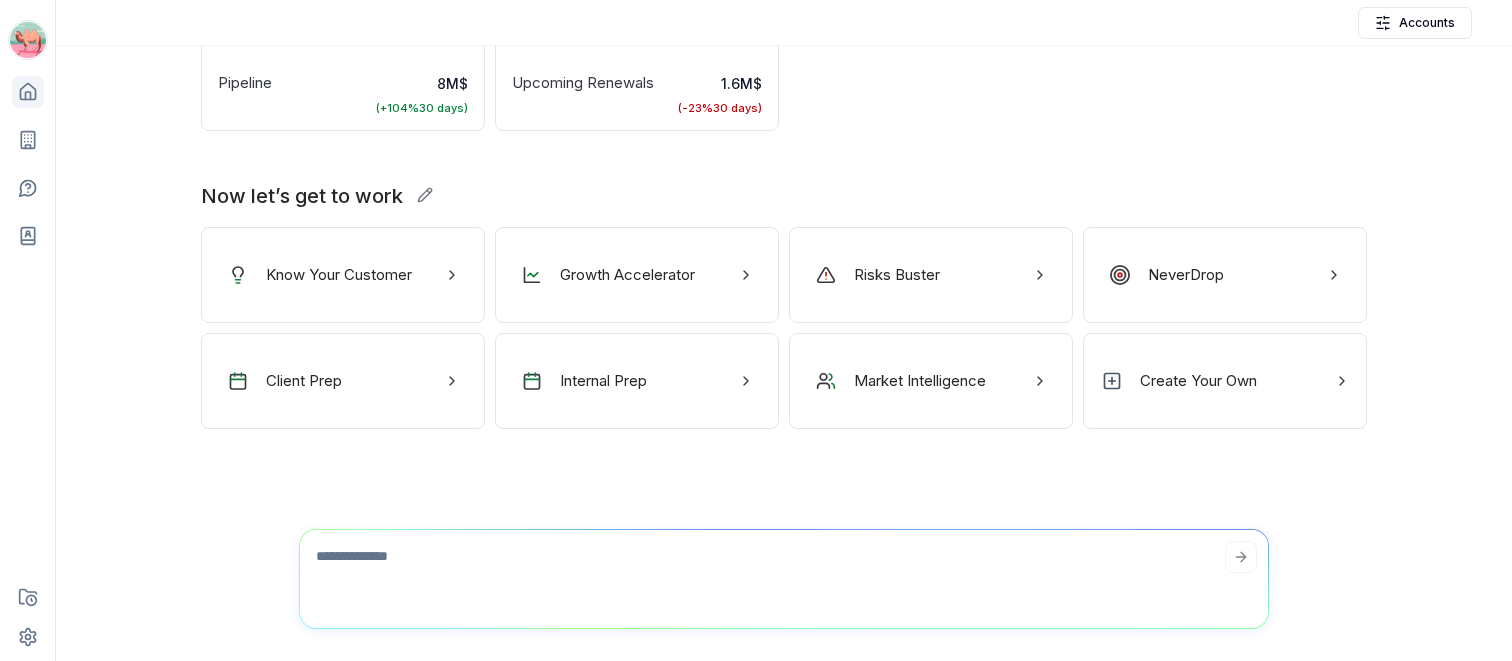 click on "Now let’s get to work" at bounding box center (784, 195) 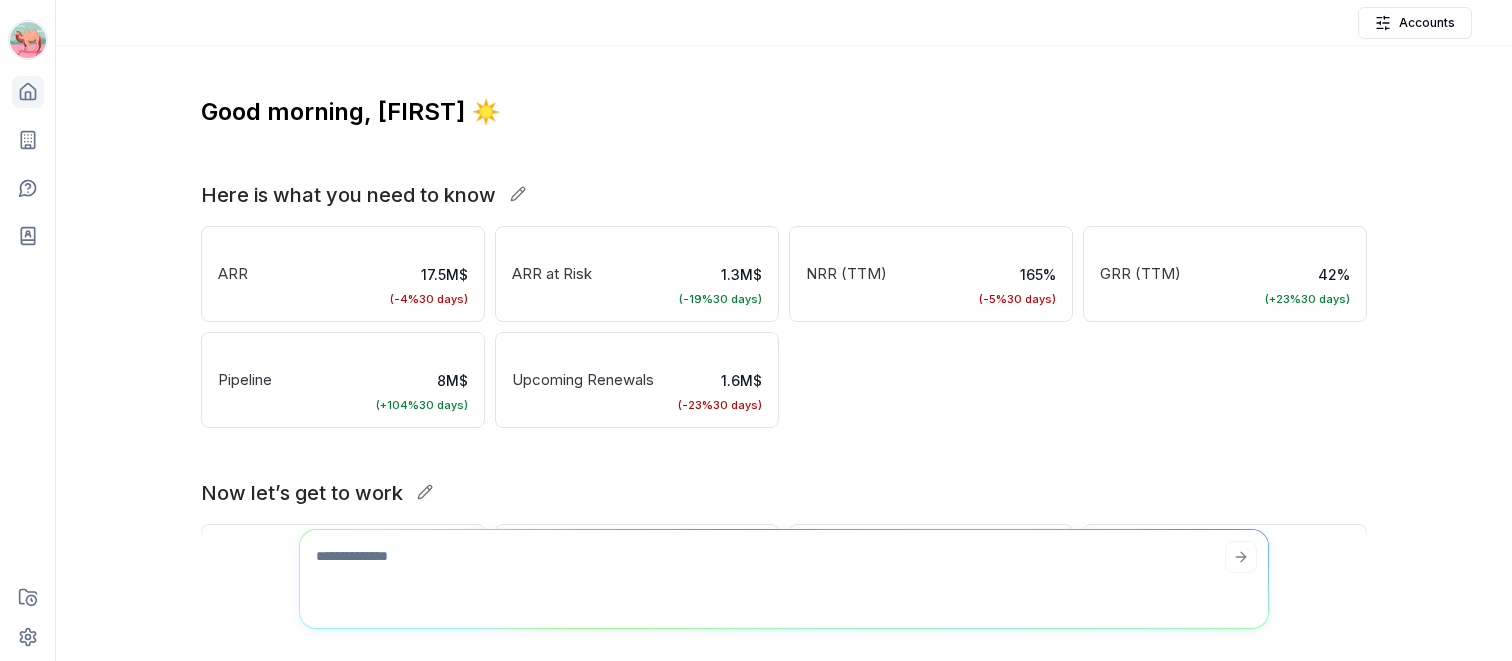 click on "Good morning , [PERSON]   ☀️ Here is what you need to know ARR [NUMBER]M$ ( -[NUMBER]%  30 days) ARR at Risk [NUMBER]M$ ( -[NUMBER]%  30 days) NRR (TTM) [NUMBER]% ( -[NUMBER]%  30 days) GRR (TTM) [NUMBER]% ( +[NUMBER]%  30 days) Pipeline [NUMBER]M$ ( +[NUMBER]%  30 days) Upcoming Renewals [NUMBER]M$ ( -[NUMBER]%  30 days) Now let’s get to work Know Your Customer Growth Accelerator Risks Buster NeverDrop Client Prep Internal Prep Market Intelligence Create Your Own" at bounding box center (784, 293) 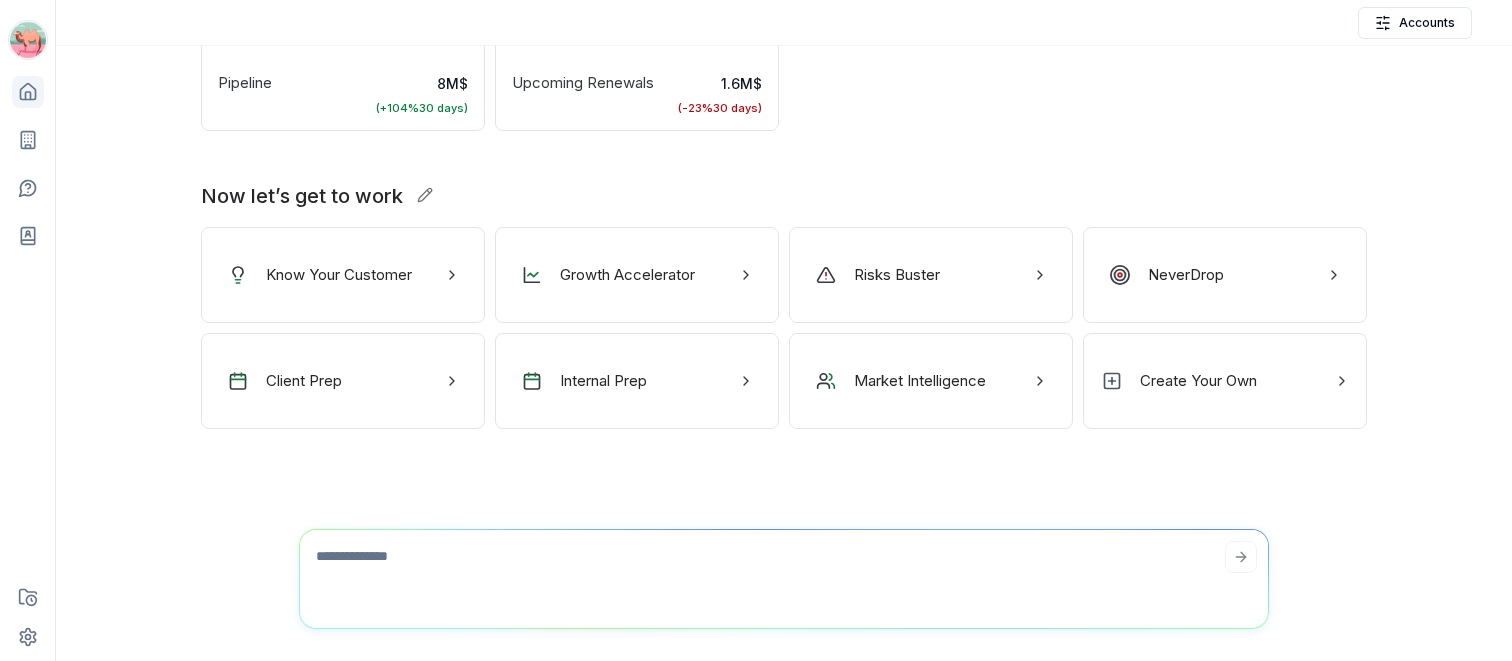 scroll, scrollTop: -297, scrollLeft: 0, axis: vertical 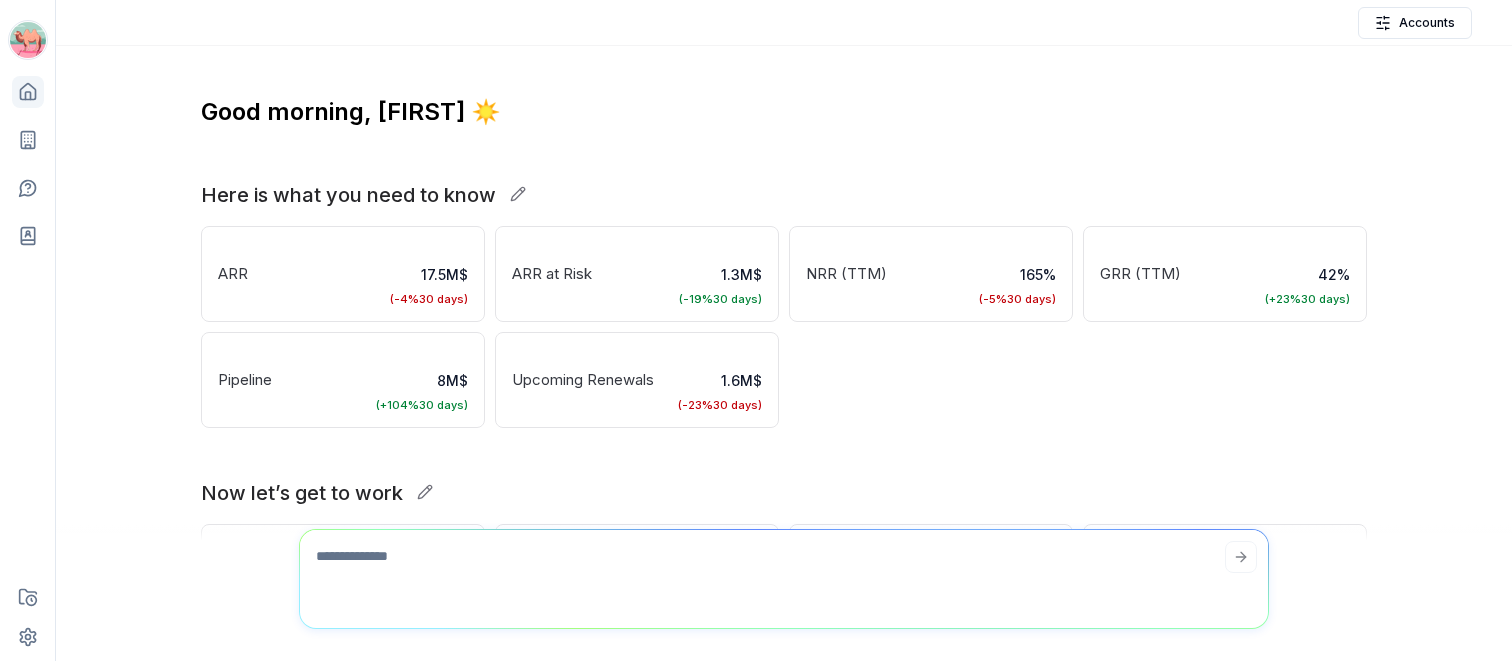 click 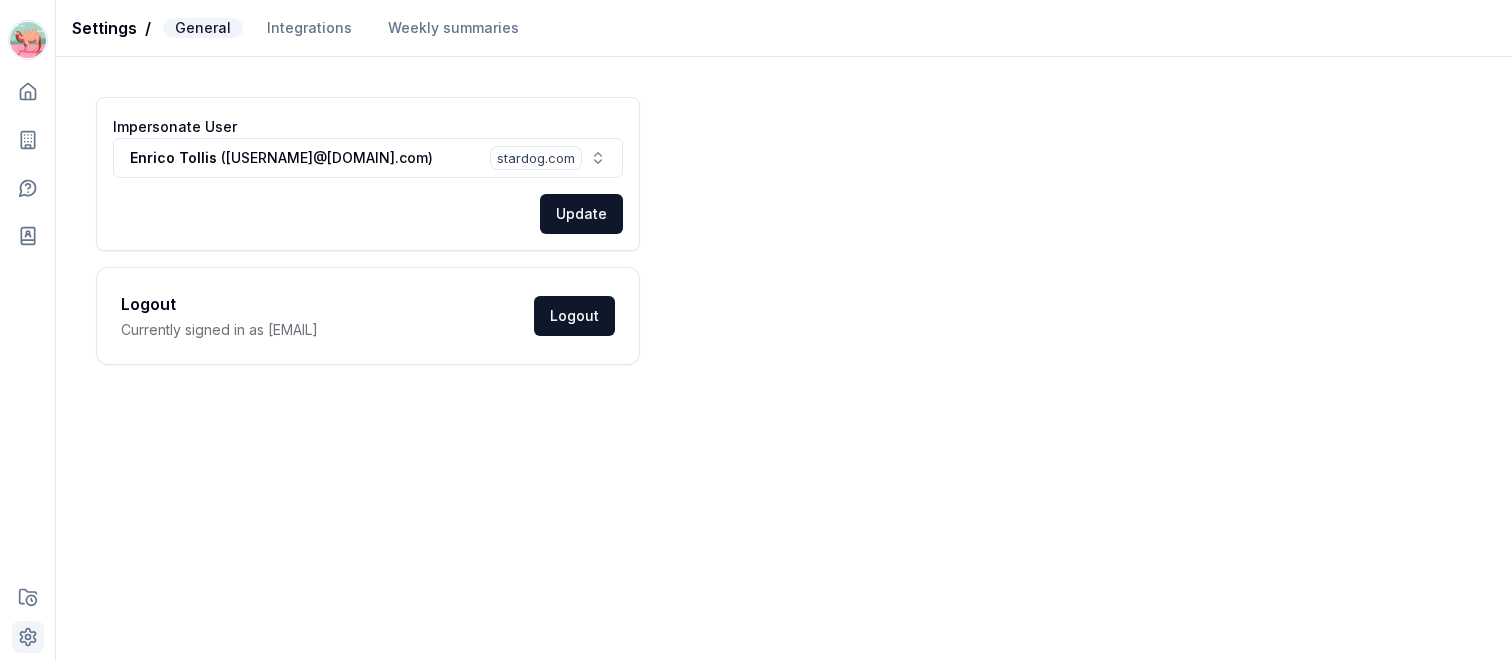 click 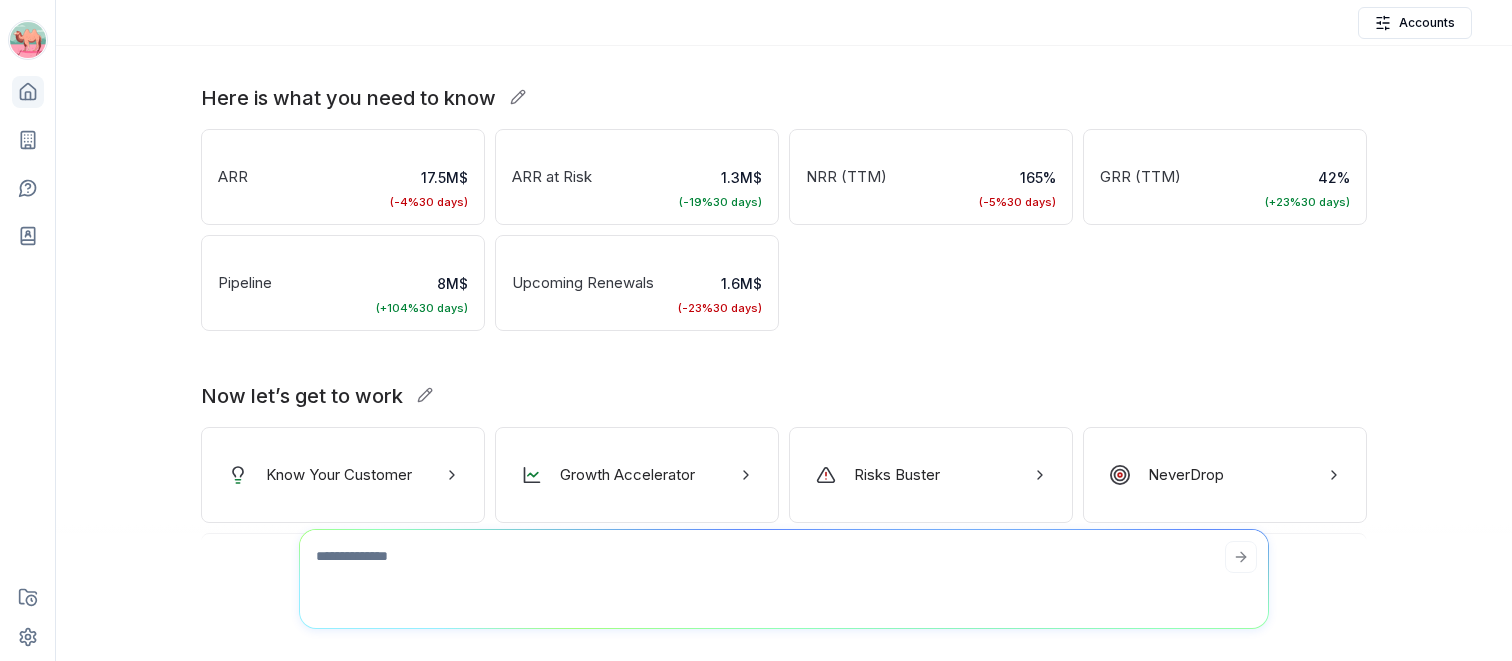 scroll, scrollTop: 0, scrollLeft: 0, axis: both 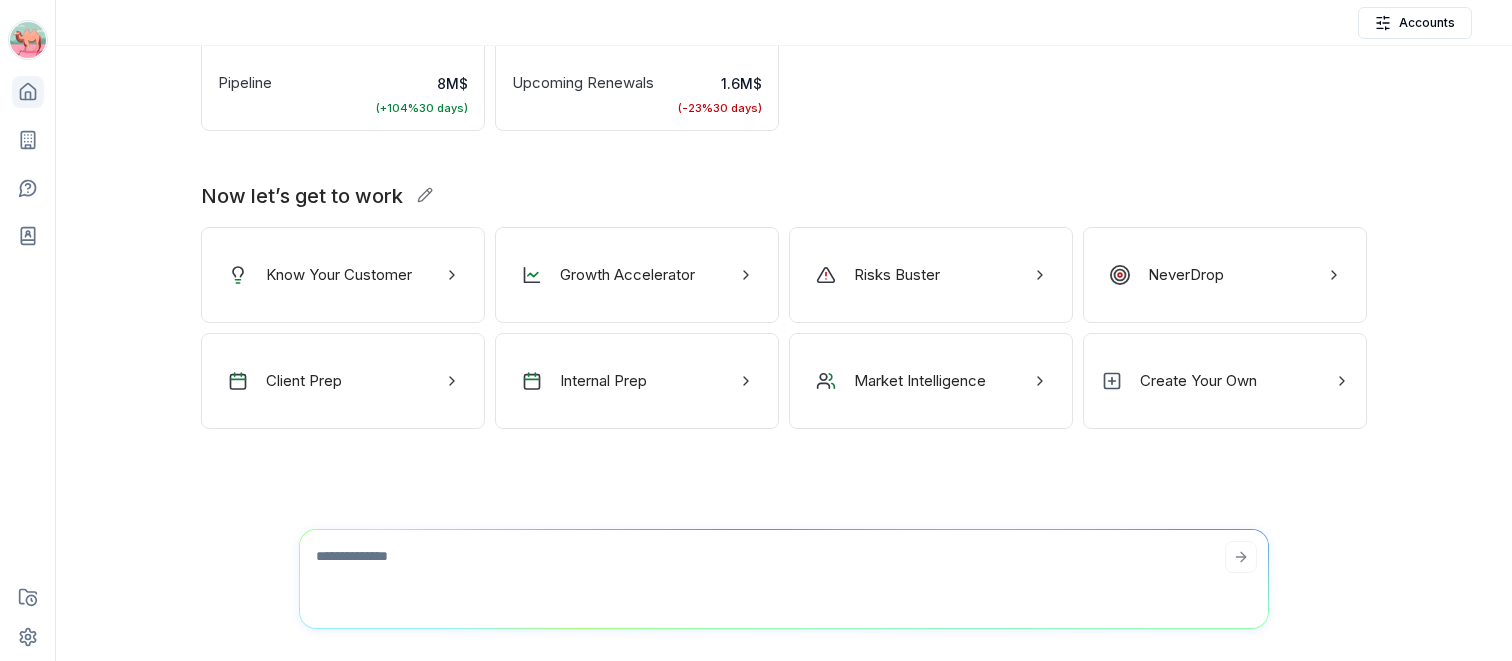 click on "Client Prep" at bounding box center (343, 381) 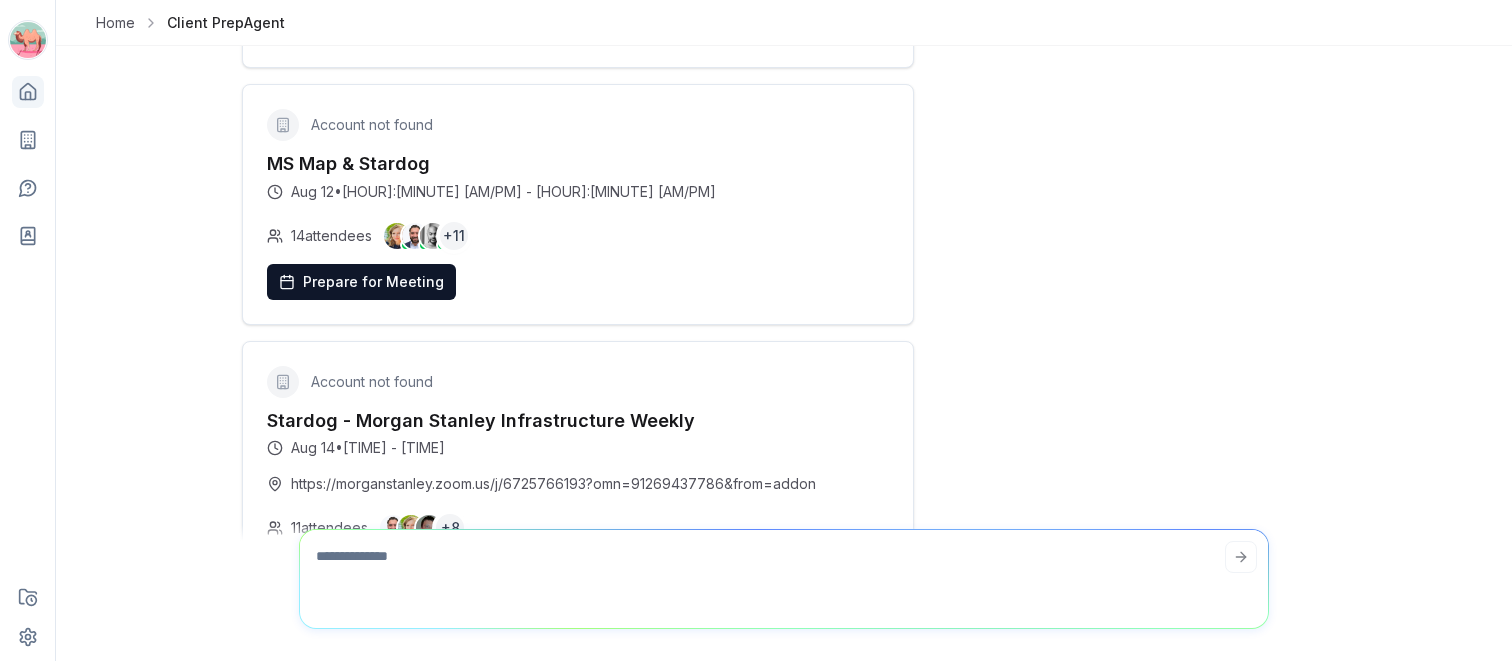 scroll, scrollTop: 0, scrollLeft: 0, axis: both 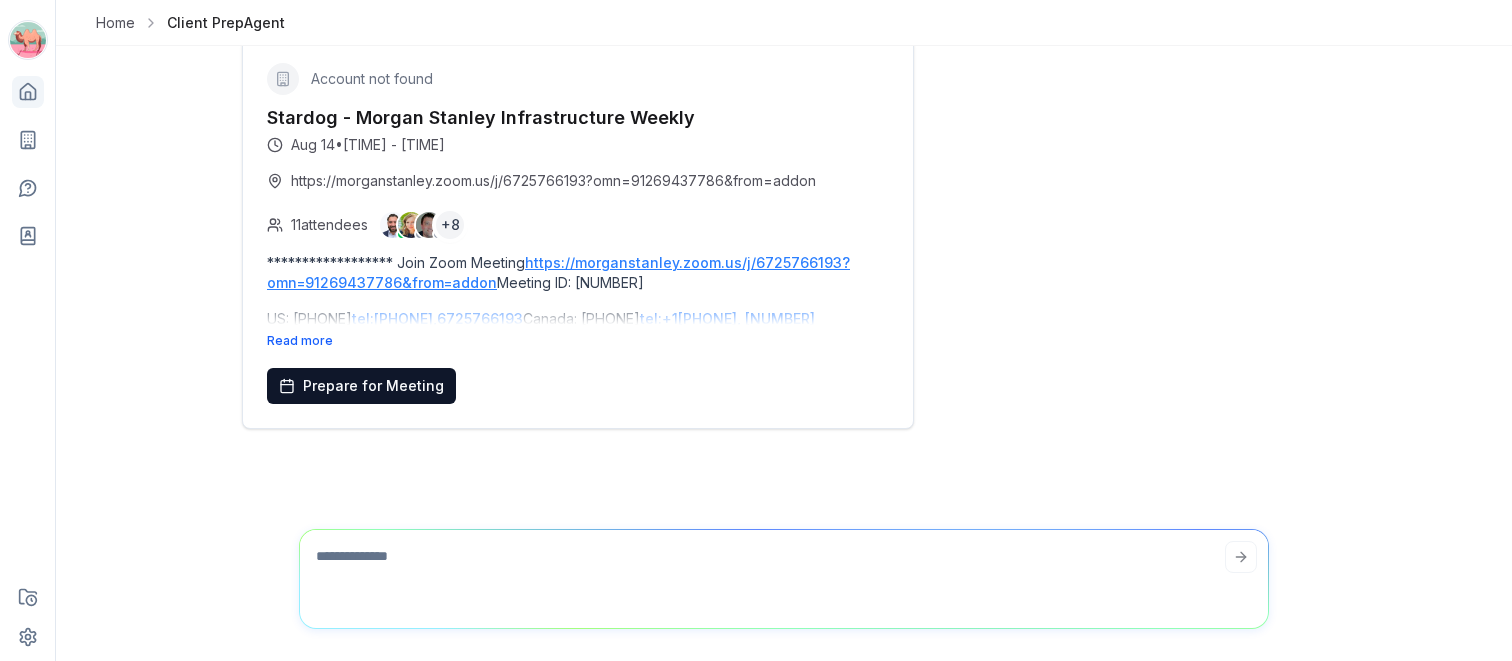 click on "Prepare for Meeting" at bounding box center [361, 386] 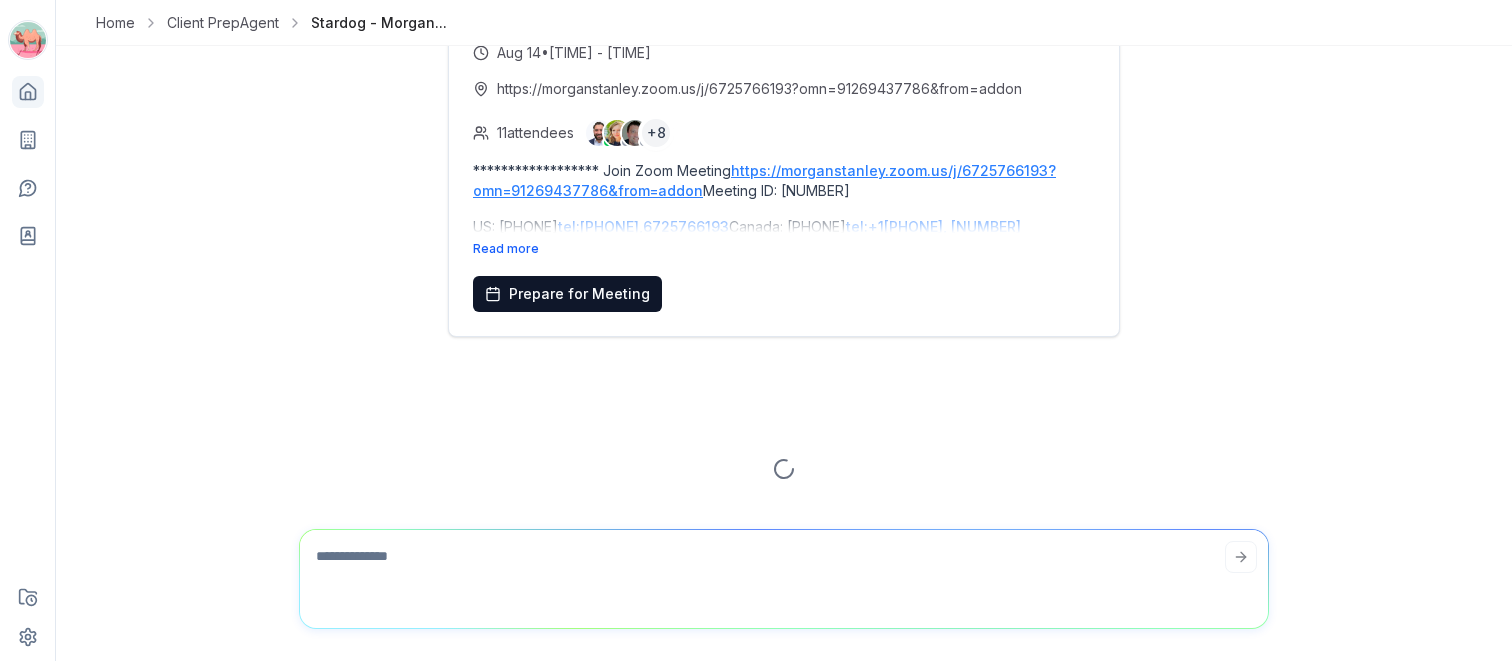 scroll, scrollTop: -120, scrollLeft: 0, axis: vertical 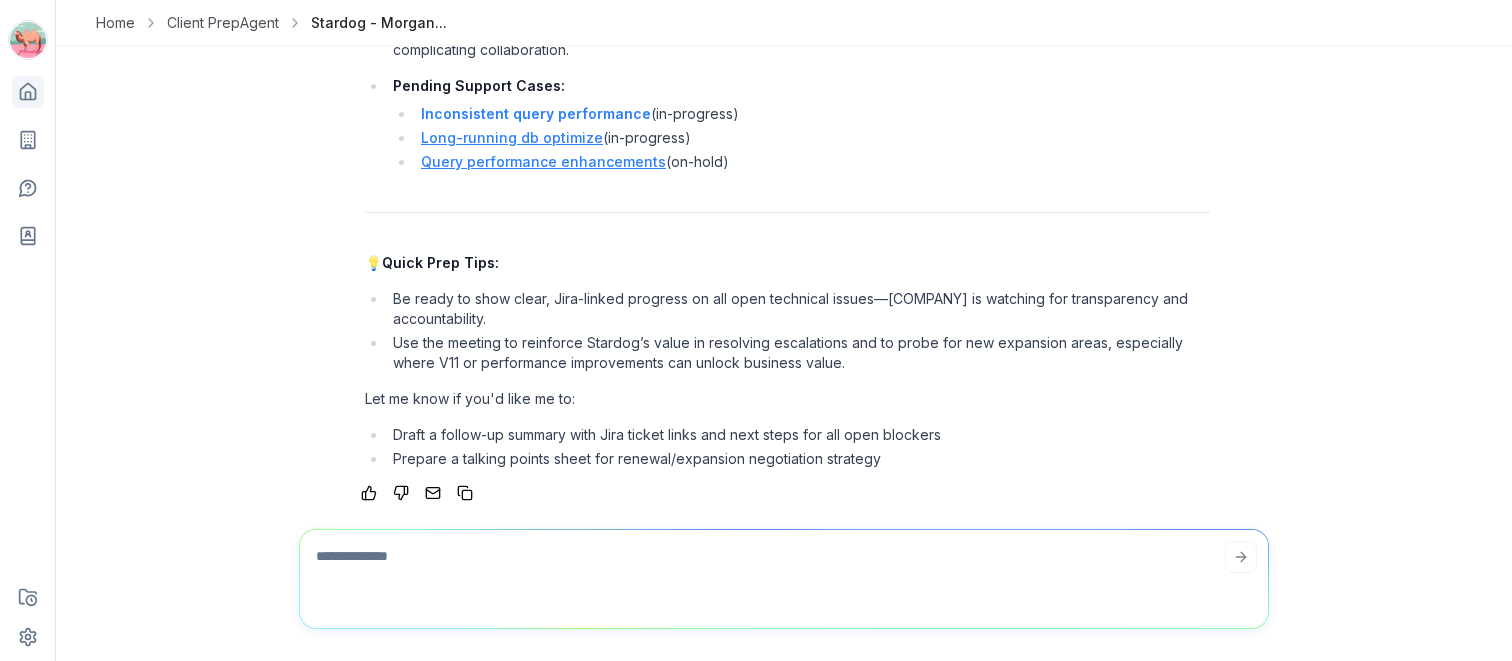 click on "Home" at bounding box center (115, 23) 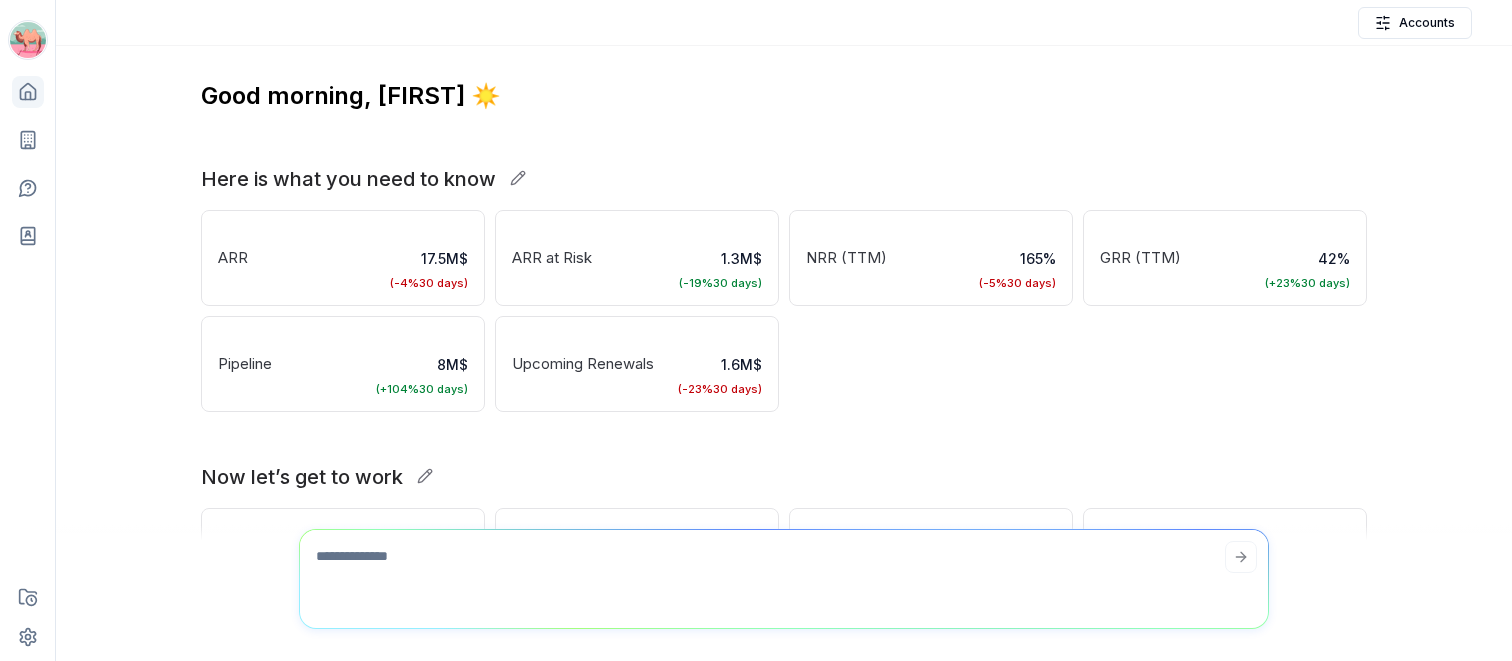 scroll, scrollTop: 0, scrollLeft: 0, axis: both 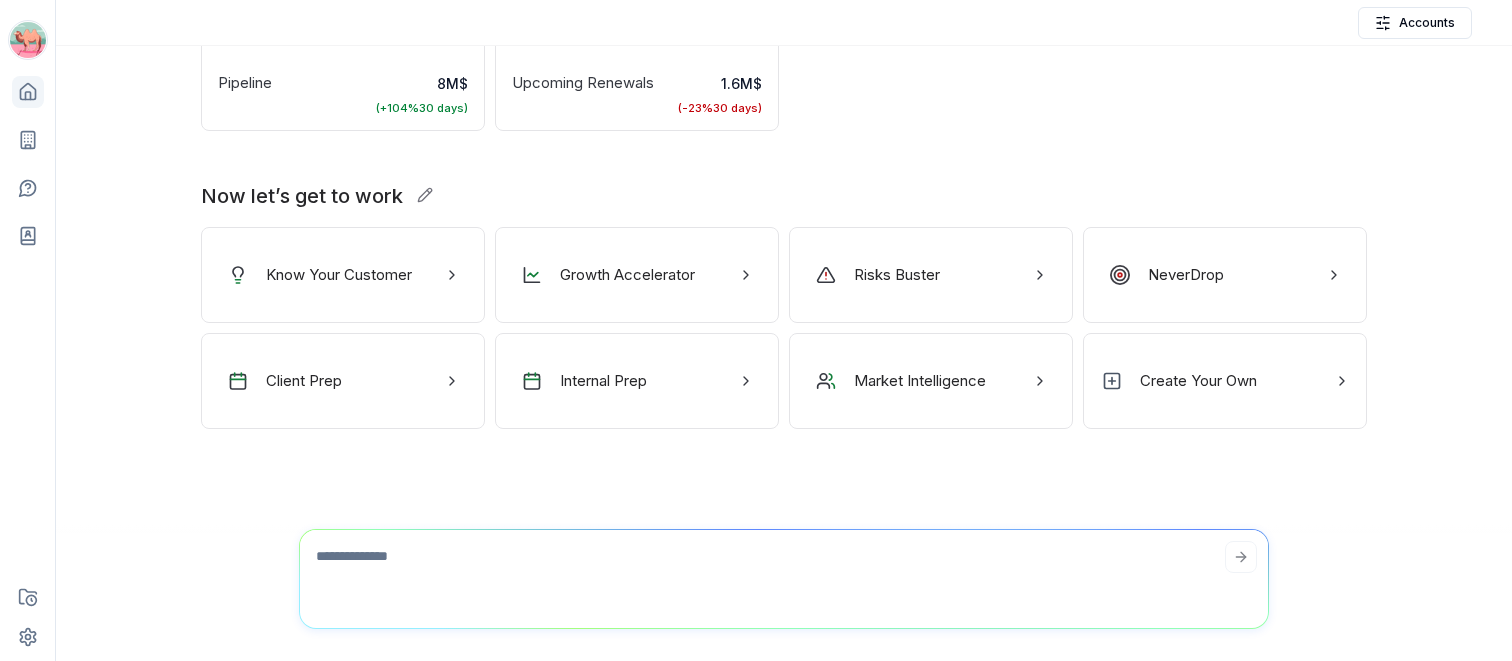 click on "Know Your Customer" at bounding box center [339, 275] 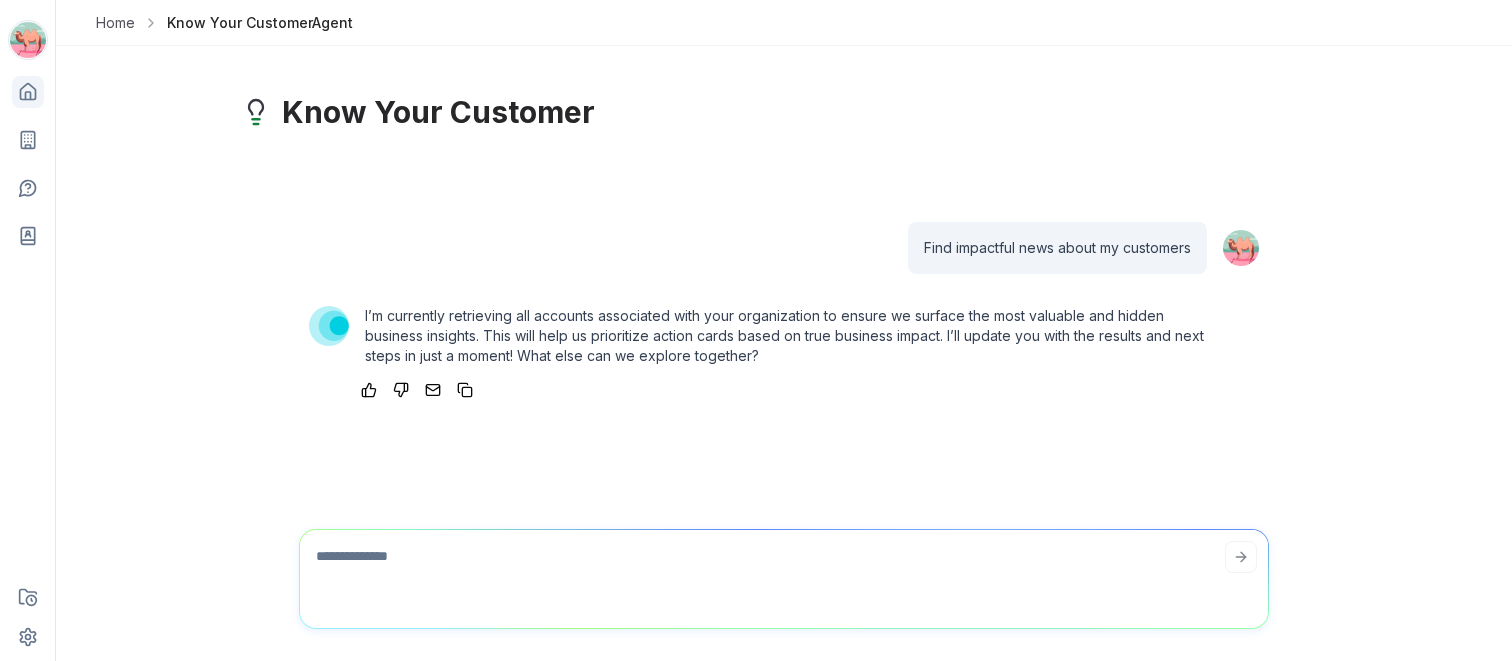 click on "Home" at bounding box center [115, 23] 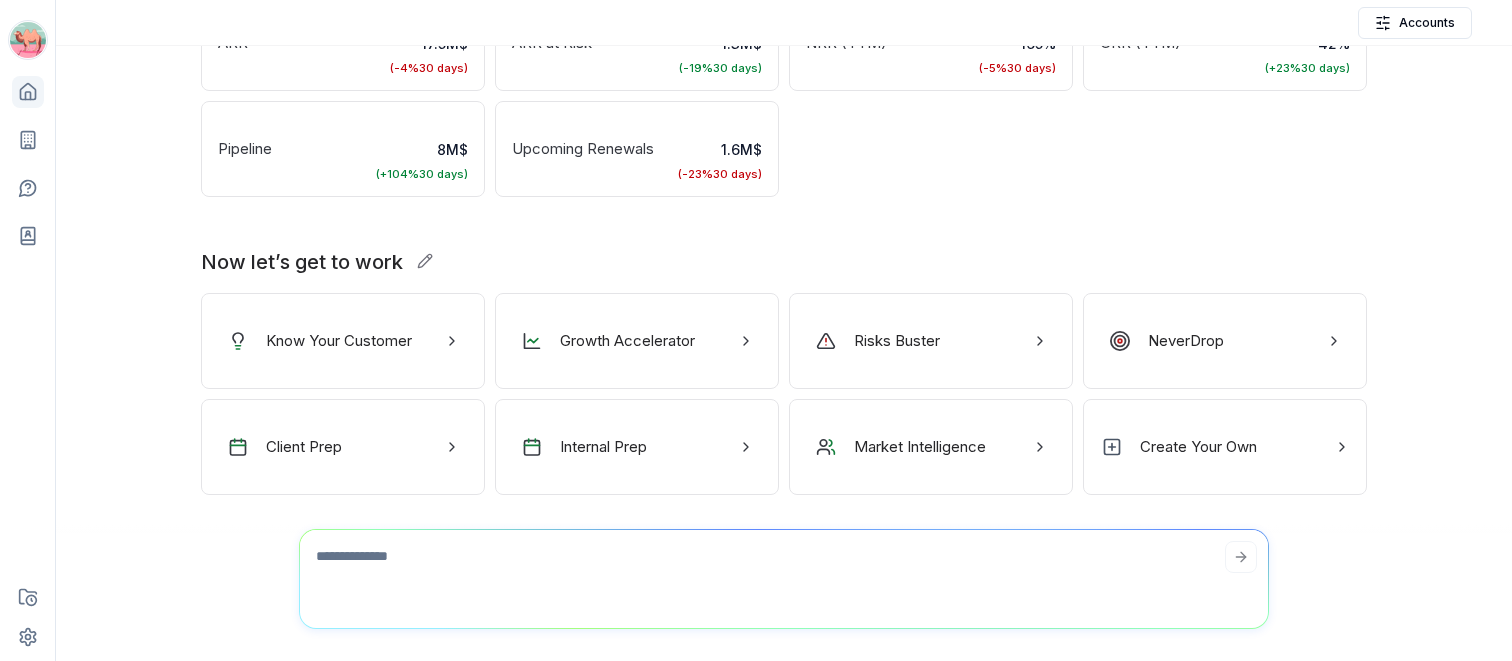 scroll, scrollTop: 0, scrollLeft: 0, axis: both 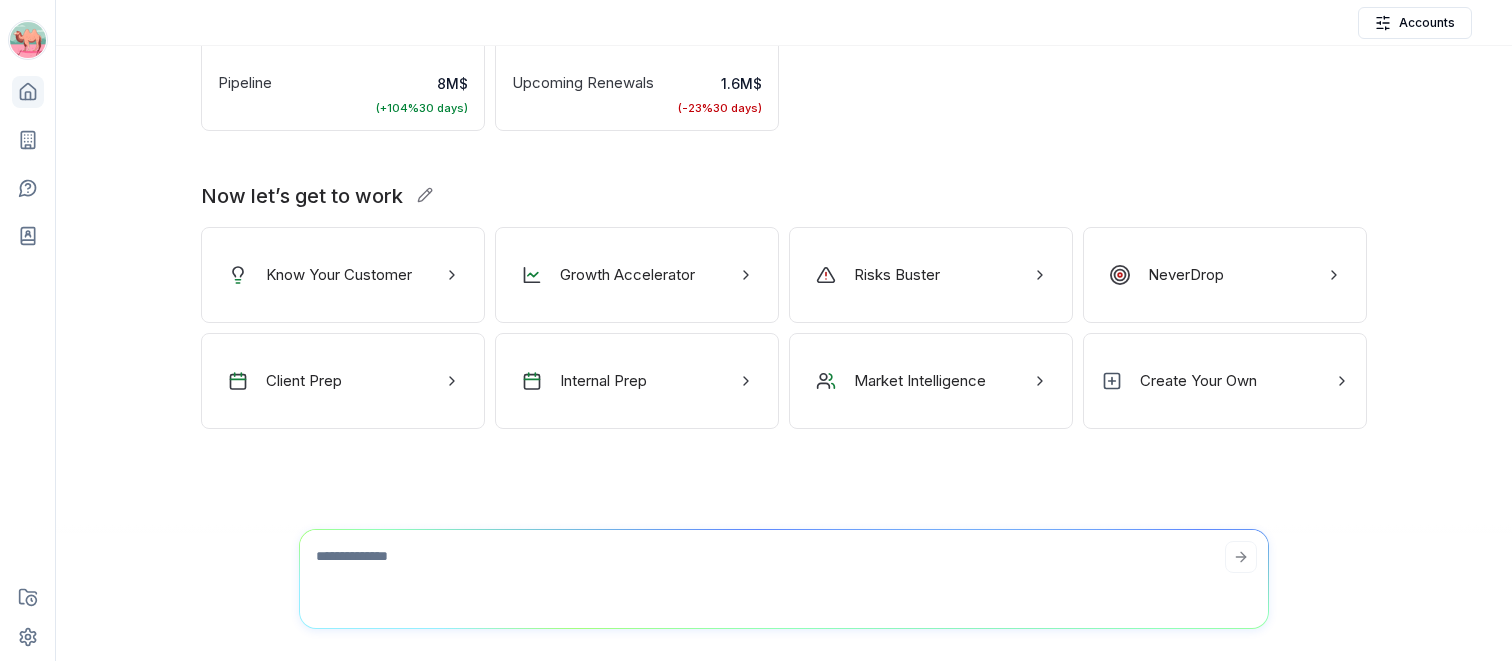 click on "Growth Accelerator" at bounding box center [627, 275] 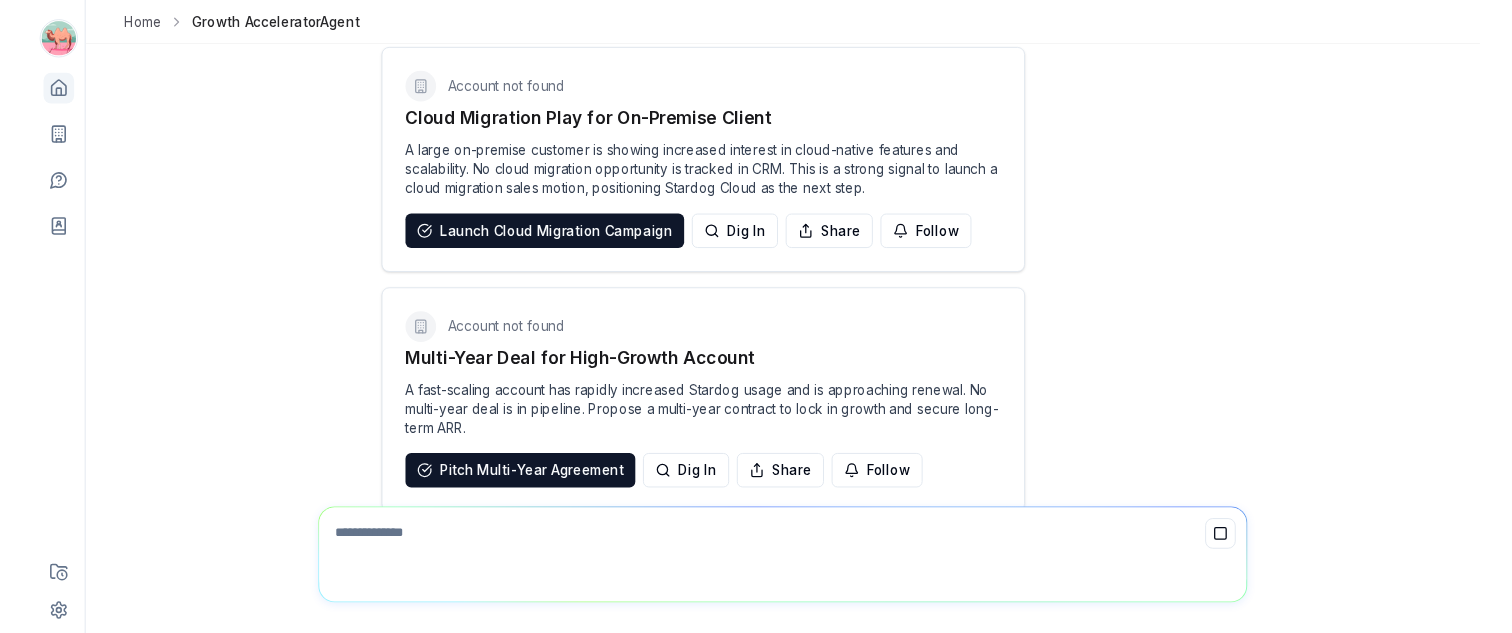 scroll, scrollTop: 0, scrollLeft: 0, axis: both 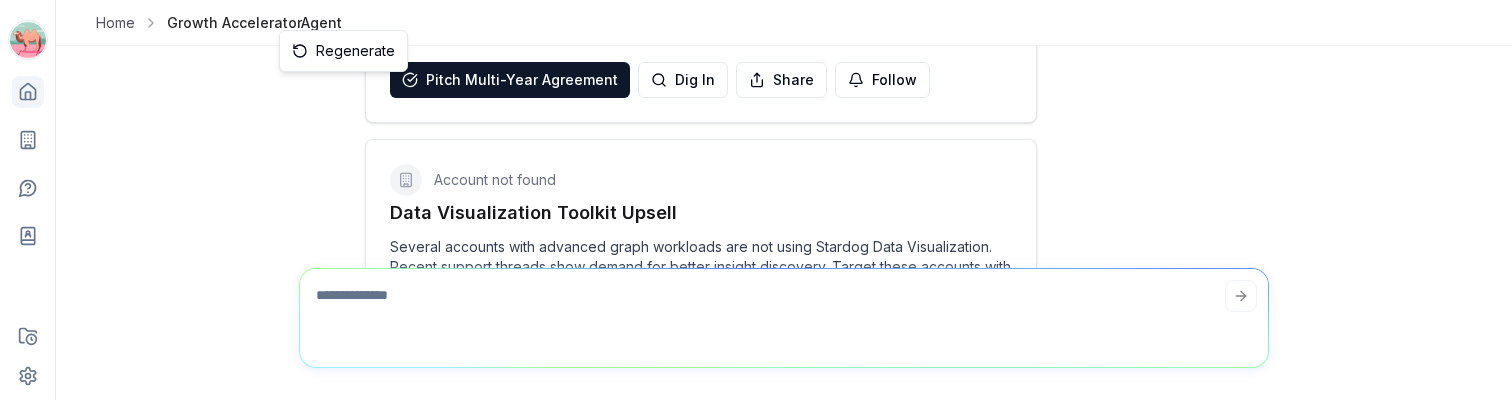 click on "Regenerate" at bounding box center [343, 51] 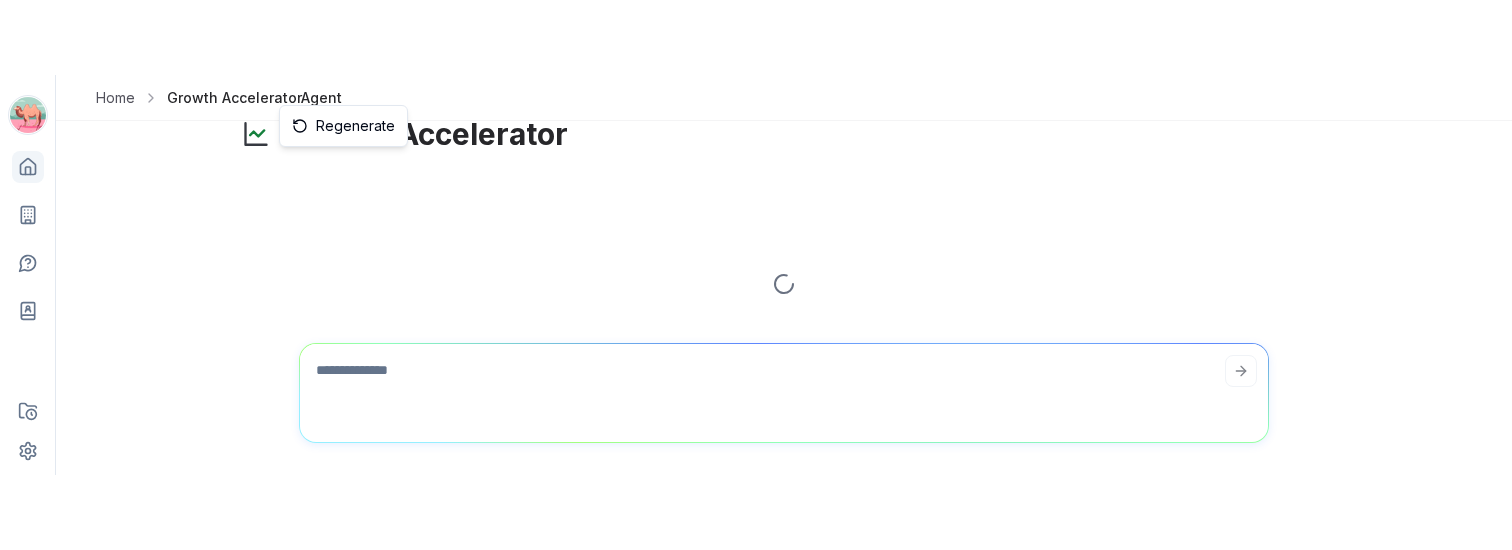scroll, scrollTop: 0, scrollLeft: 0, axis: both 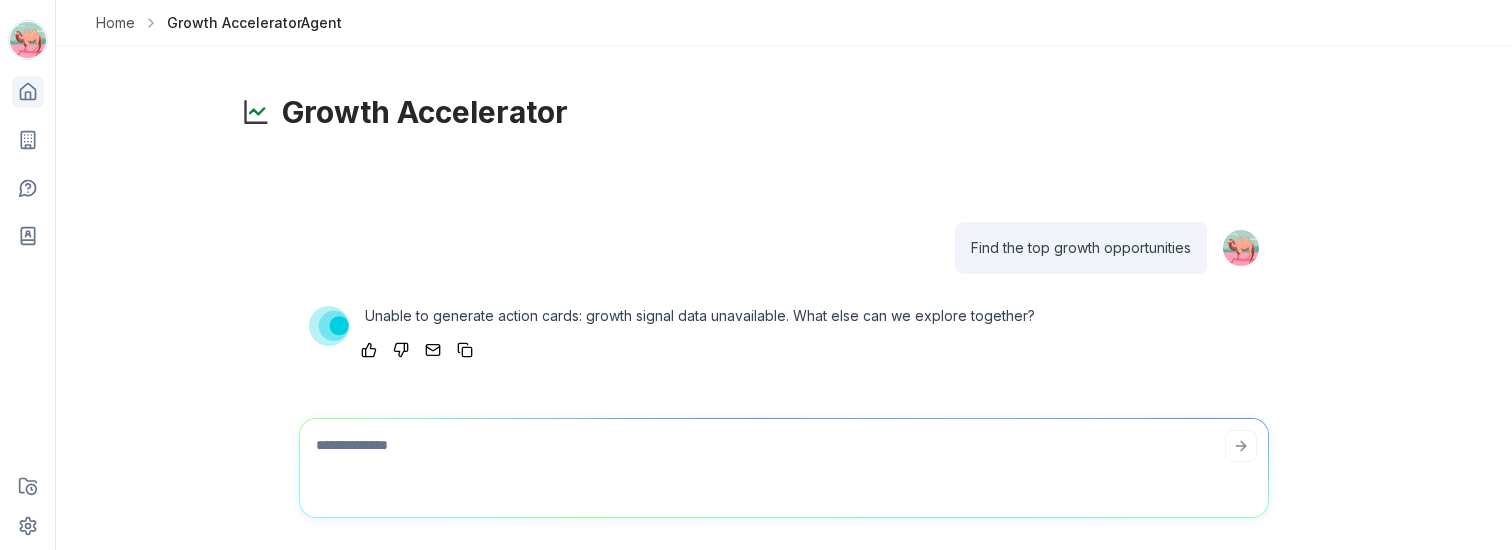 click on "Home" at bounding box center (115, 23) 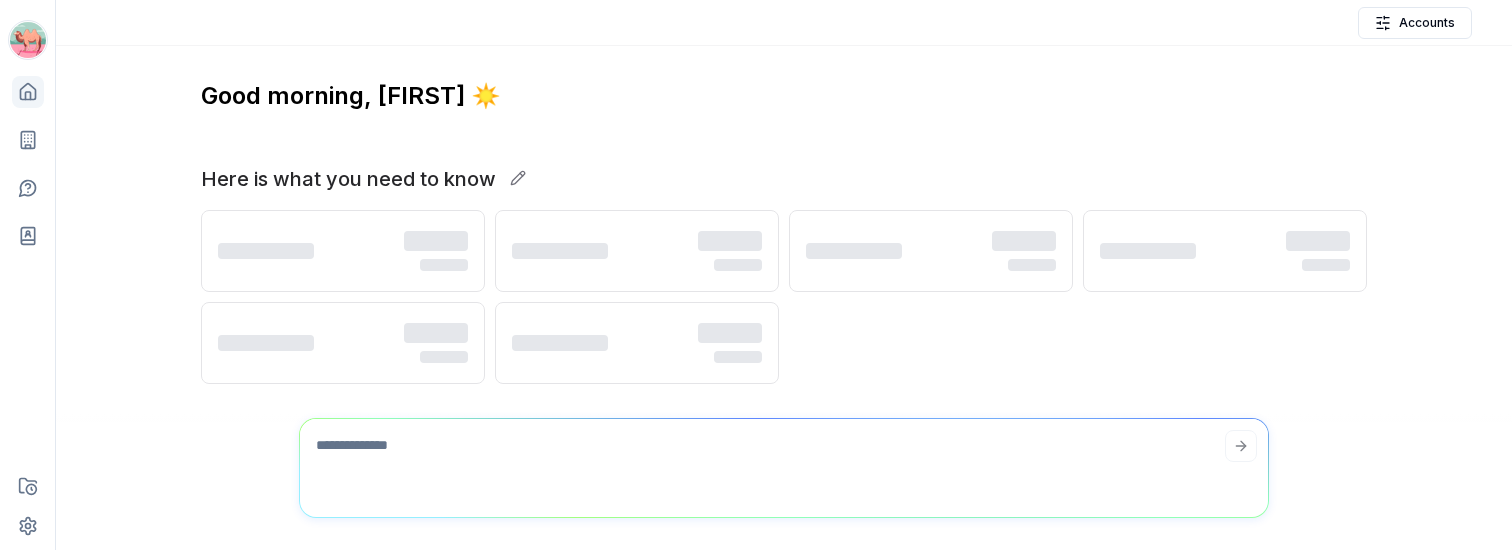 scroll, scrollTop: -392, scrollLeft: 0, axis: vertical 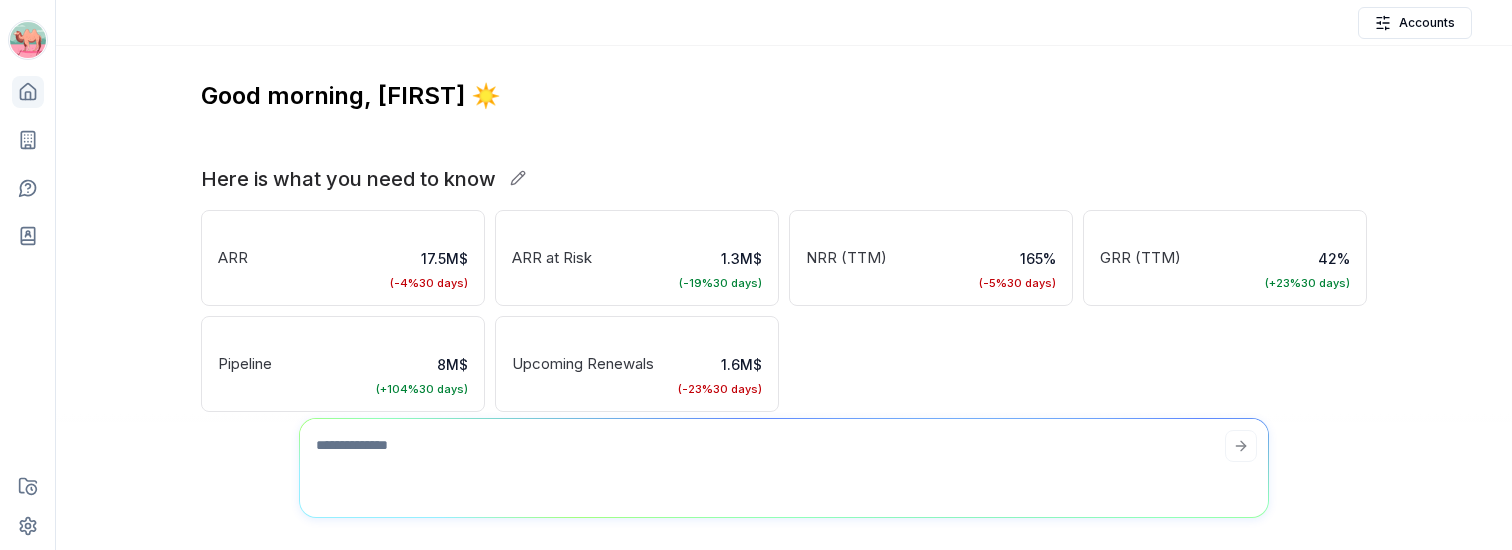 click on "ARR 17.5M$ ( -4%  30 days)" at bounding box center (343, 258) 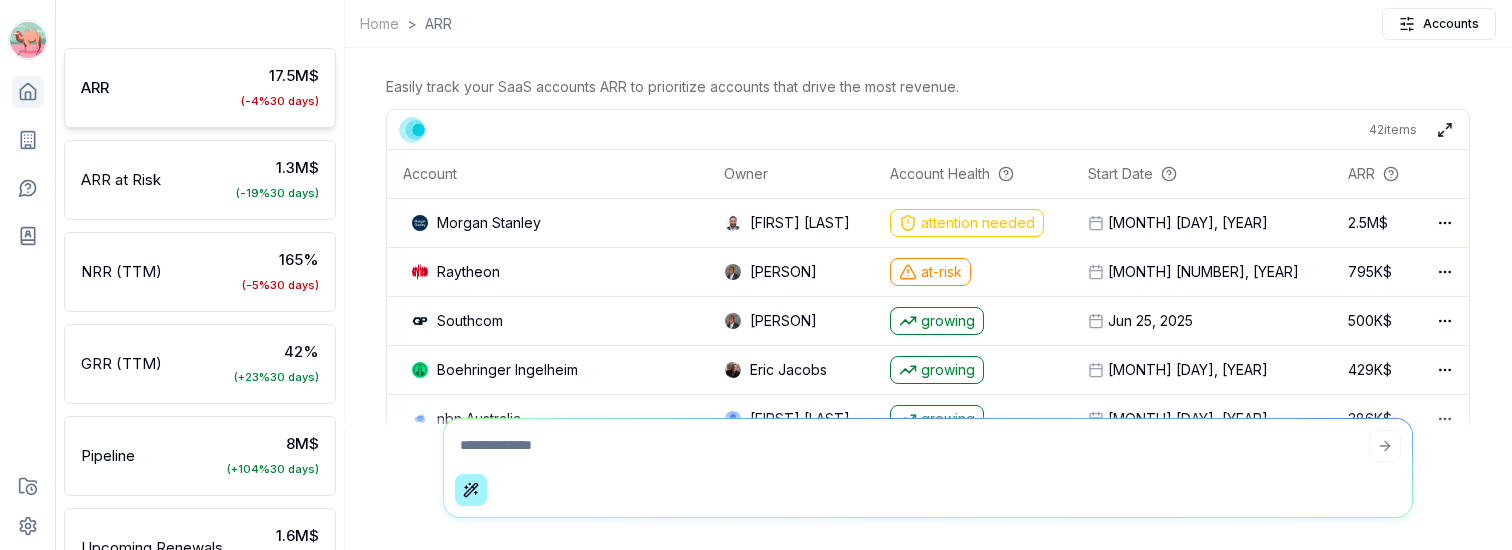 scroll, scrollTop: -321, scrollLeft: 0, axis: vertical 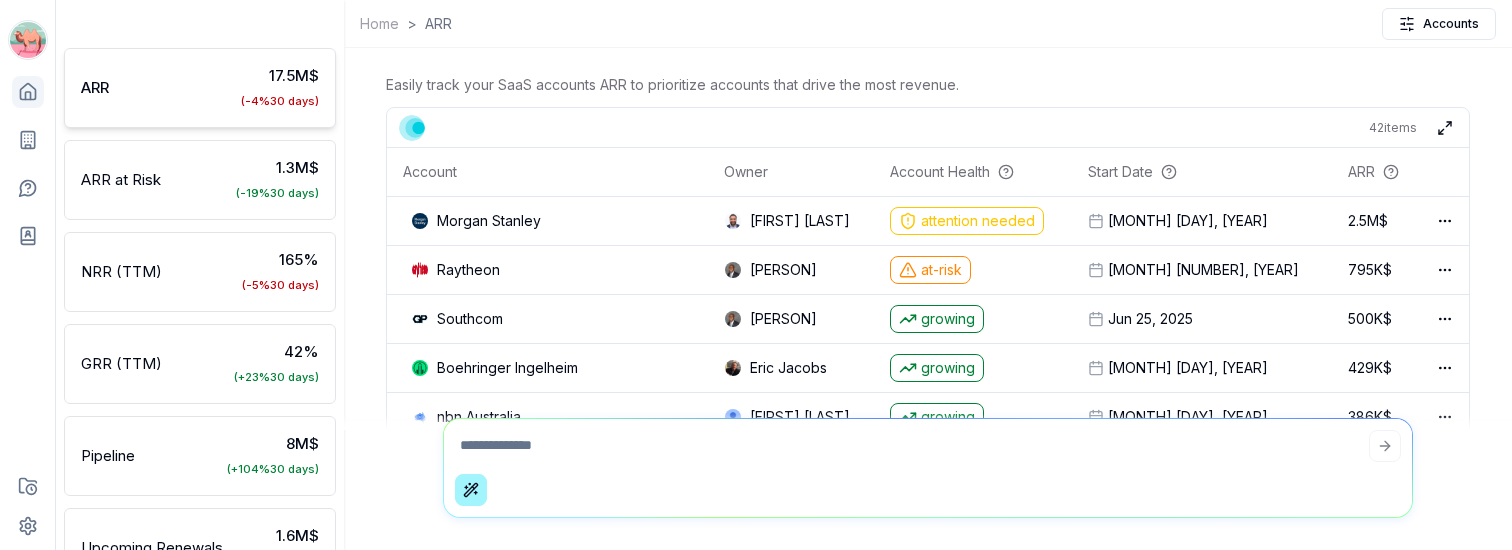 click on "Morgan Stanley" at bounding box center [547, 221] 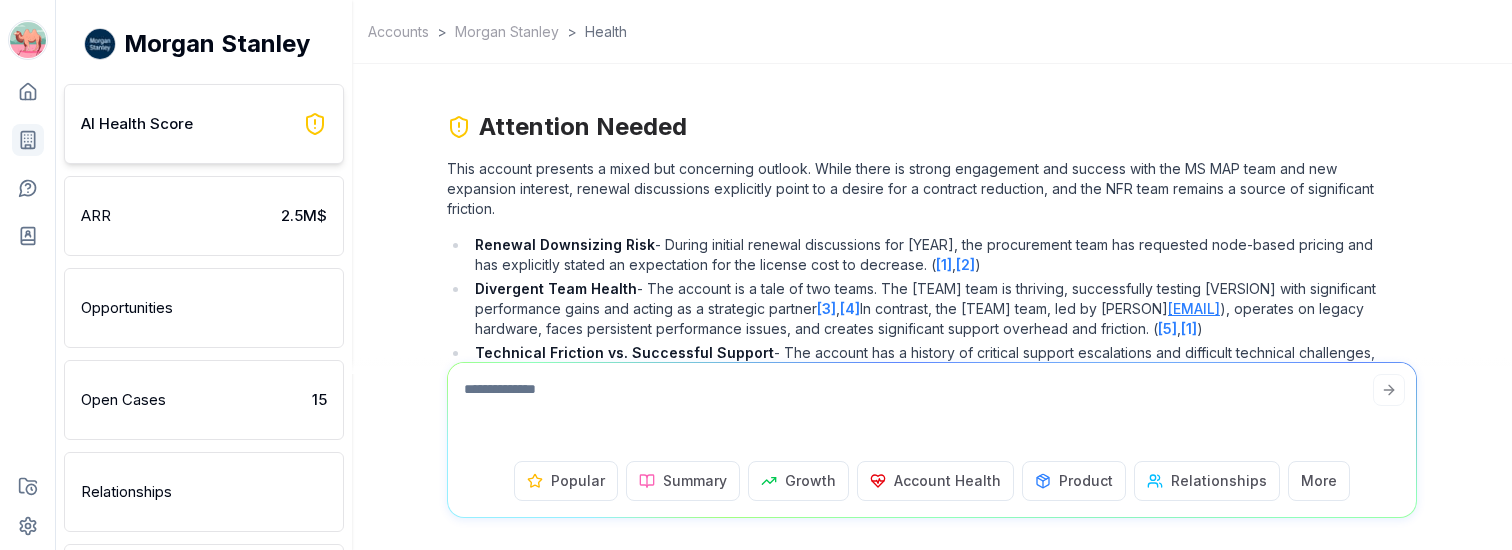 scroll, scrollTop: -464, scrollLeft: 0, axis: vertical 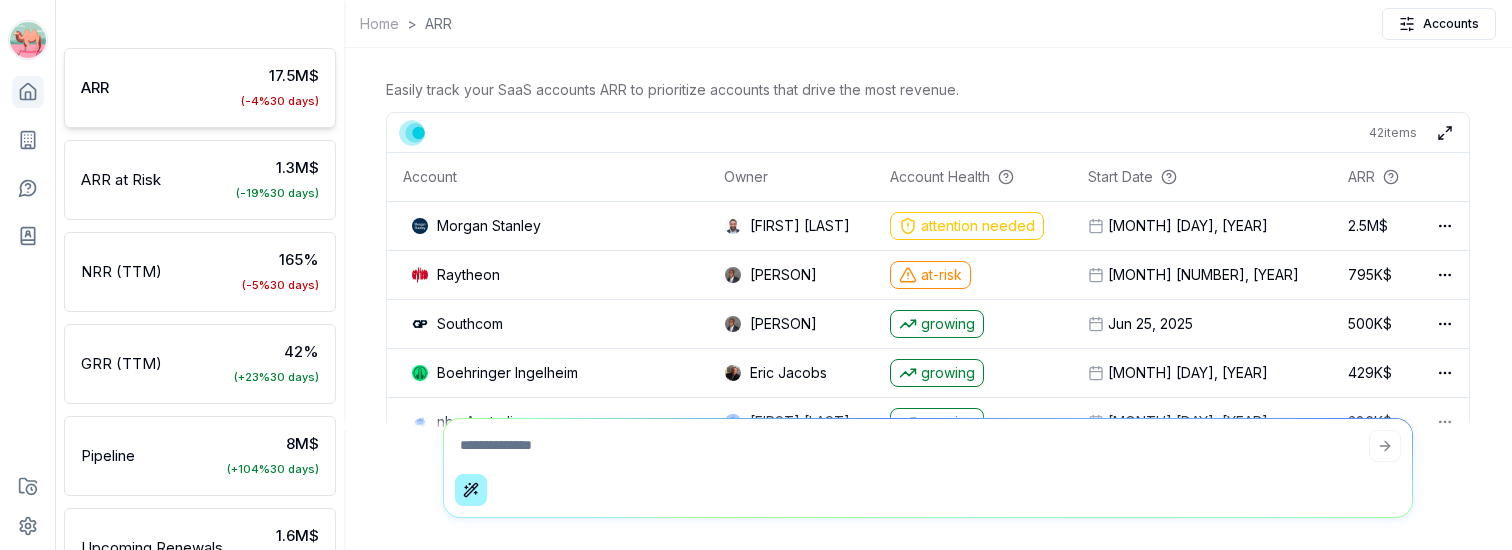 click on "Morgan Stanley" at bounding box center (547, 226) 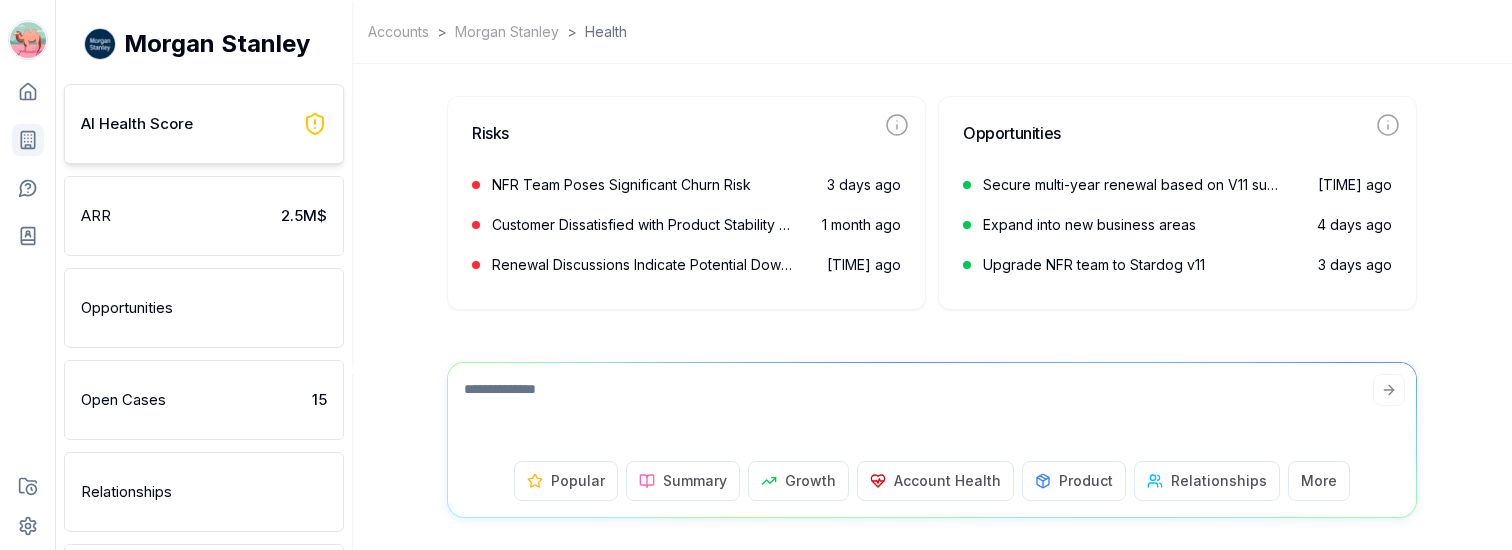 scroll, scrollTop: -464, scrollLeft: 0, axis: vertical 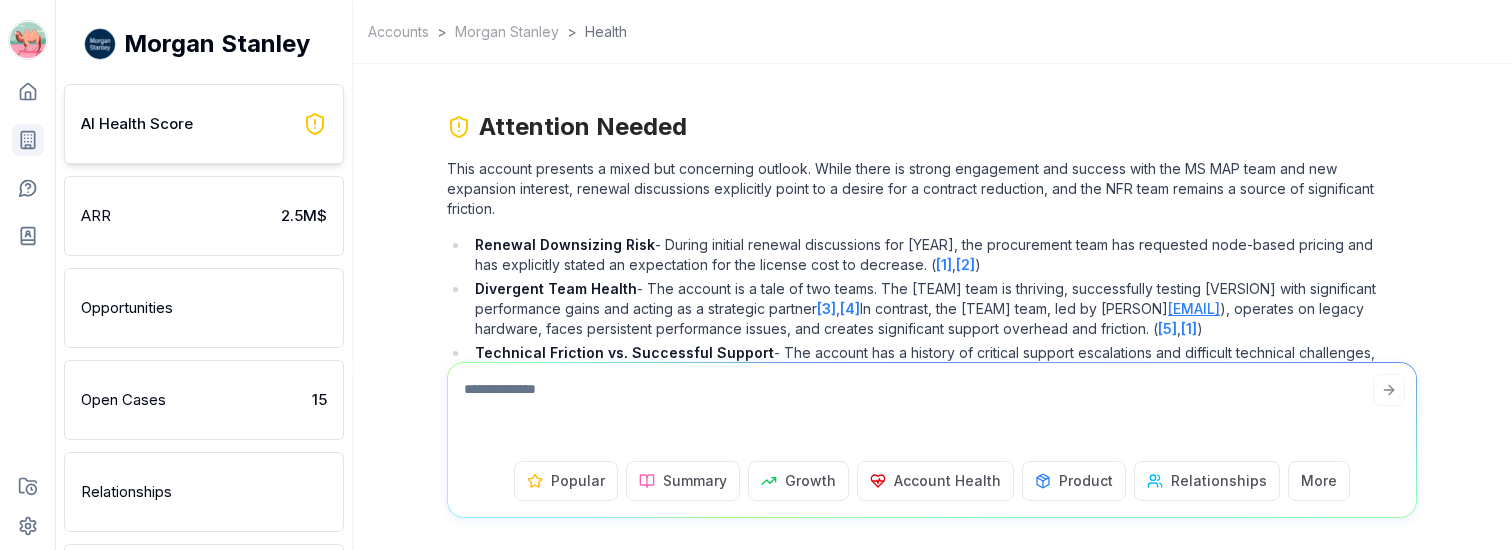 click on "Summary" at bounding box center (695, 481) 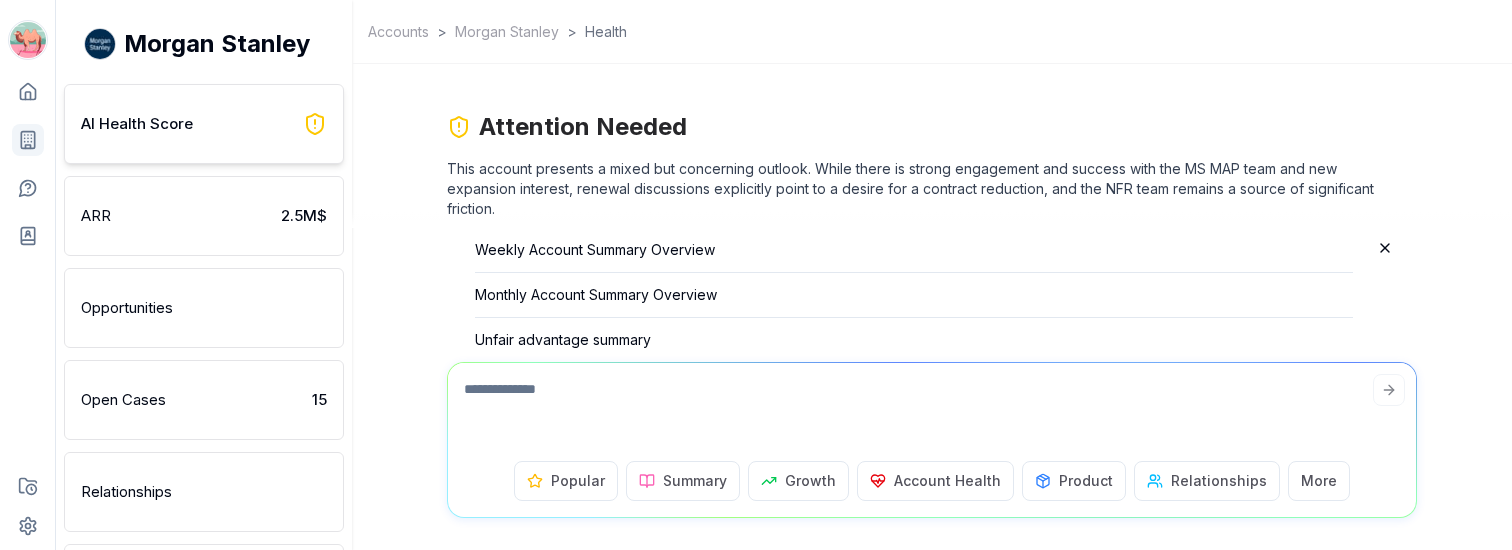 click on "Popular" at bounding box center (578, 481) 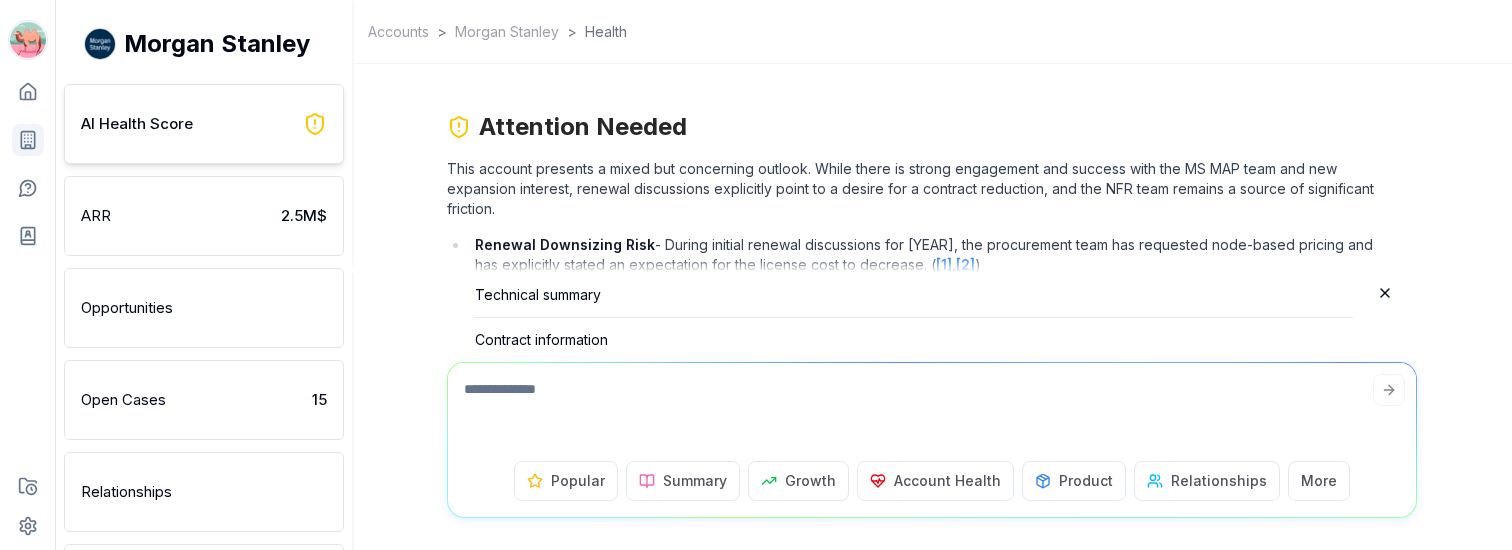 scroll, scrollTop: -580, scrollLeft: 0, axis: vertical 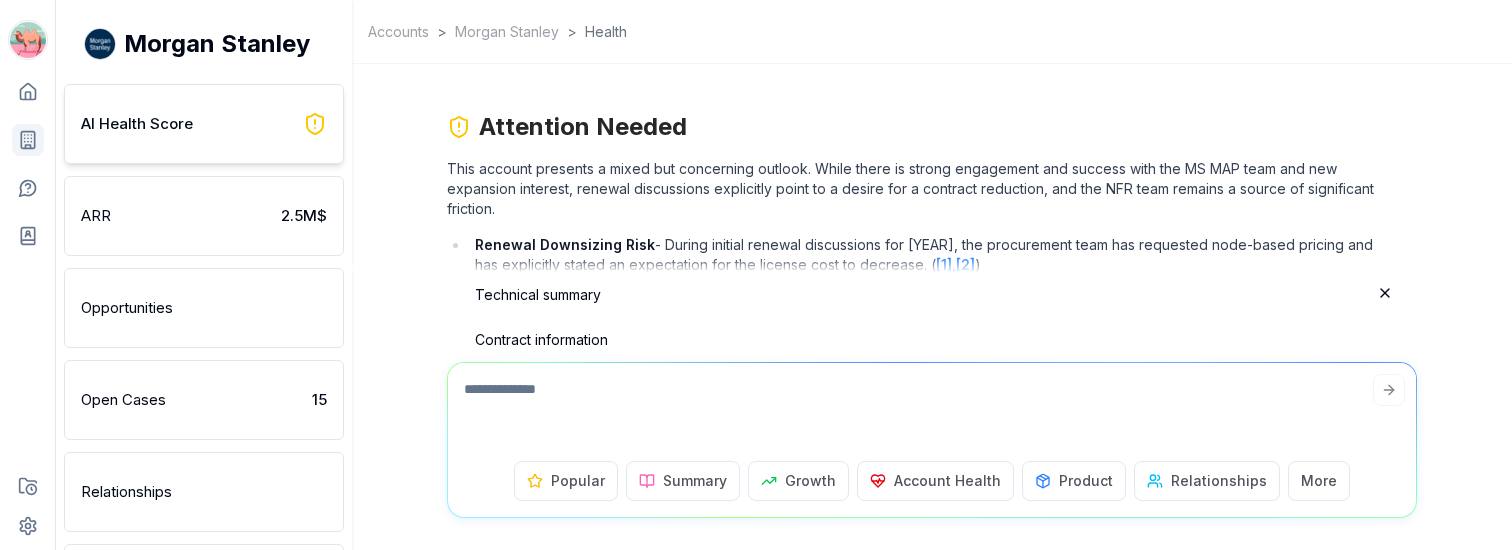 click on "Technical summary" at bounding box center [914, 295] 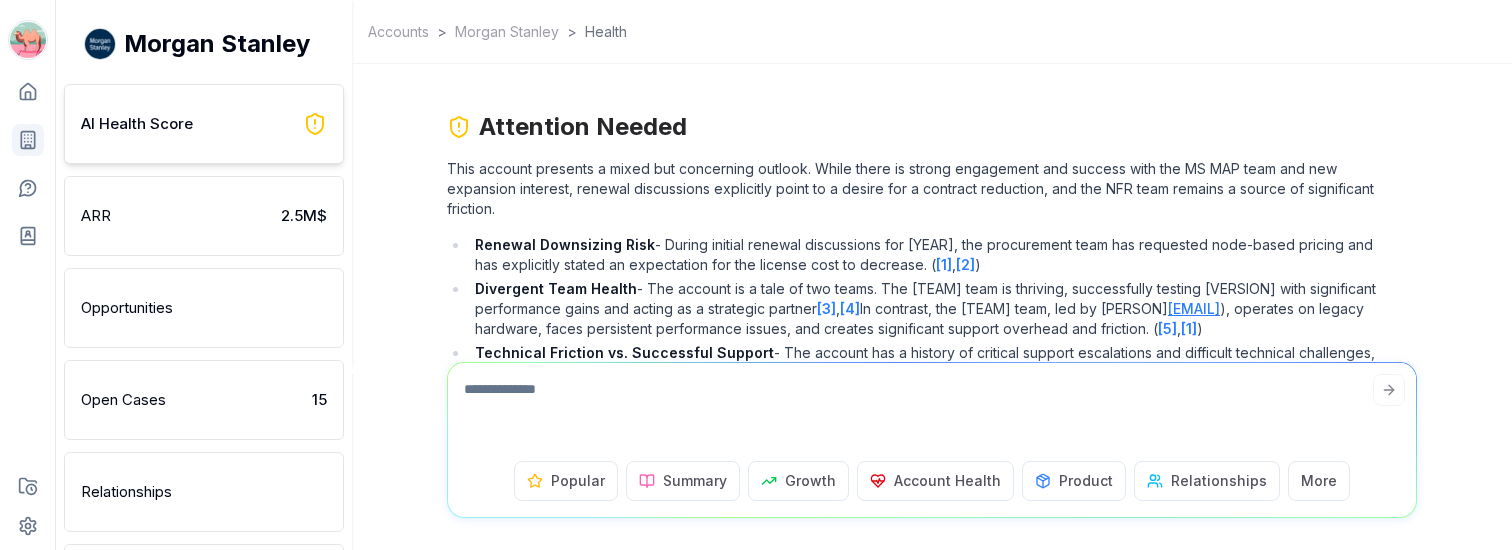 scroll, scrollTop: -571, scrollLeft: 0, axis: vertical 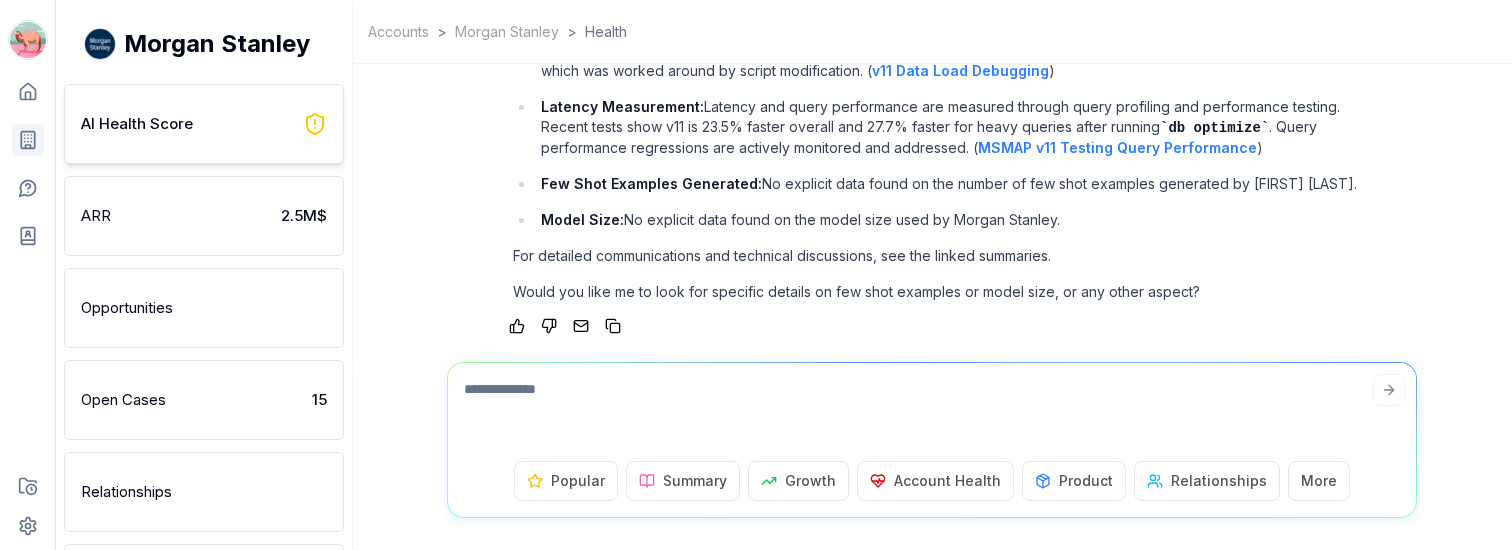 click on "ARR 2.5M$" at bounding box center (204, 216) 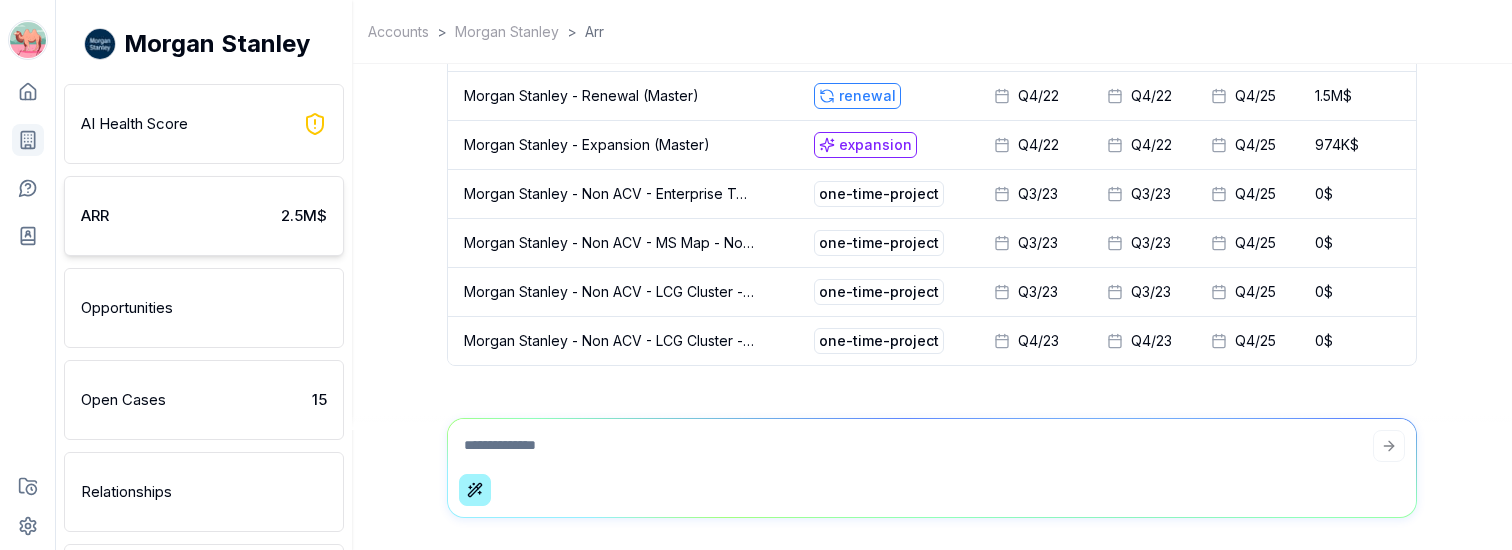 scroll, scrollTop: -126, scrollLeft: 0, axis: vertical 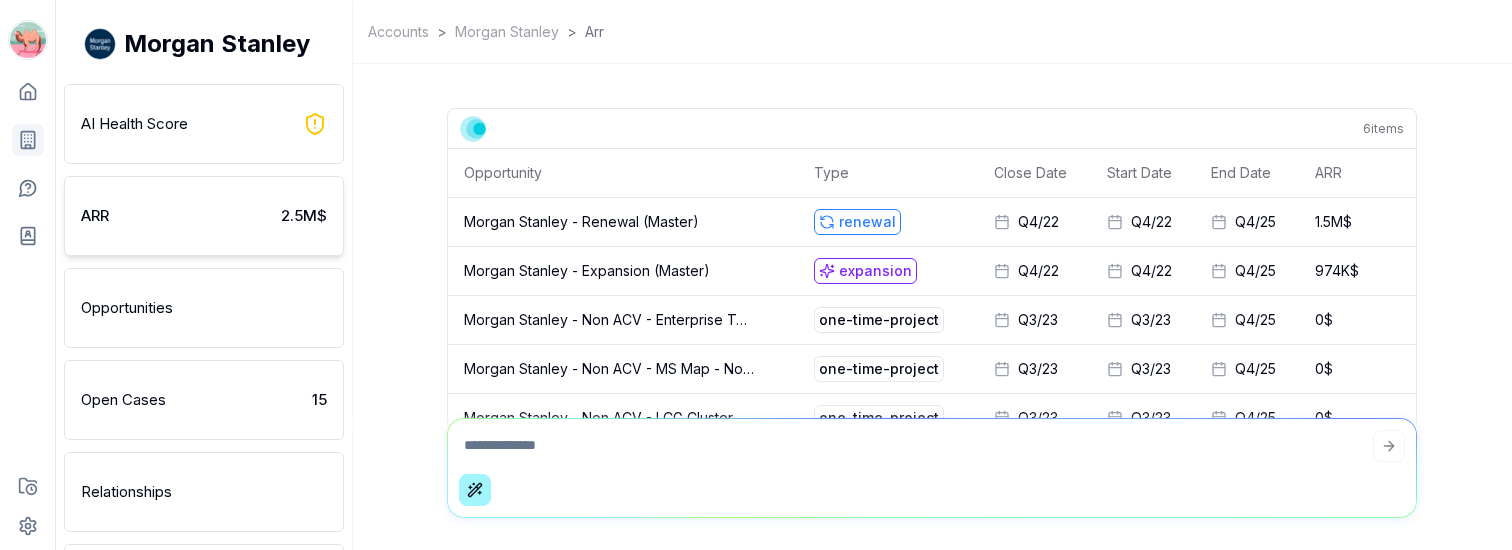 click on "Morgan Stanley - Renewal (Master)" at bounding box center [623, 222] 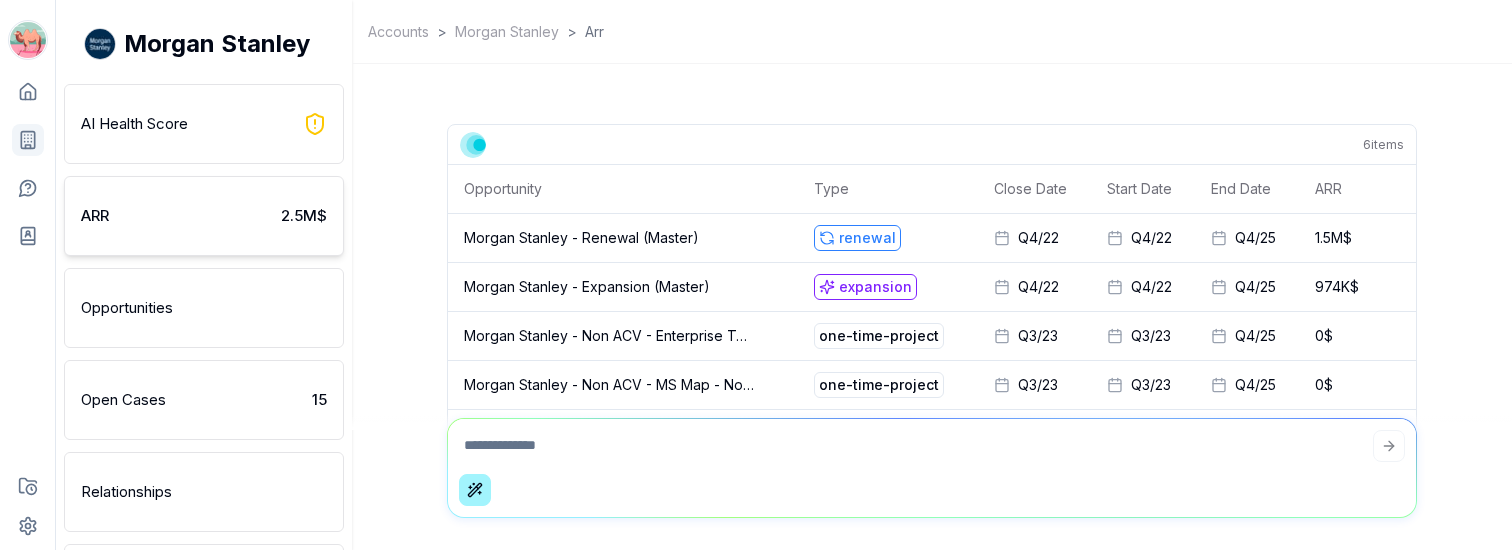scroll, scrollTop: 0, scrollLeft: 0, axis: both 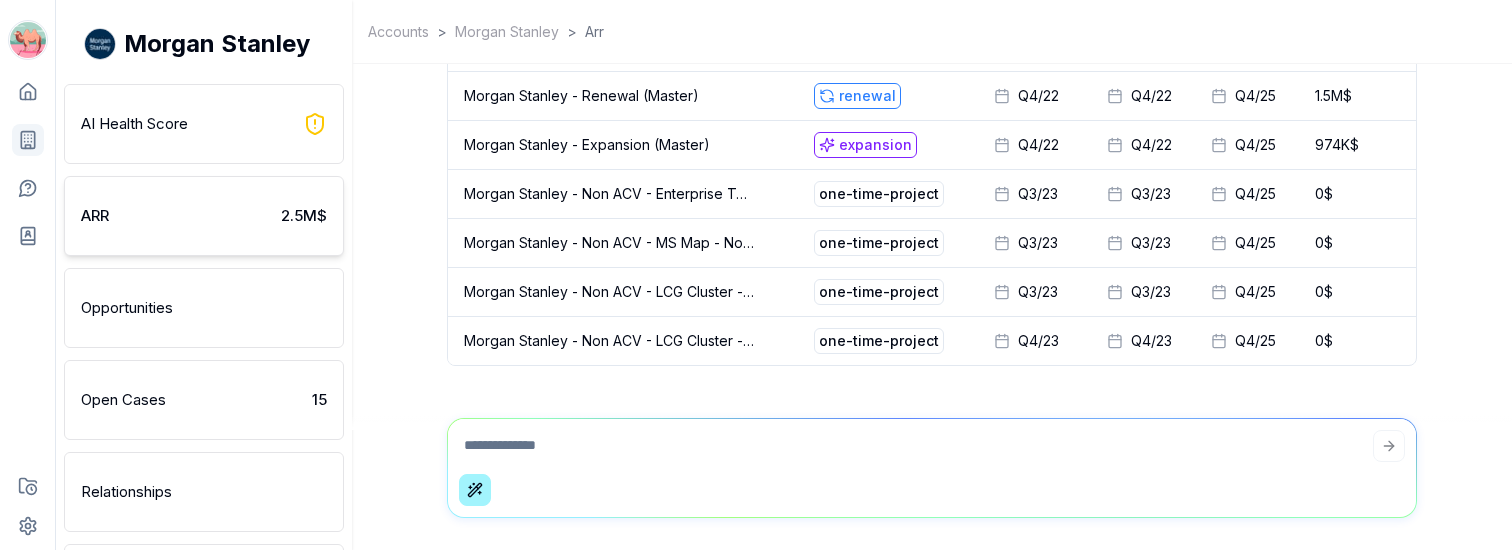click on "Opportunities" at bounding box center [204, 308] 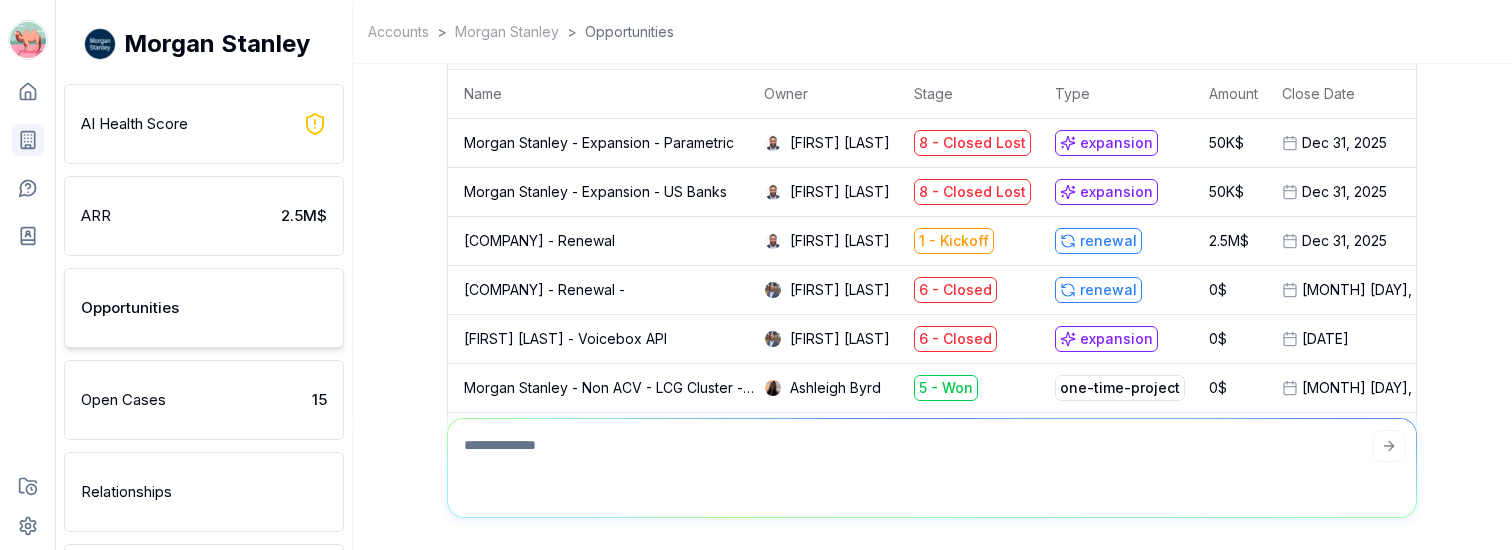 scroll, scrollTop: -244, scrollLeft: 0, axis: vertical 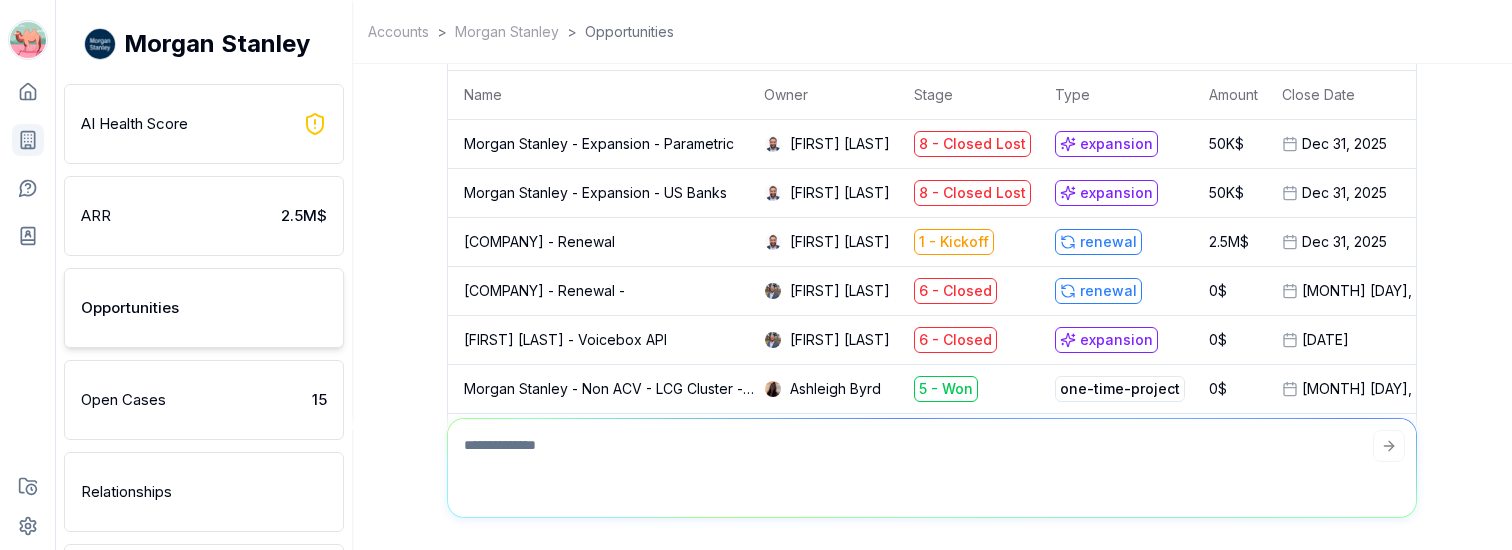 click on "expansion" at bounding box center [1116, 144] 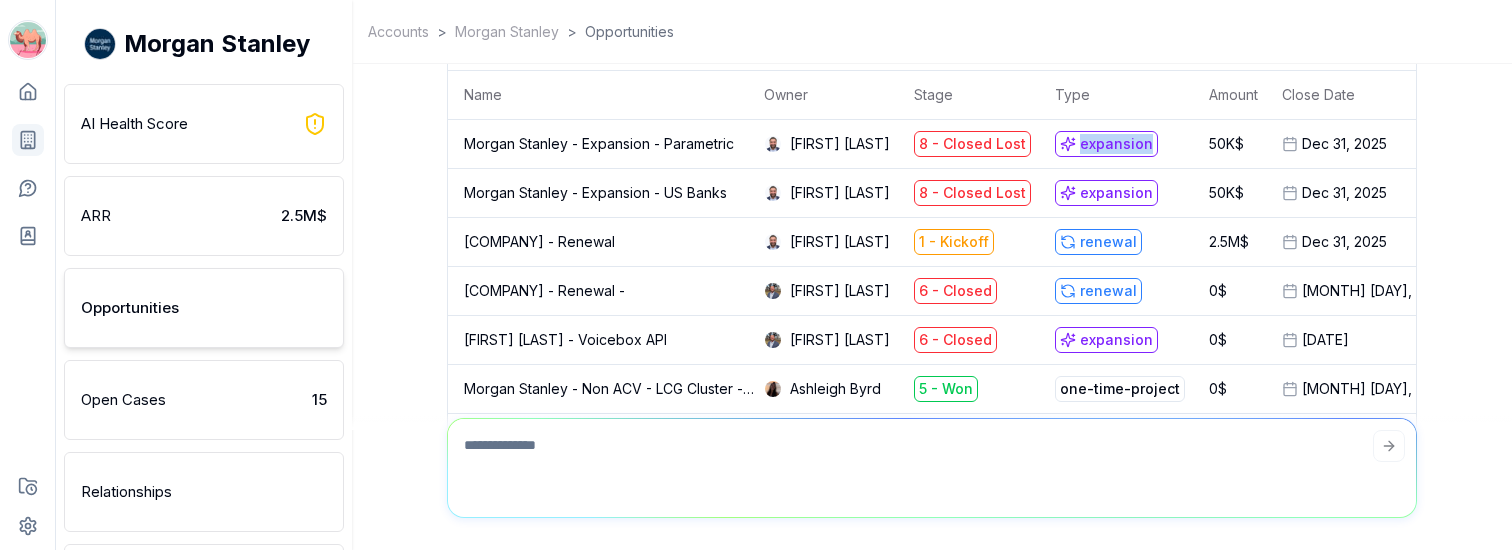 click on "expansion" at bounding box center (1116, 144) 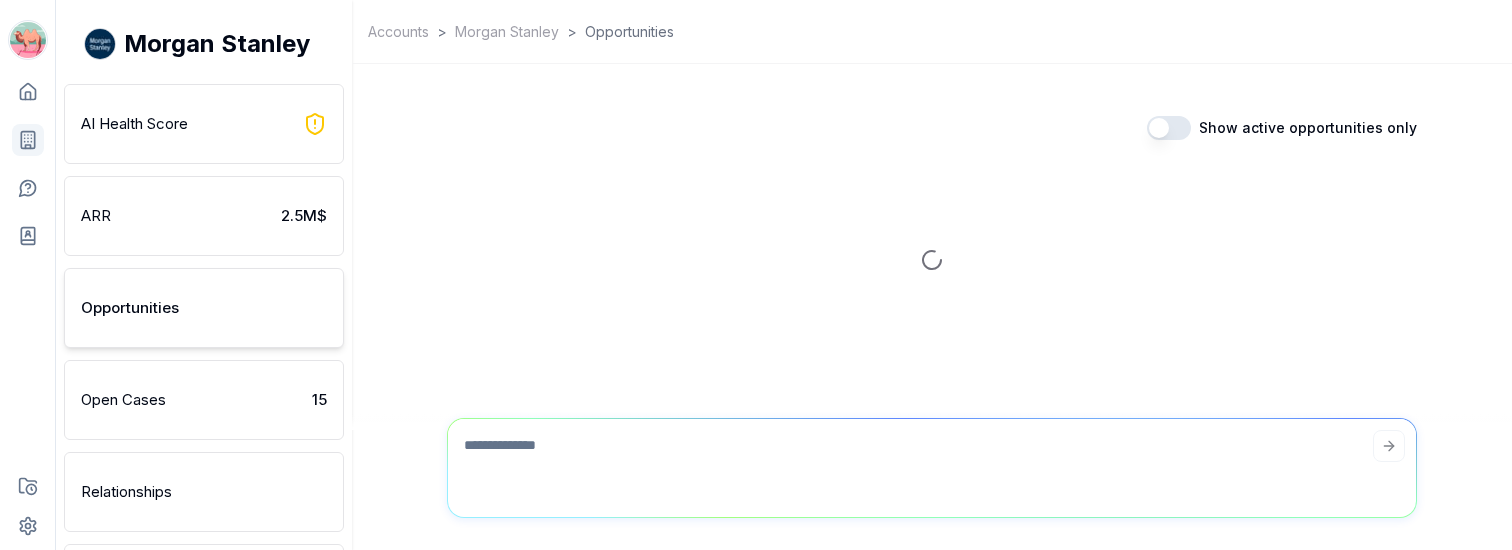 scroll, scrollTop: -358, scrollLeft: 0, axis: vertical 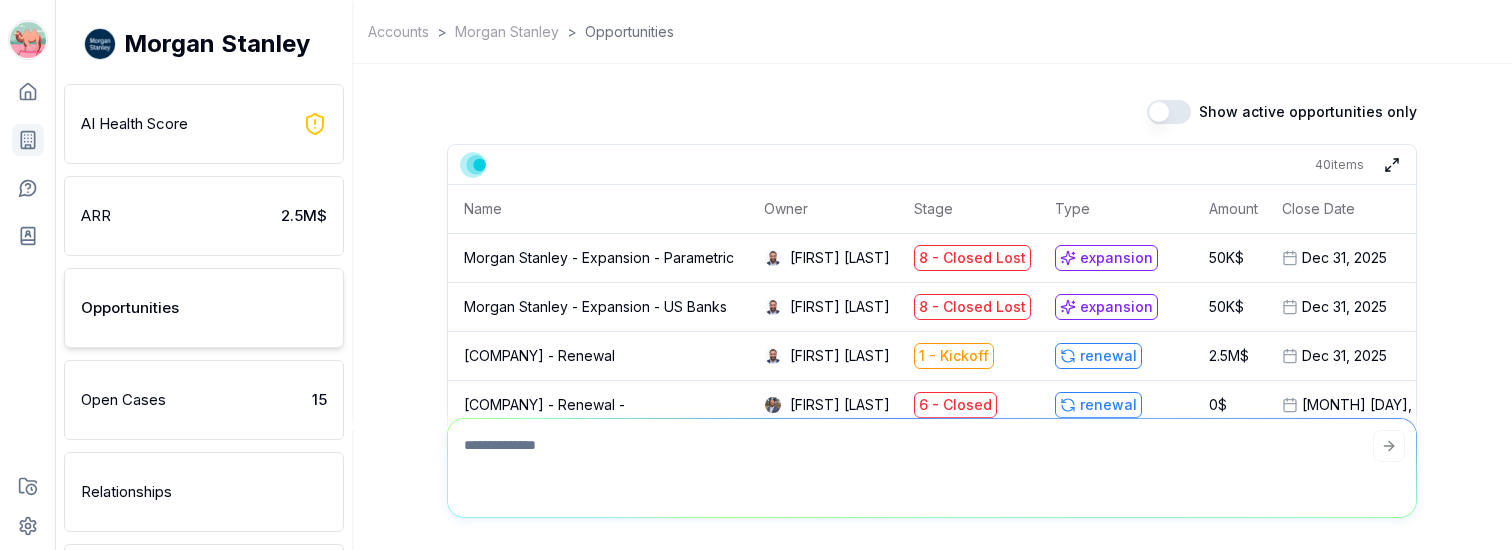 click on "AI Health Score" at bounding box center (204, 124) 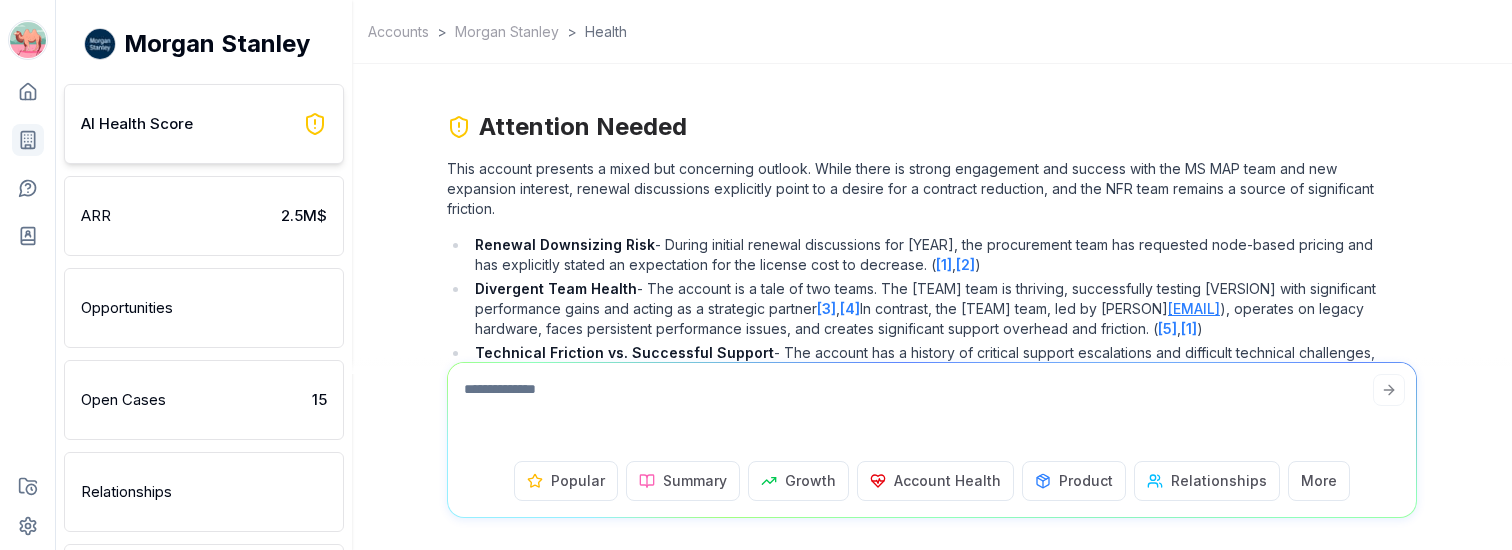 click on "Popular" at bounding box center [578, 481] 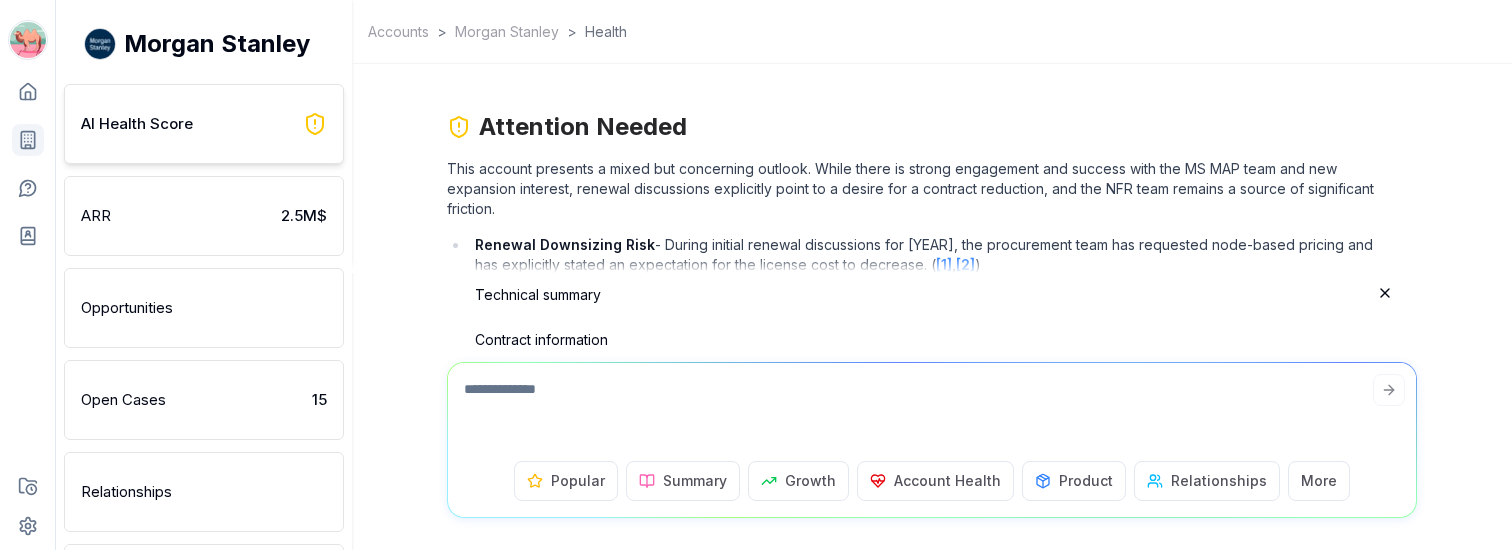 click on "Contract information" at bounding box center (914, 340) 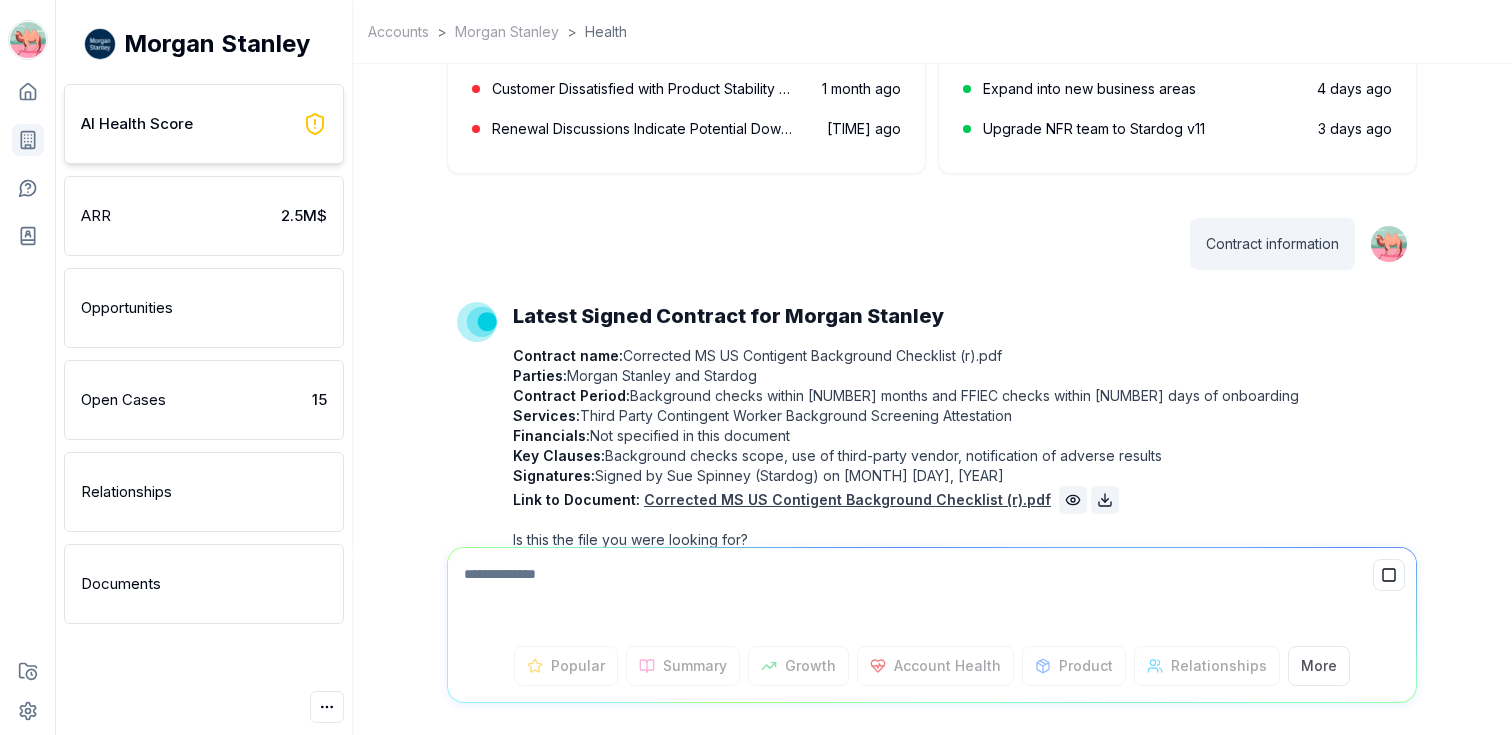 scroll, scrollTop: 0, scrollLeft: 0, axis: both 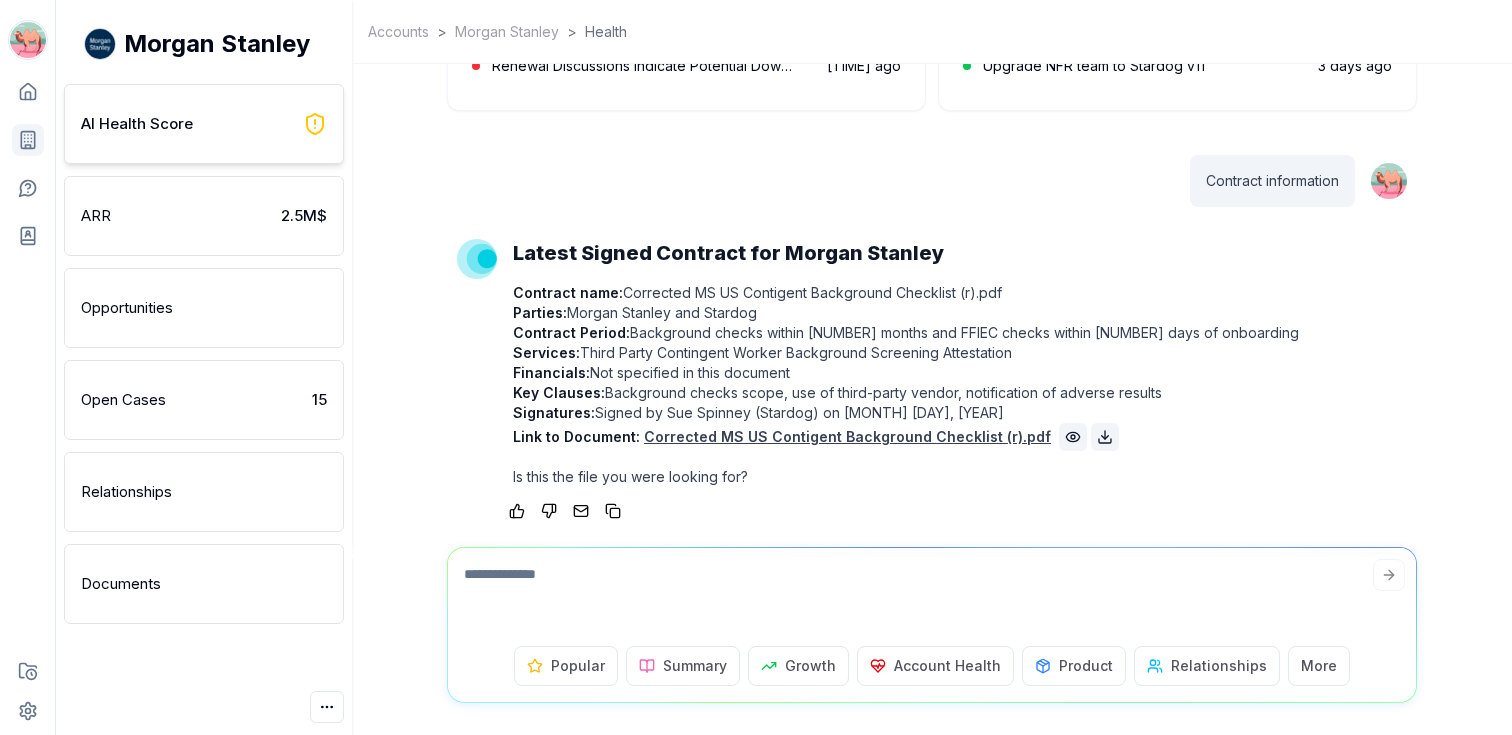 click on "Growth" at bounding box center [810, 666] 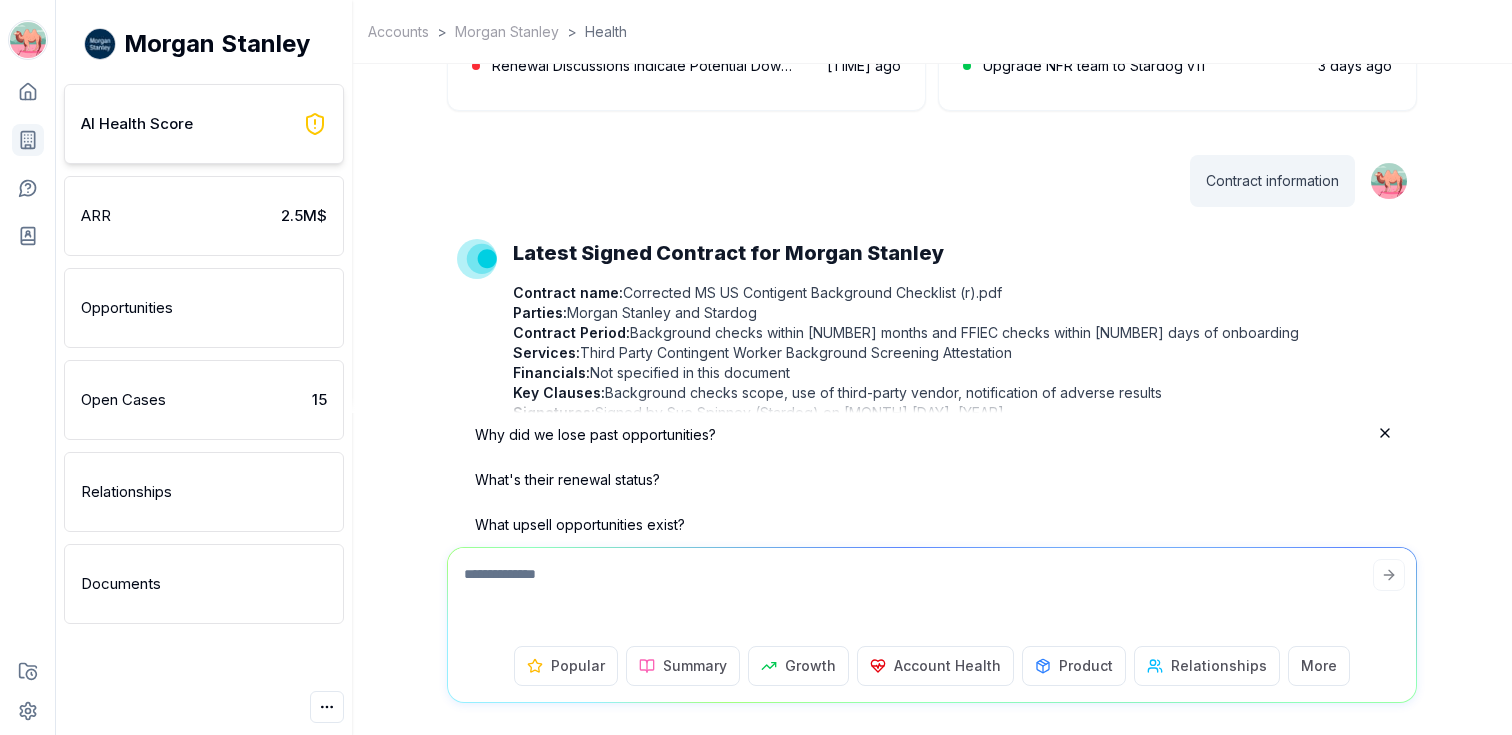 click on "What's their renewal status?" at bounding box center [914, 480] 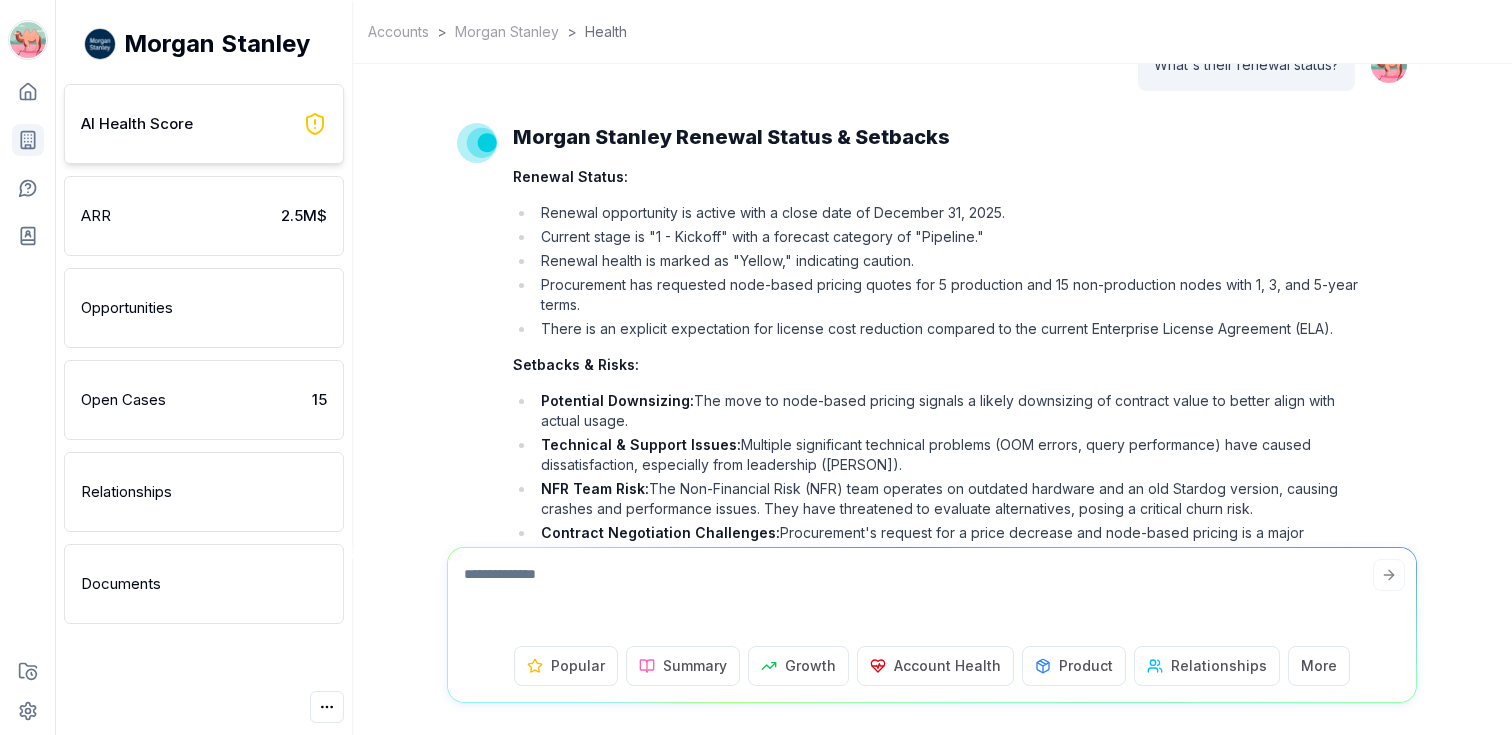 scroll, scrollTop: 0, scrollLeft: 0, axis: both 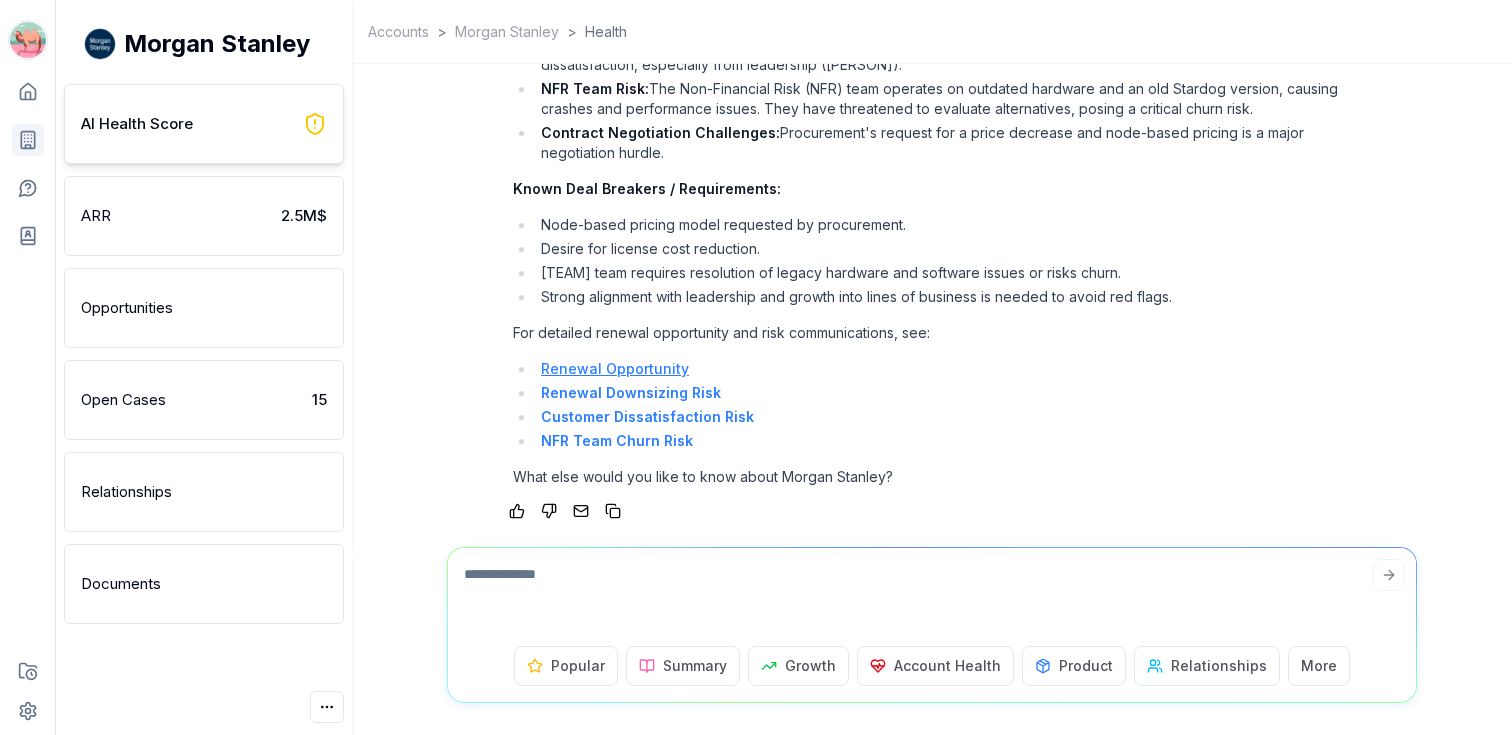 click on "Product" at bounding box center (1086, 666) 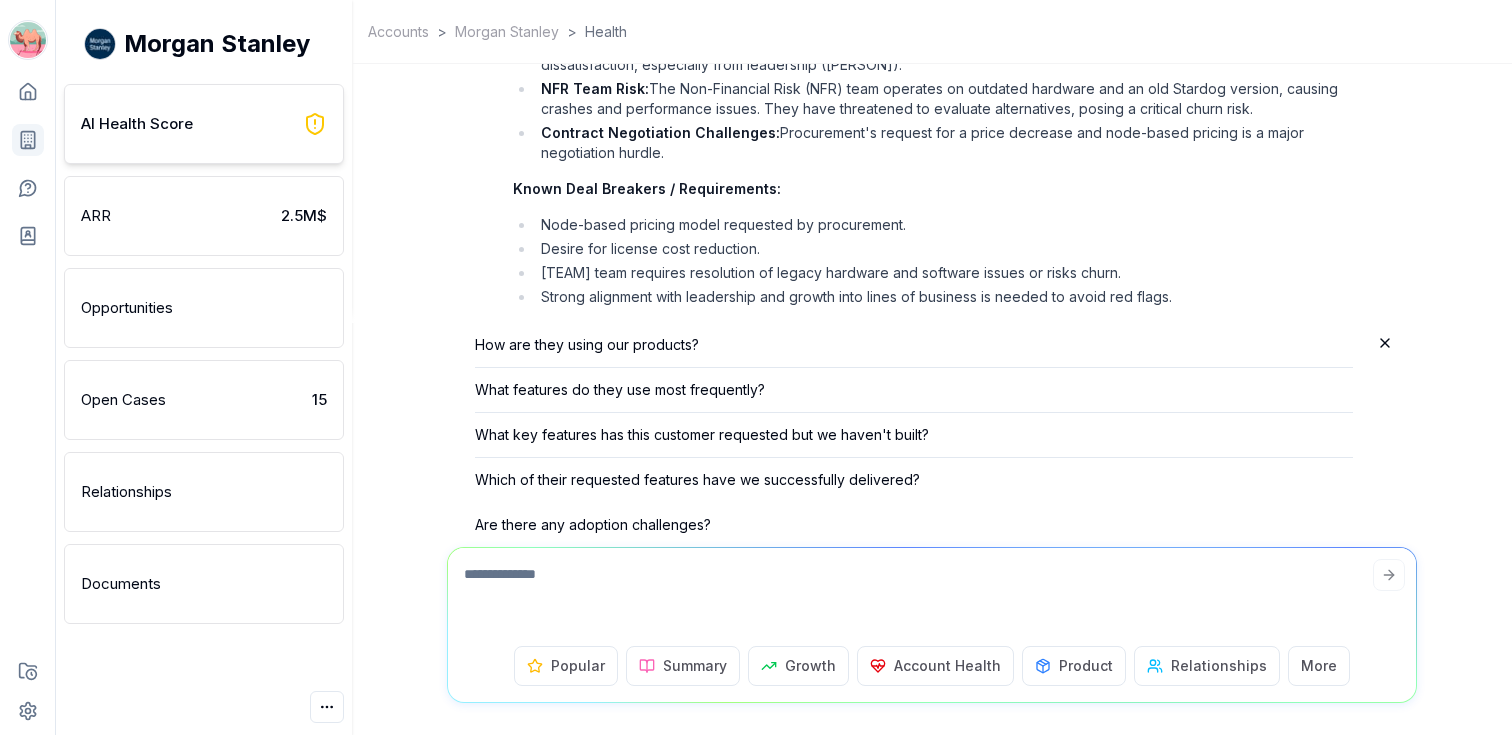 click on "Are there any adoption challenges?" at bounding box center [914, 525] 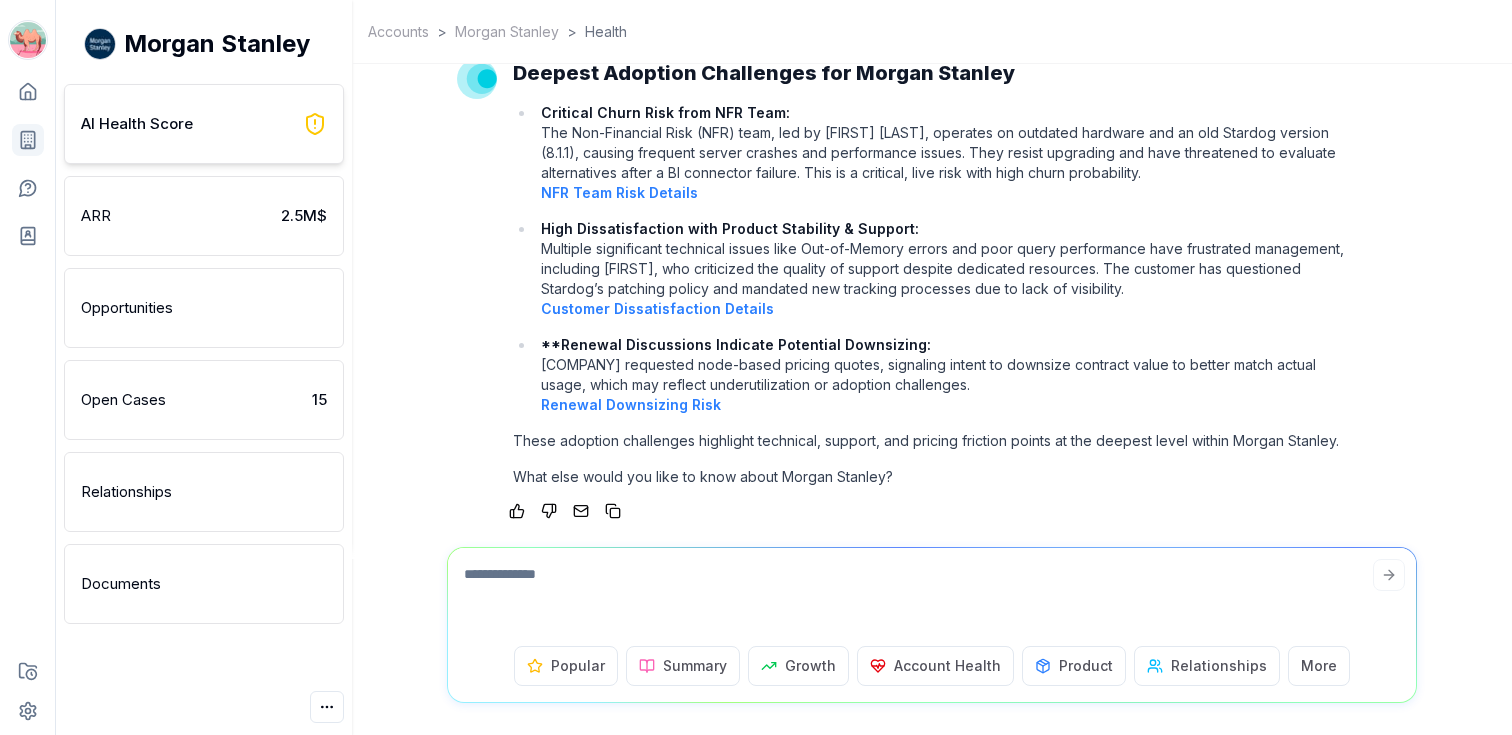 click on "Documents" at bounding box center (204, 584) 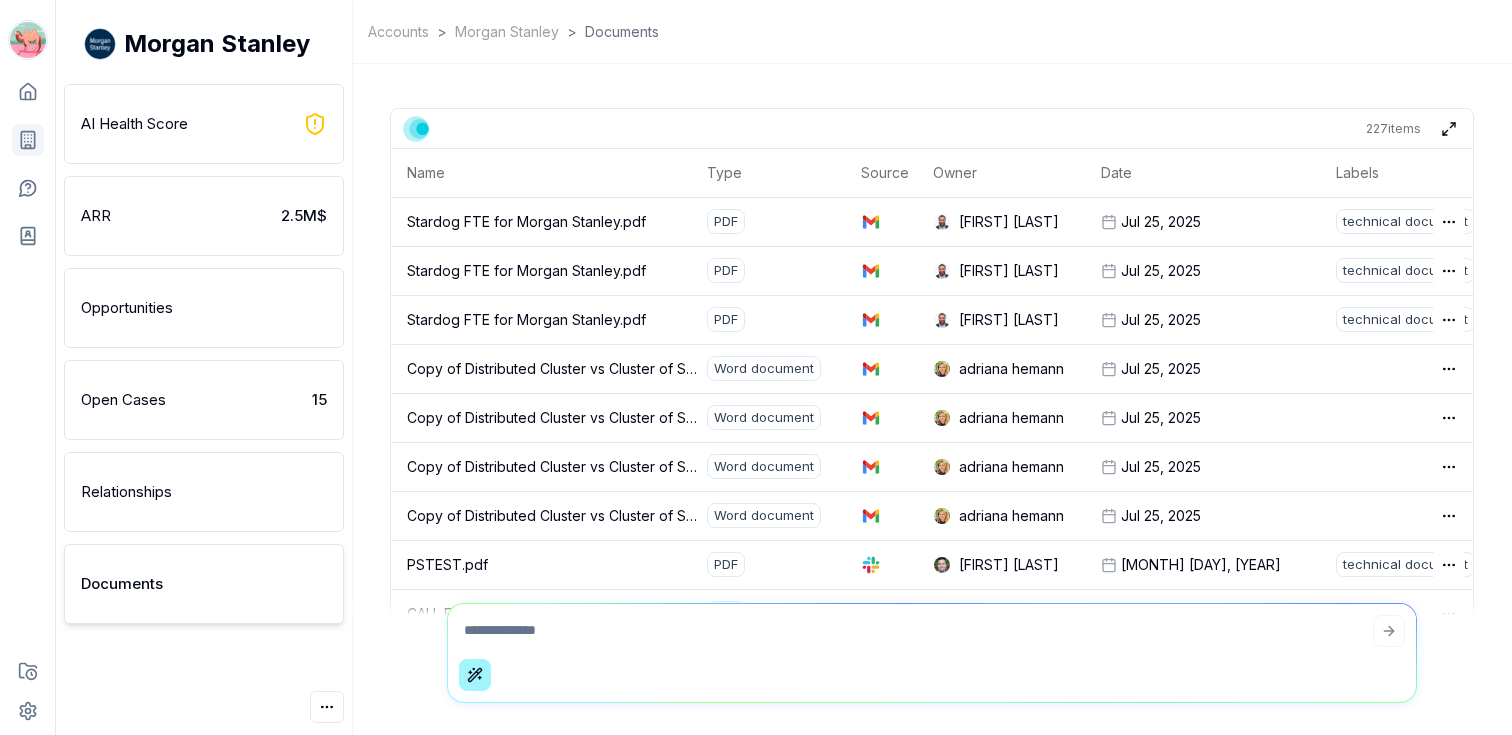 click 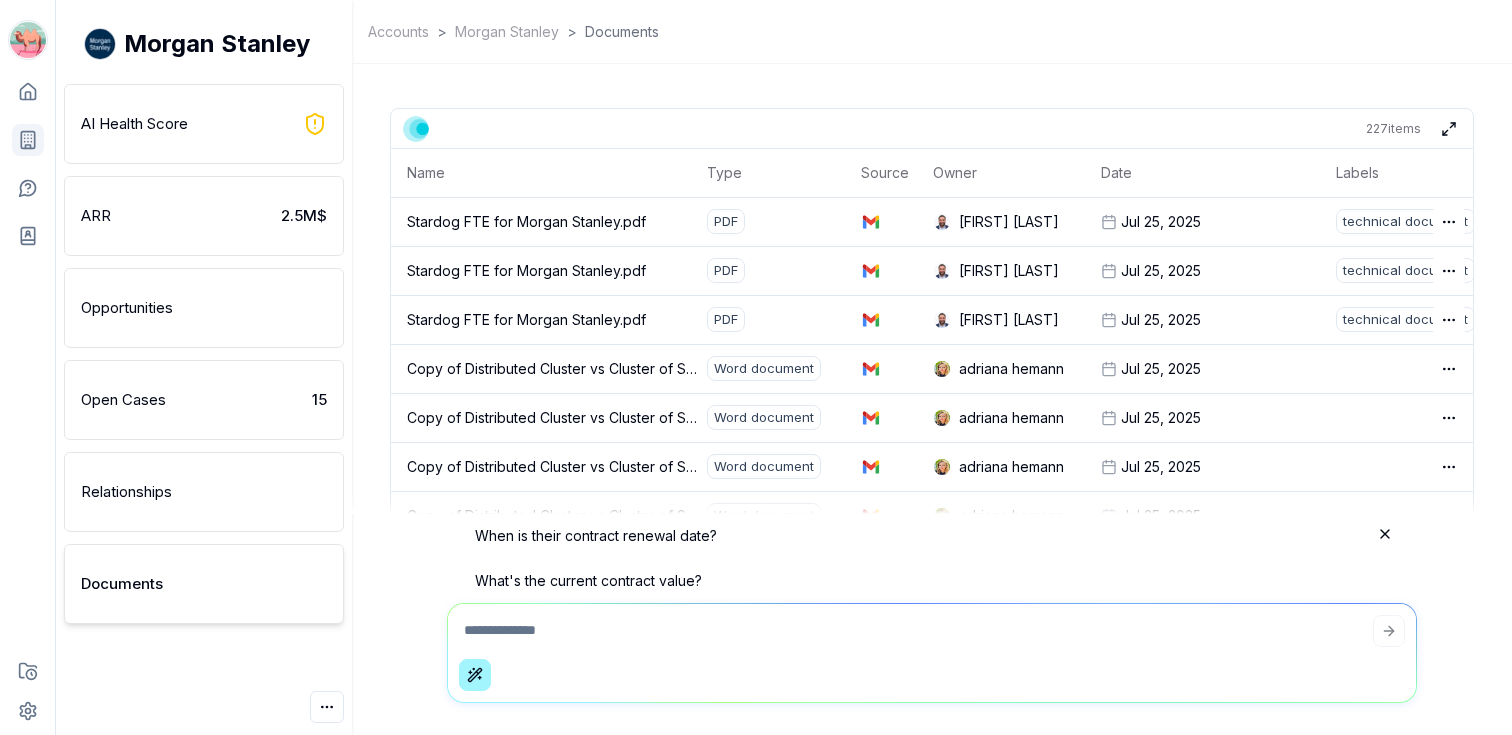 click on "What's the current contract value?" at bounding box center (914, 581) 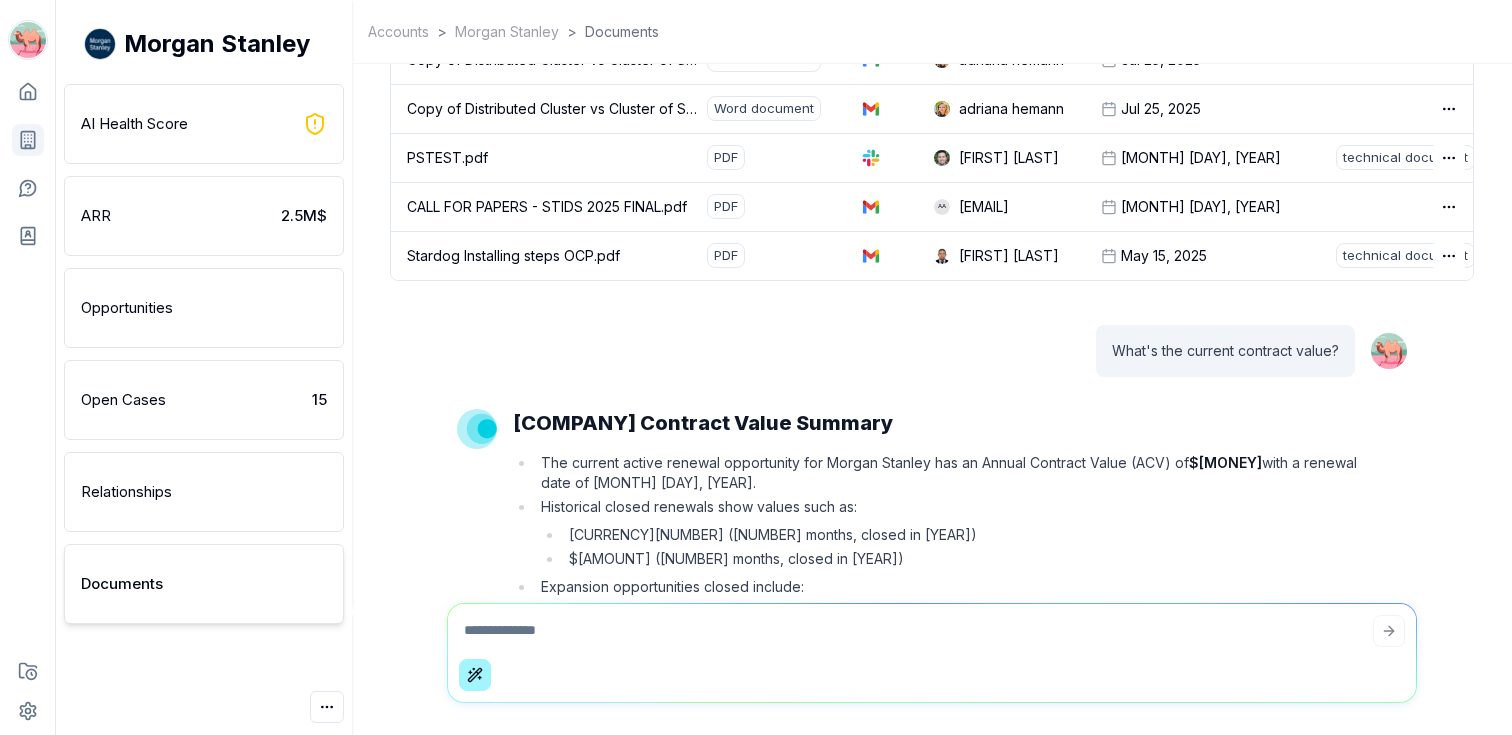 scroll, scrollTop: -582, scrollLeft: 0, axis: vertical 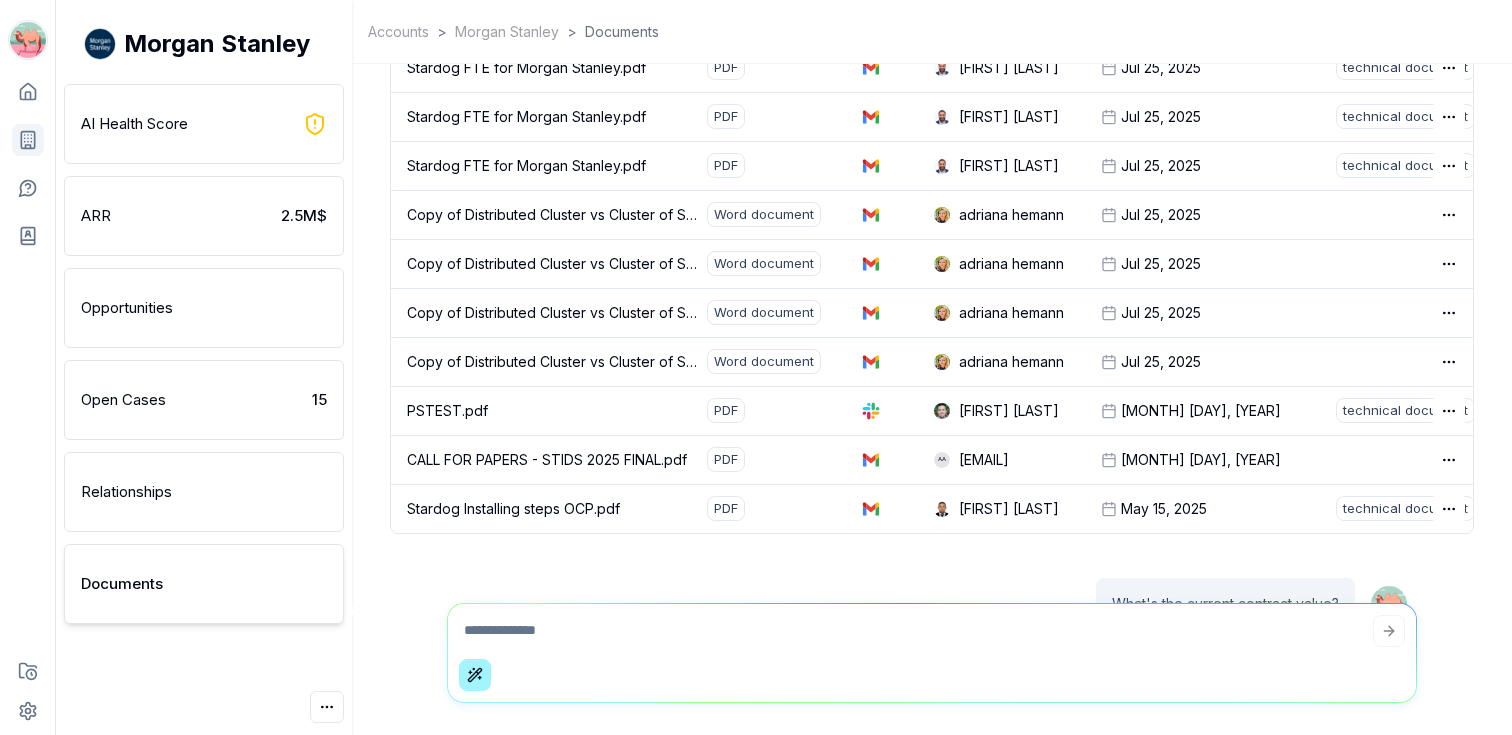 click 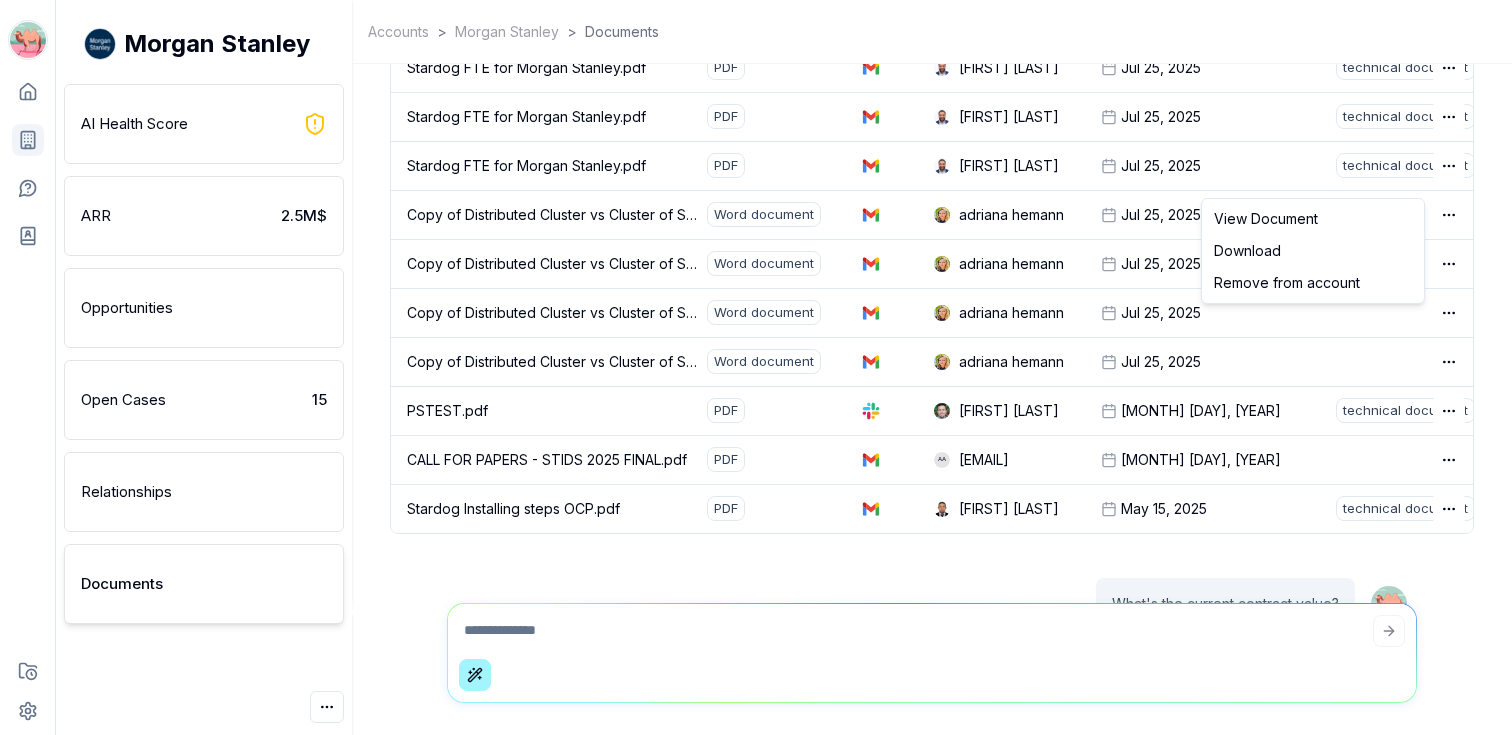 click on "View Document" at bounding box center (1313, 219) 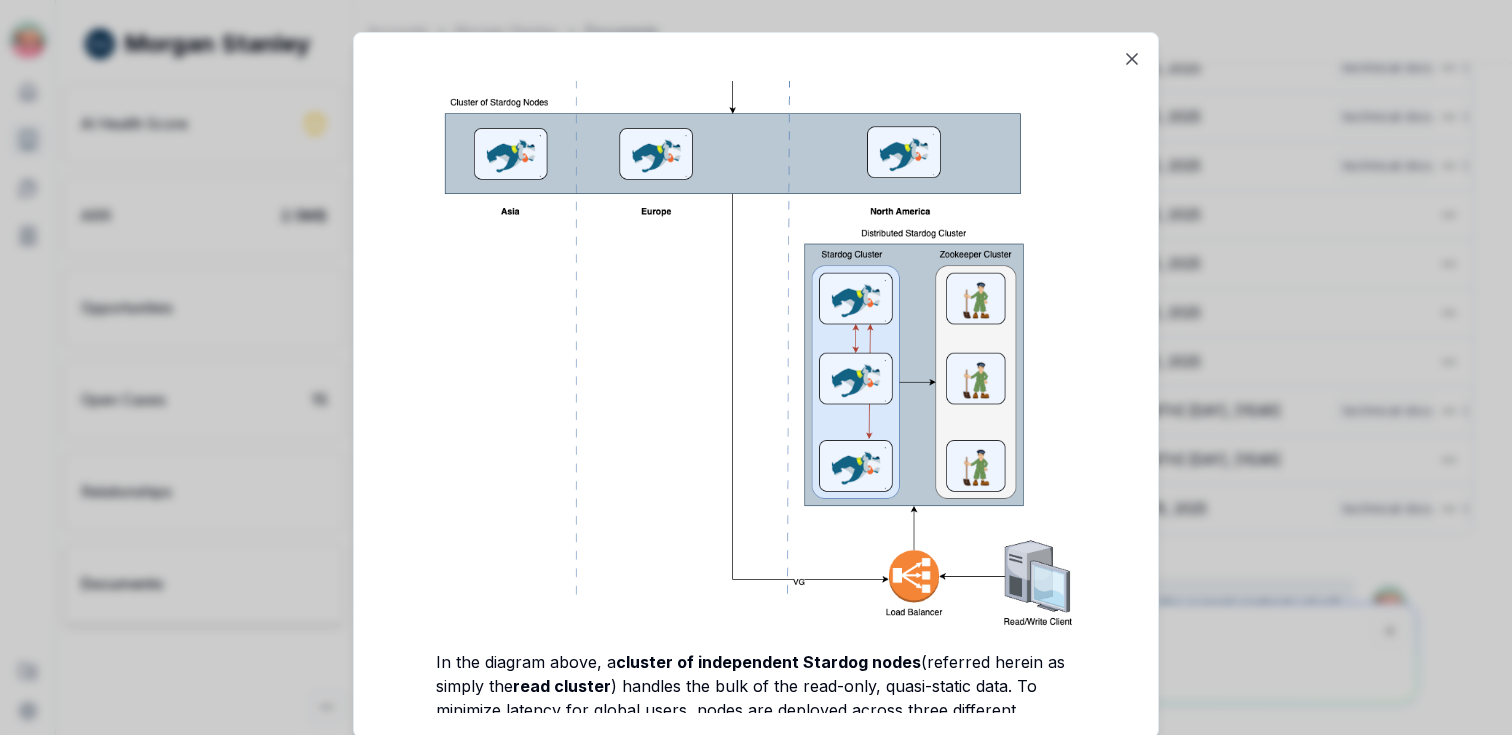 scroll, scrollTop: 6637, scrollLeft: 0, axis: vertical 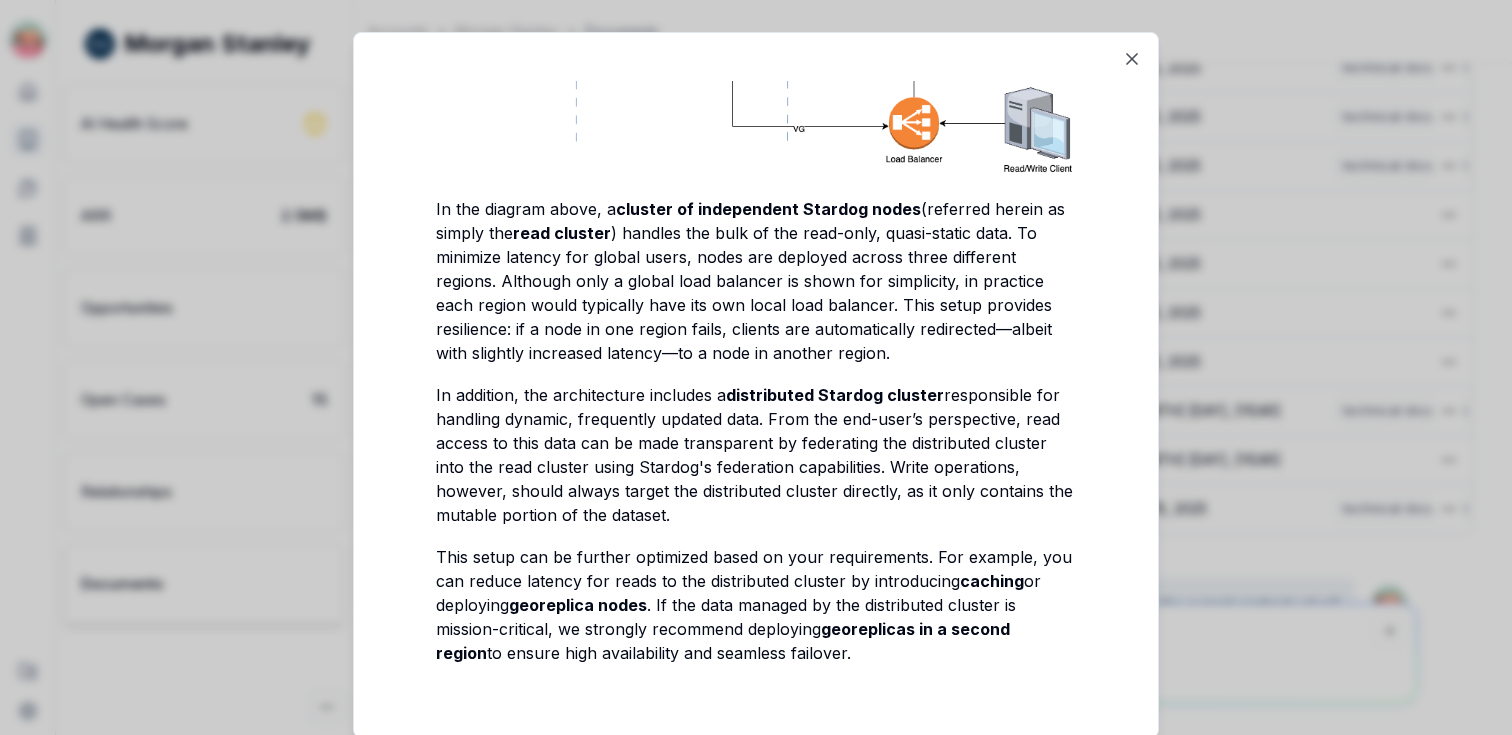 click 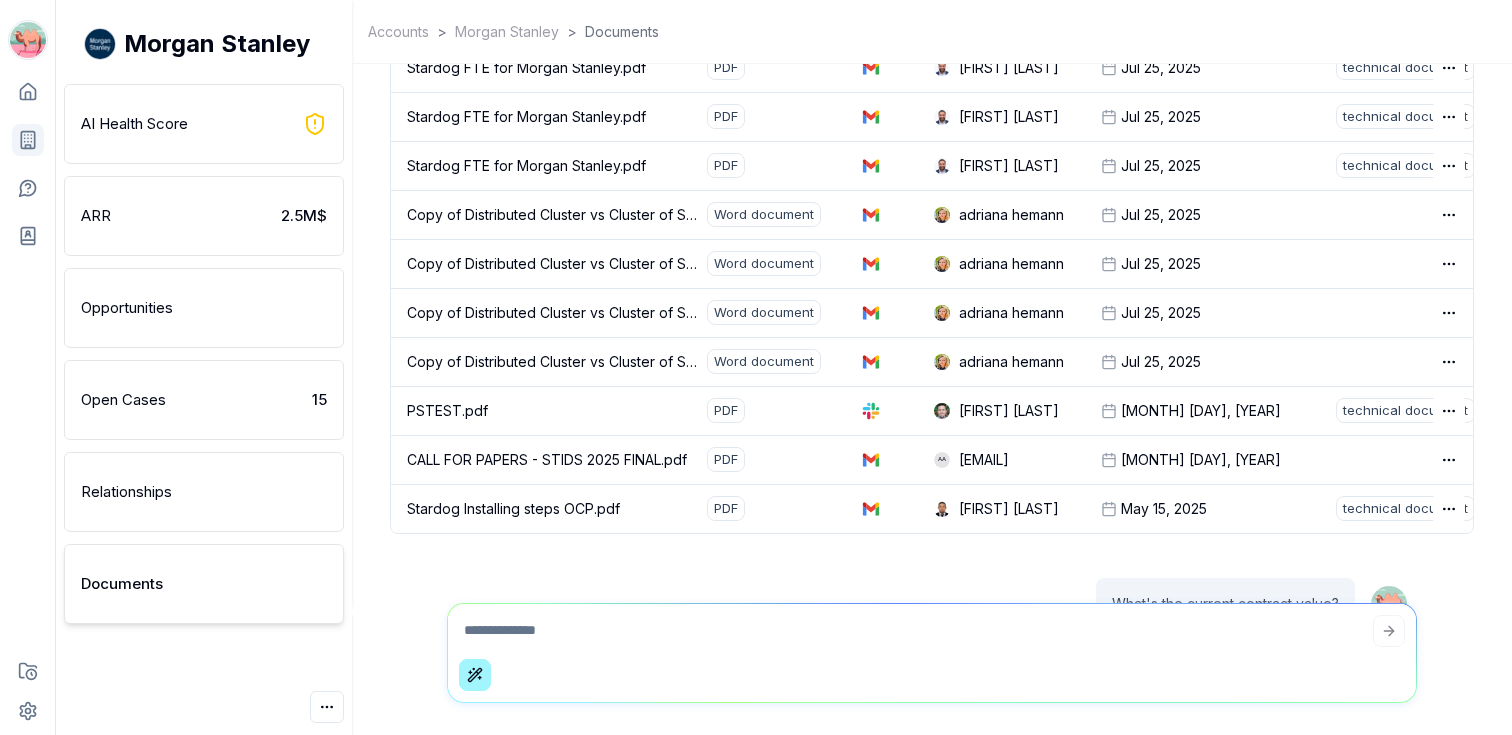 scroll, scrollTop: -752, scrollLeft: 0, axis: vertical 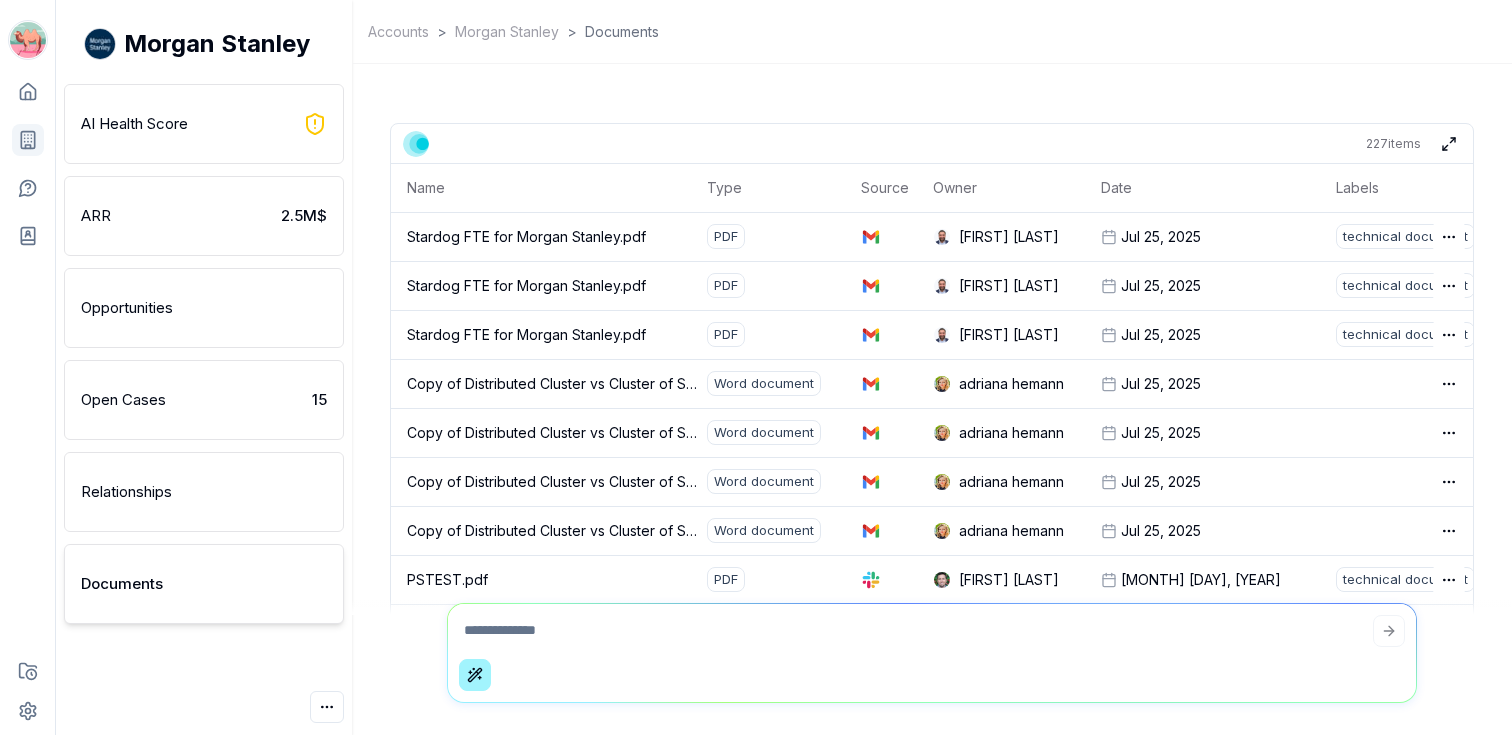 click on "ARR 2.5M$" at bounding box center (204, 216) 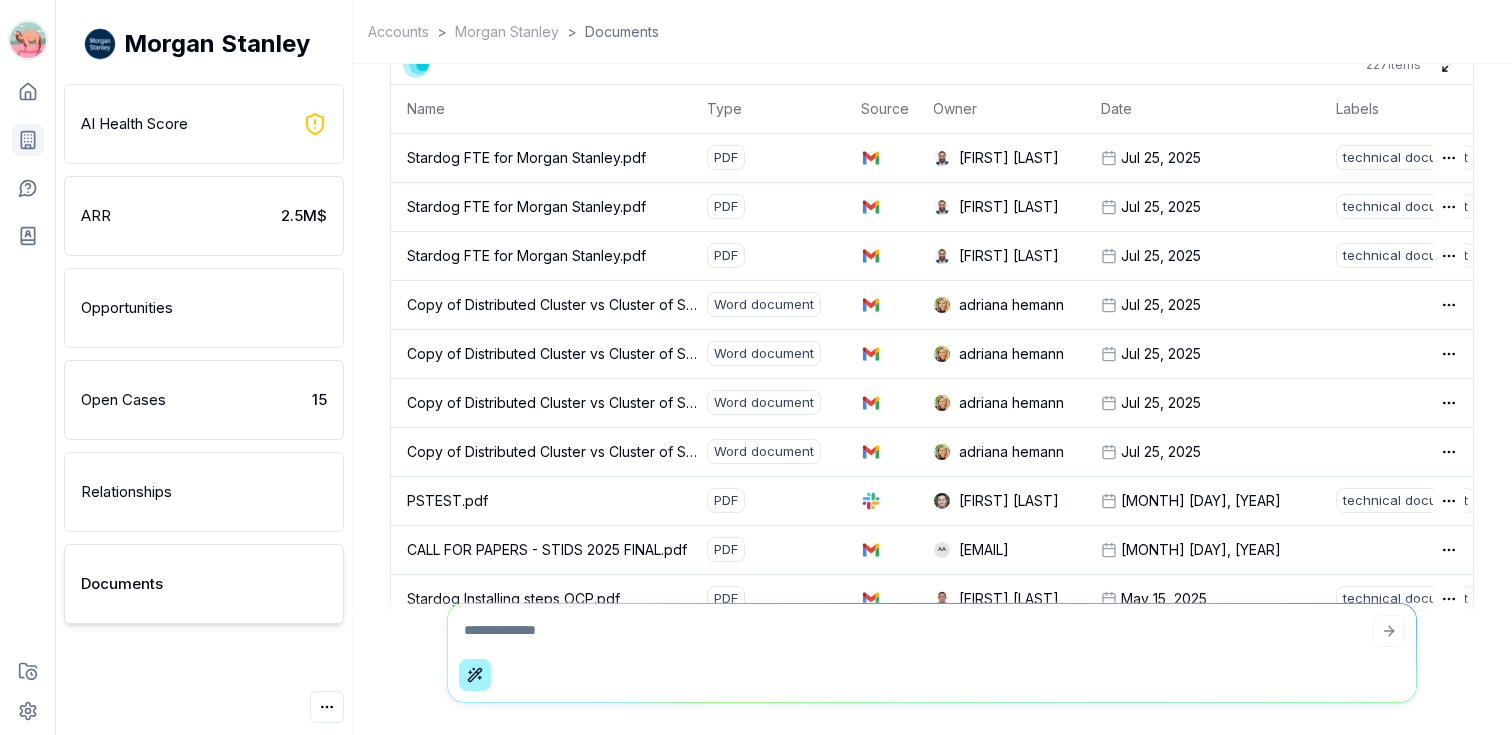 scroll, scrollTop: 0, scrollLeft: 0, axis: both 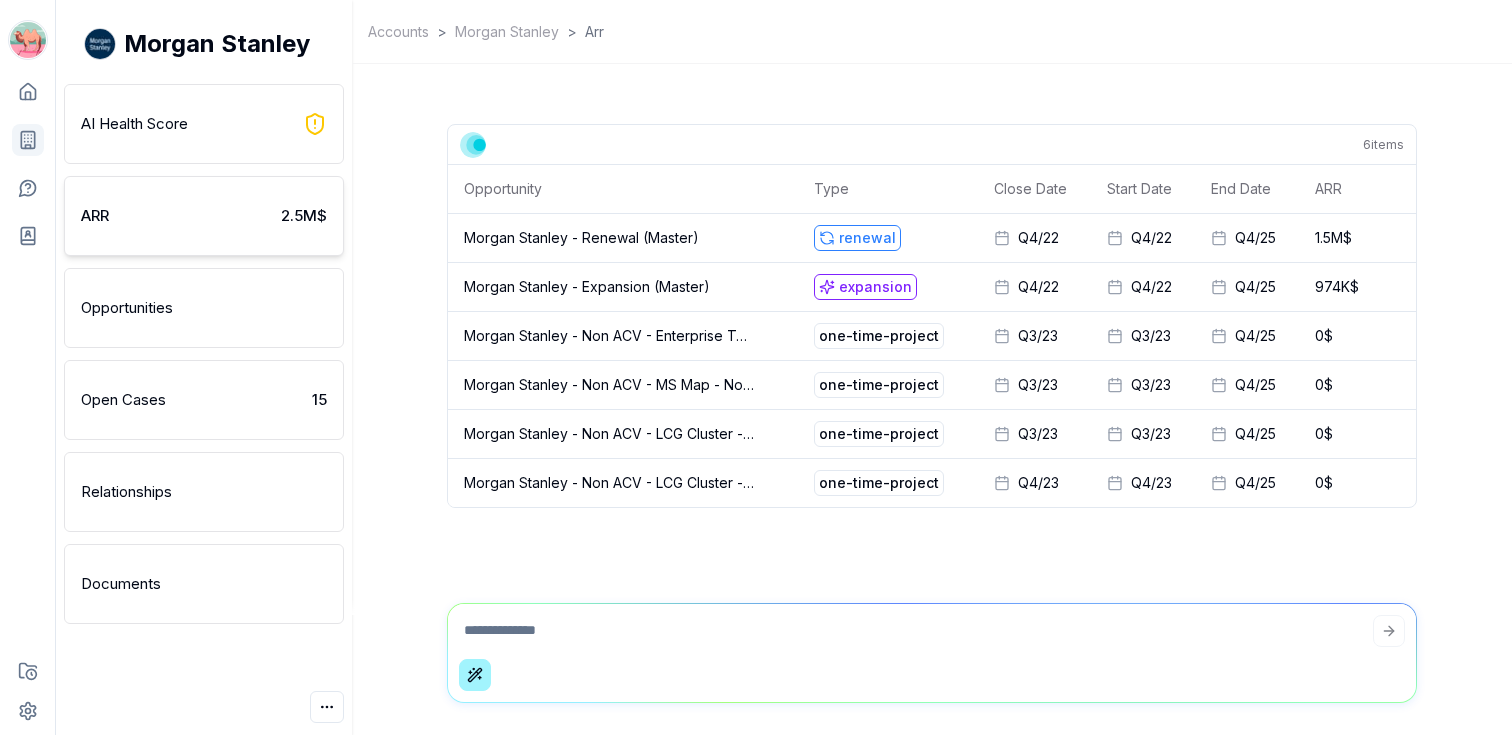 click on "Opportunities" at bounding box center (204, 308) 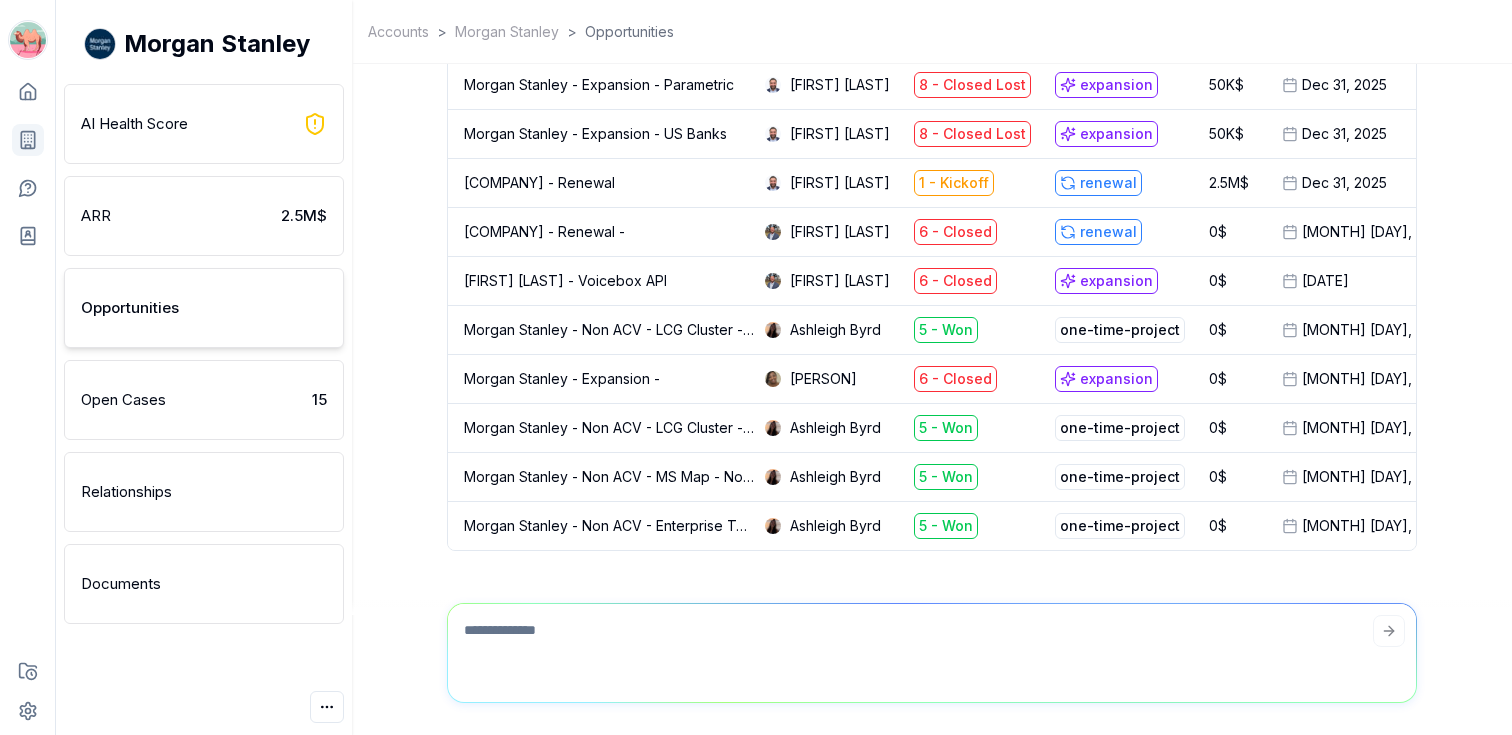scroll, scrollTop: -173, scrollLeft: 0, axis: vertical 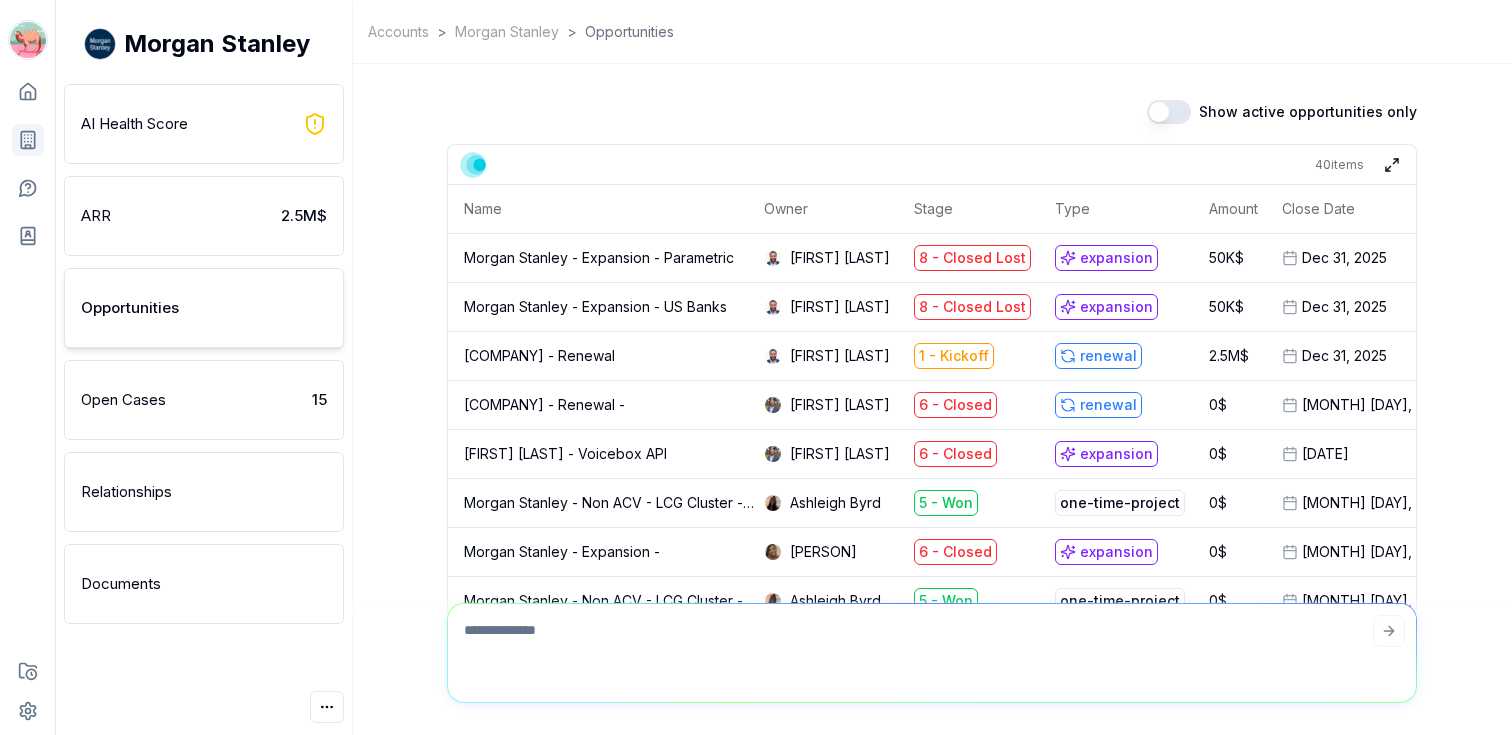 click on "Show active opportunities only" at bounding box center [1169, 112] 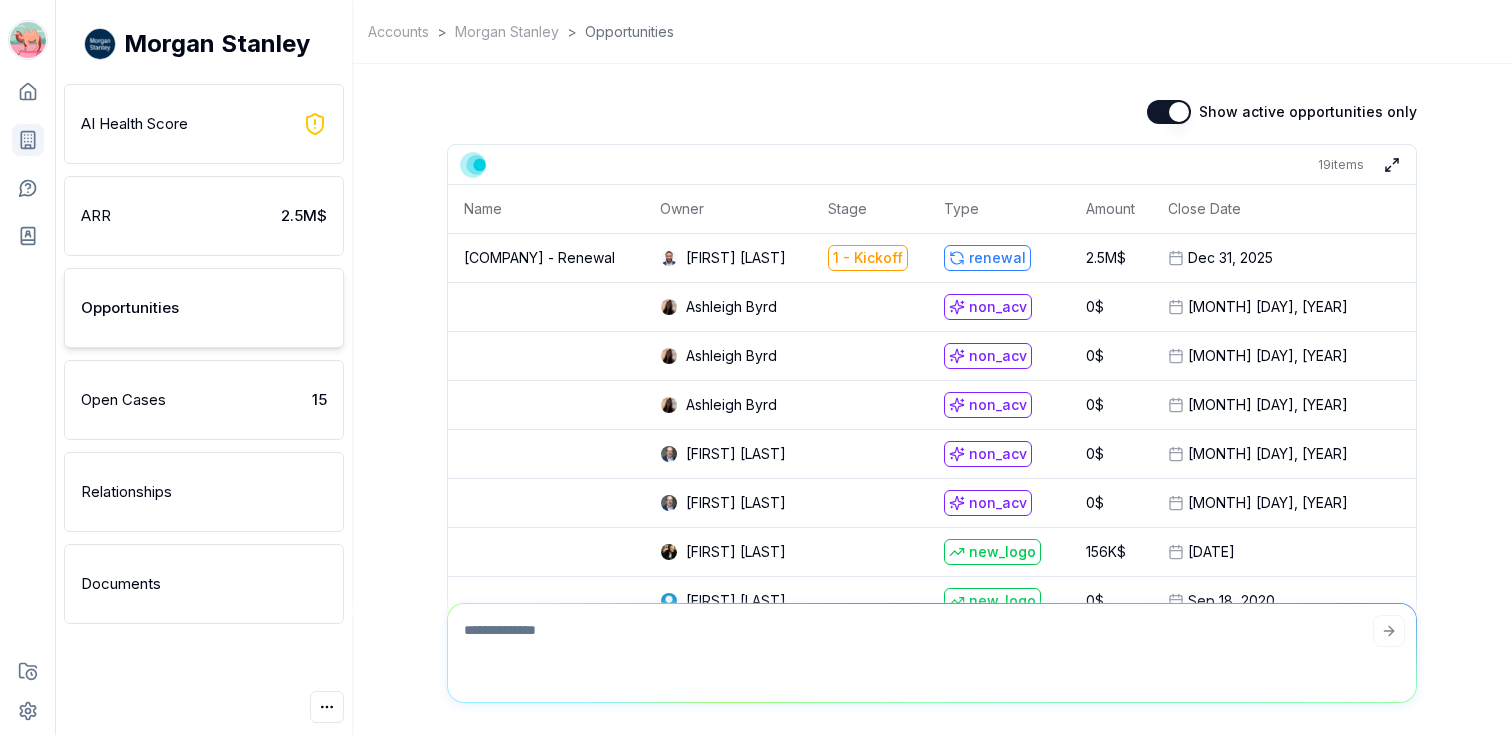 click on "Show active opportunities only" at bounding box center [1169, 112] 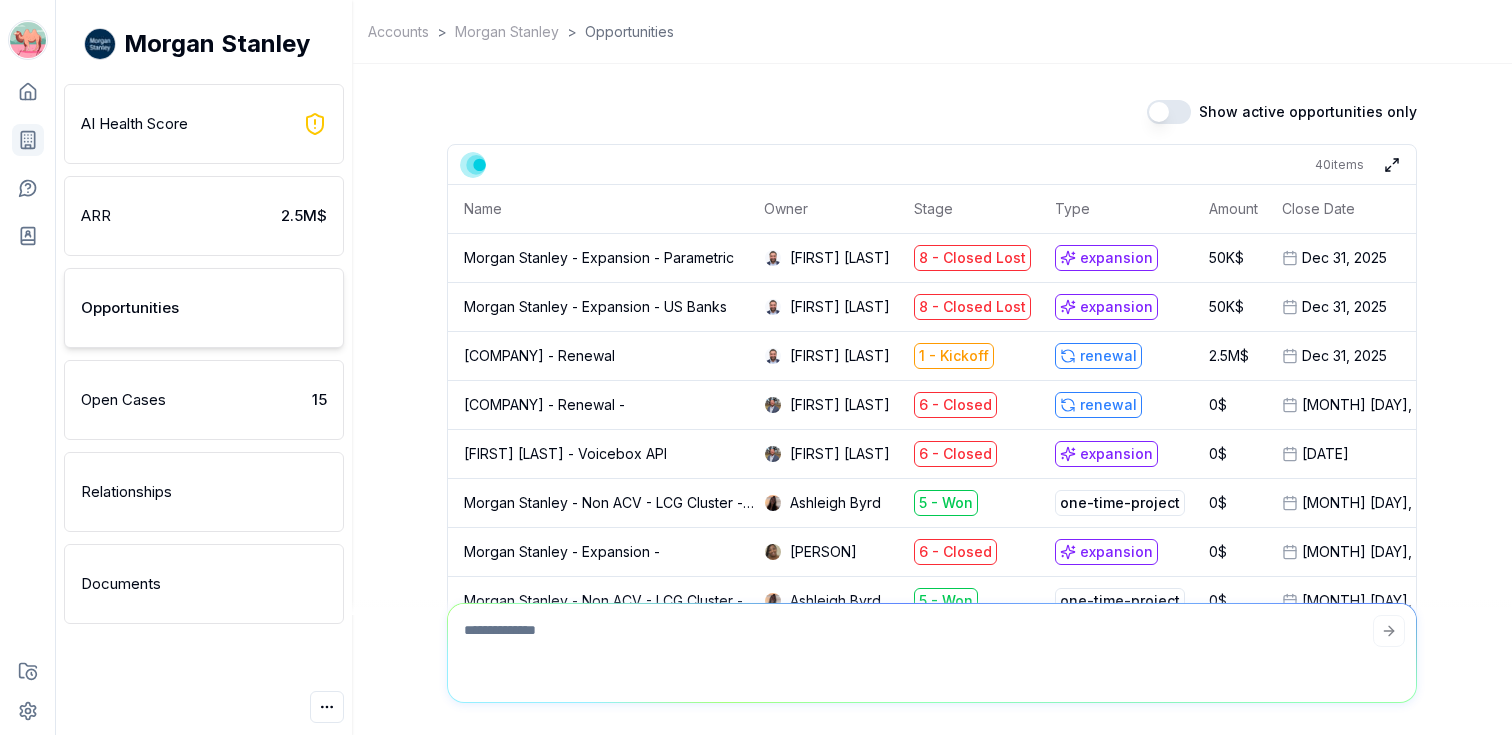 click on "Show active opportunities only" at bounding box center (1169, 112) 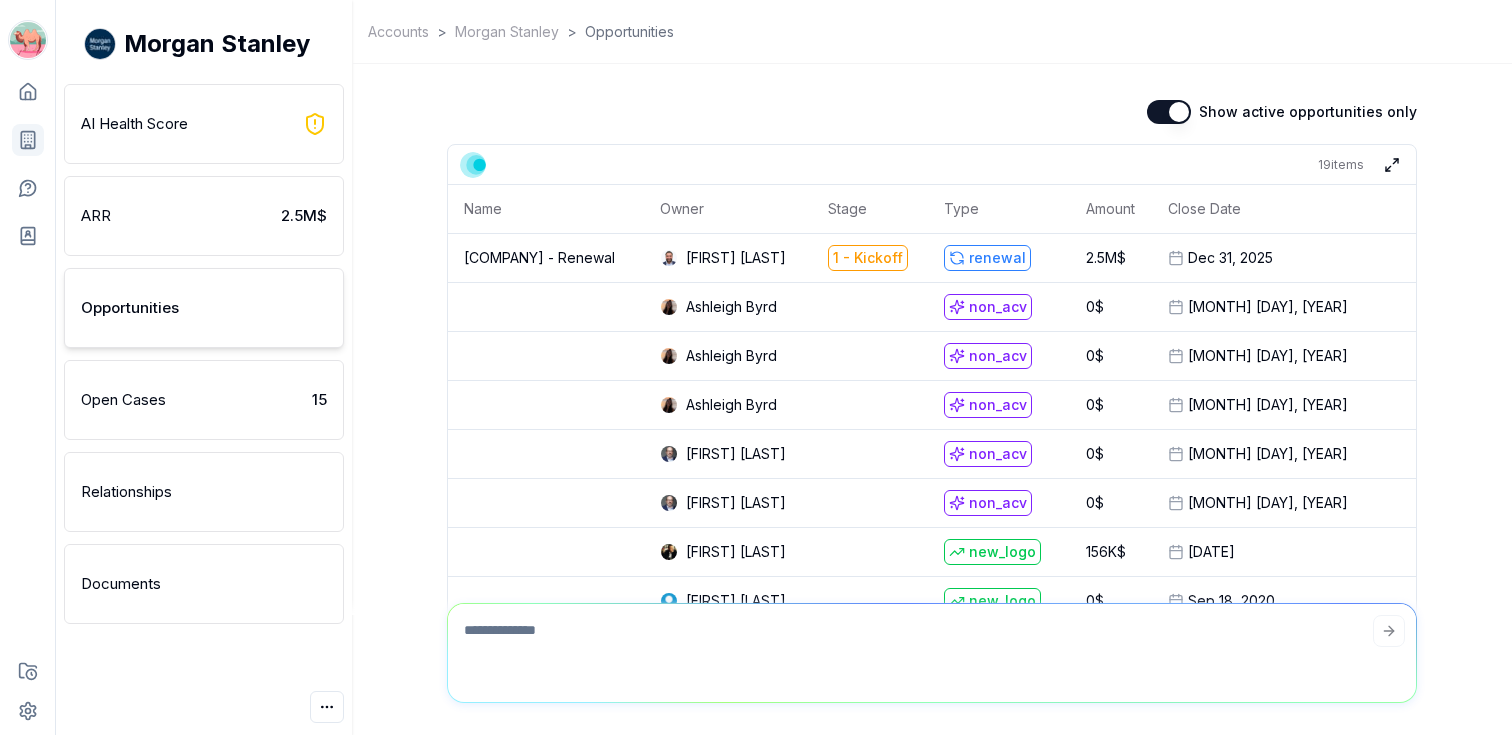 click on "Show active opportunities only" at bounding box center (1169, 112) 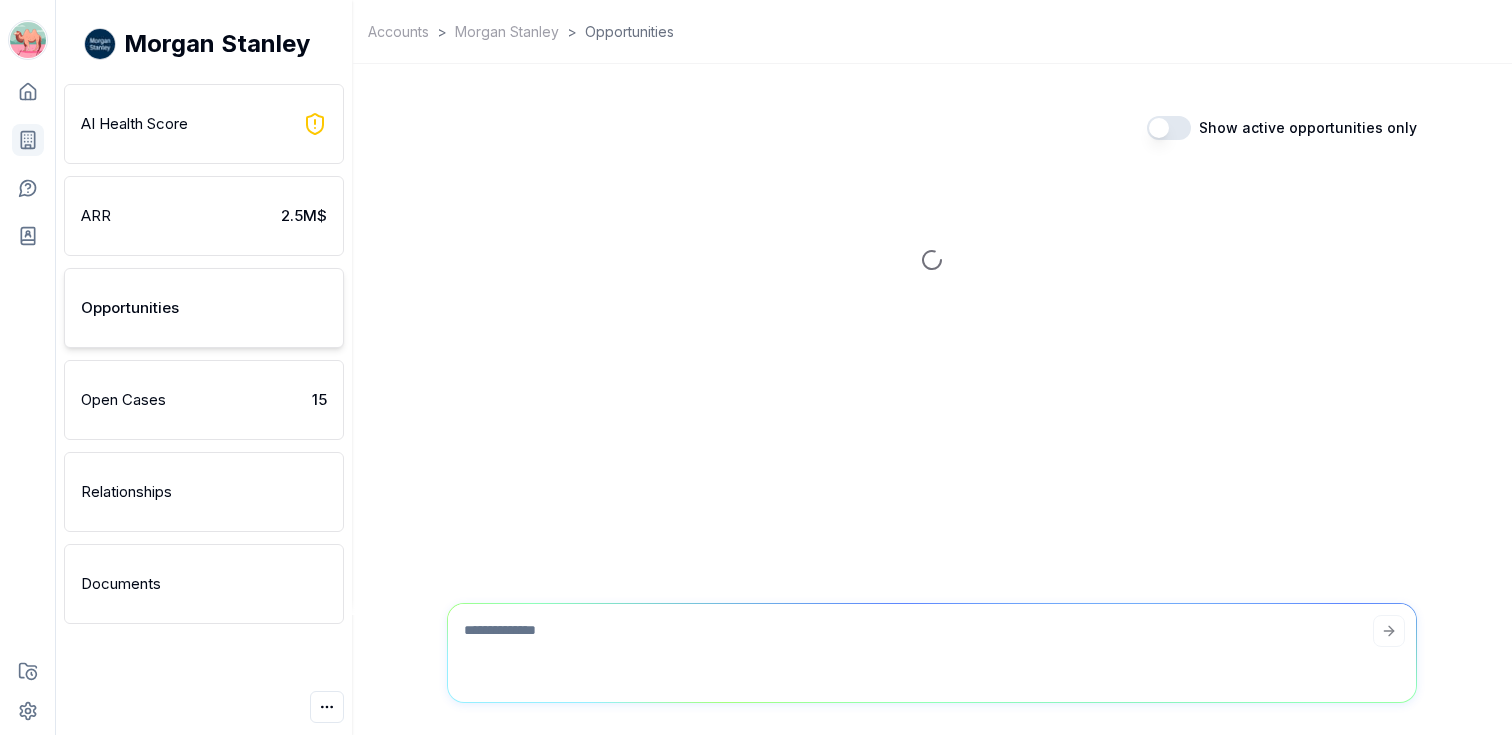 scroll, scrollTop: -173, scrollLeft: 0, axis: vertical 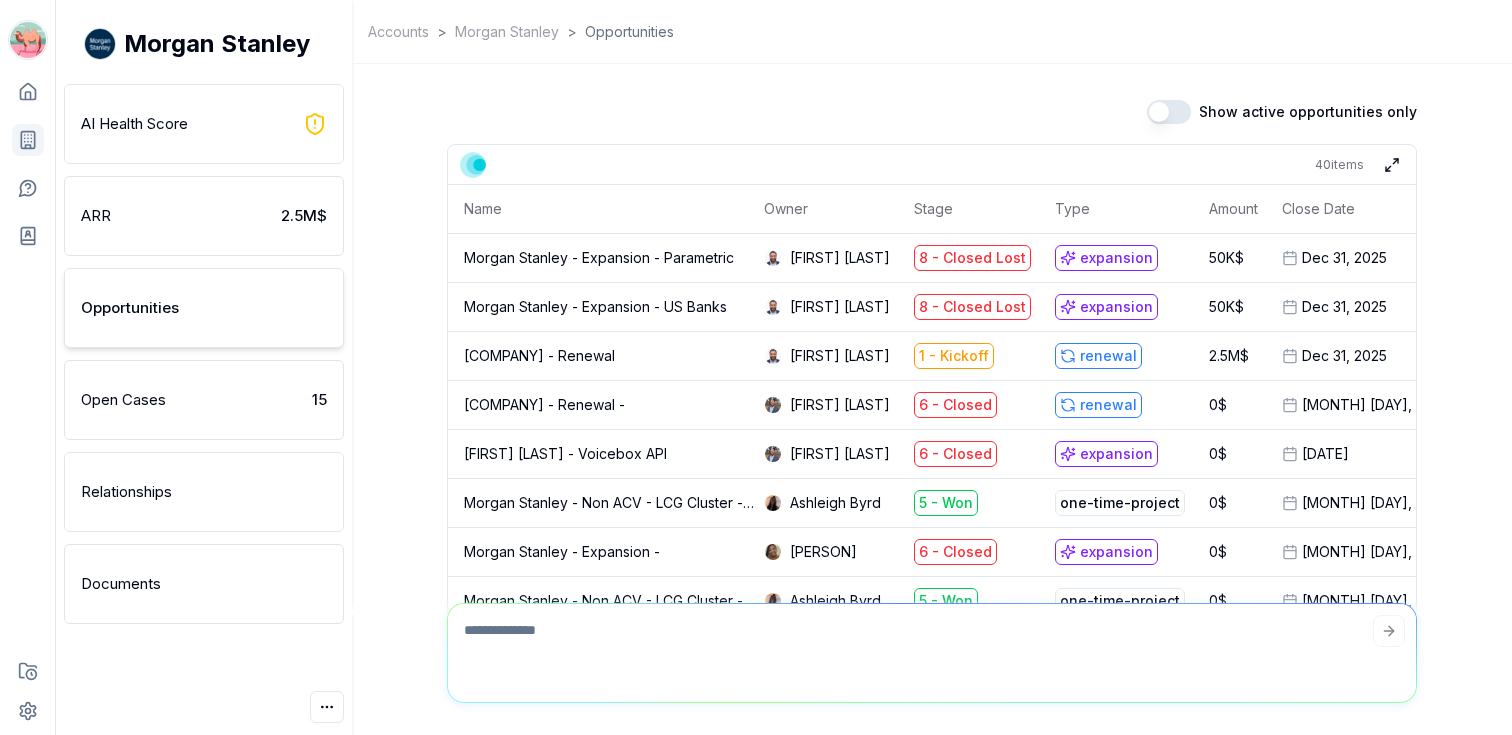 click on "Show active opportunities only" at bounding box center [1169, 112] 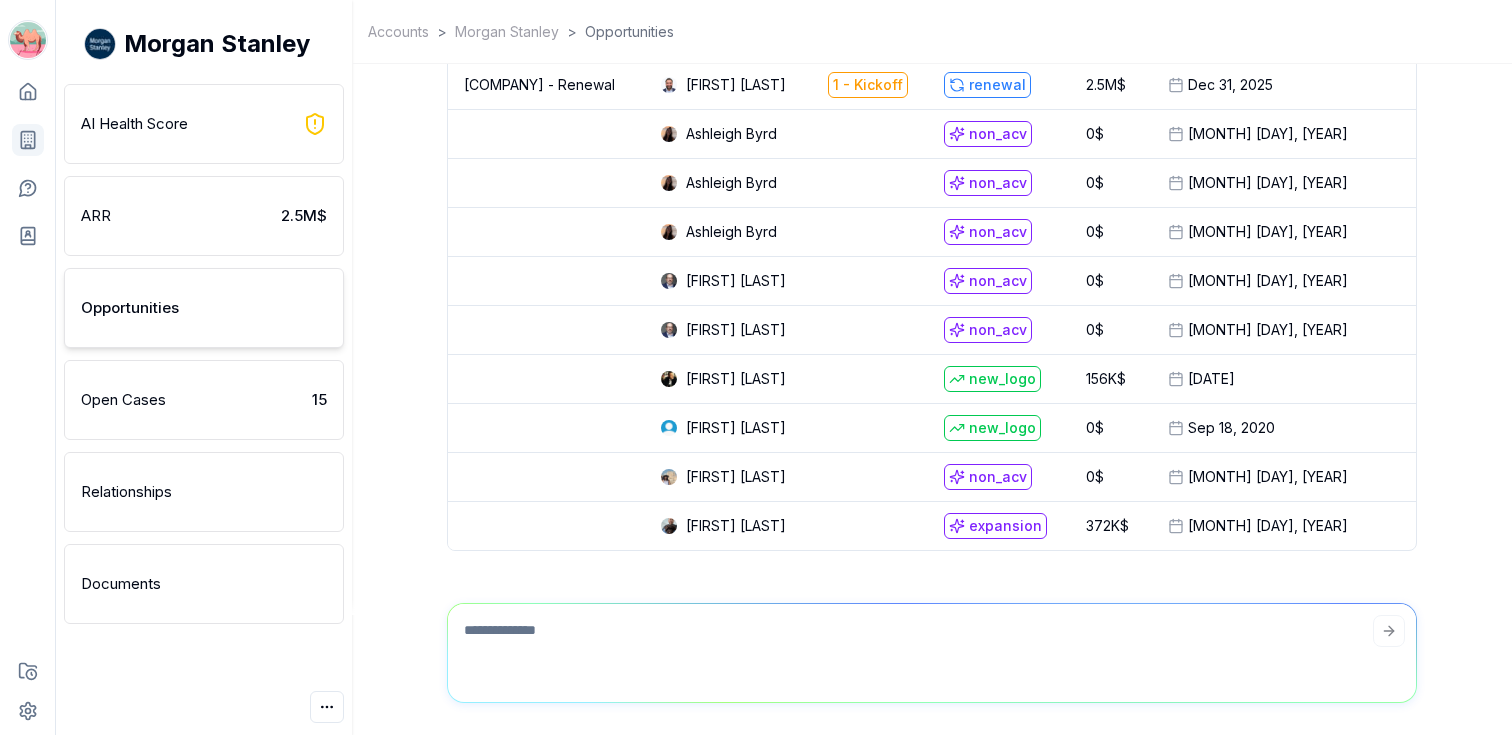scroll, scrollTop: -189, scrollLeft: 0, axis: vertical 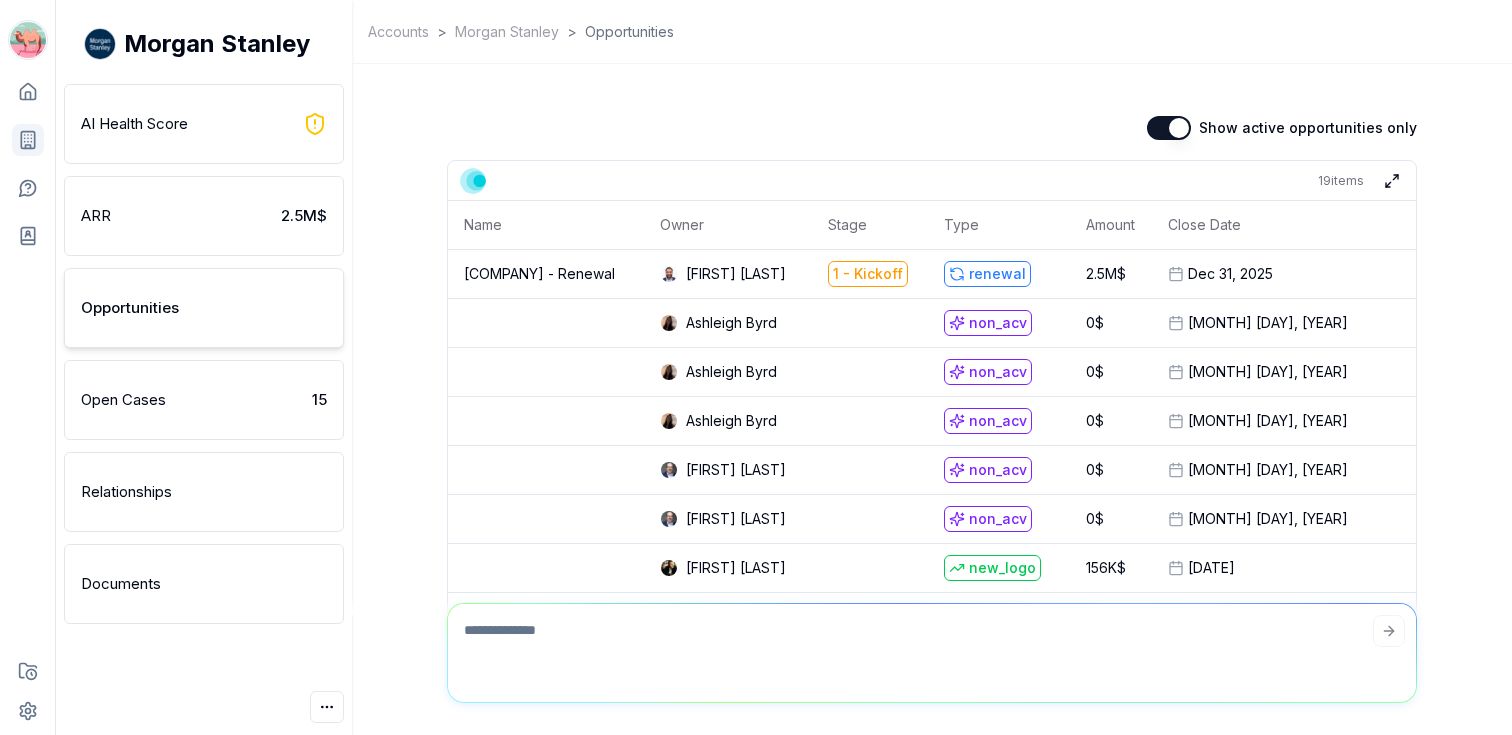 click at bounding box center (1392, 181) 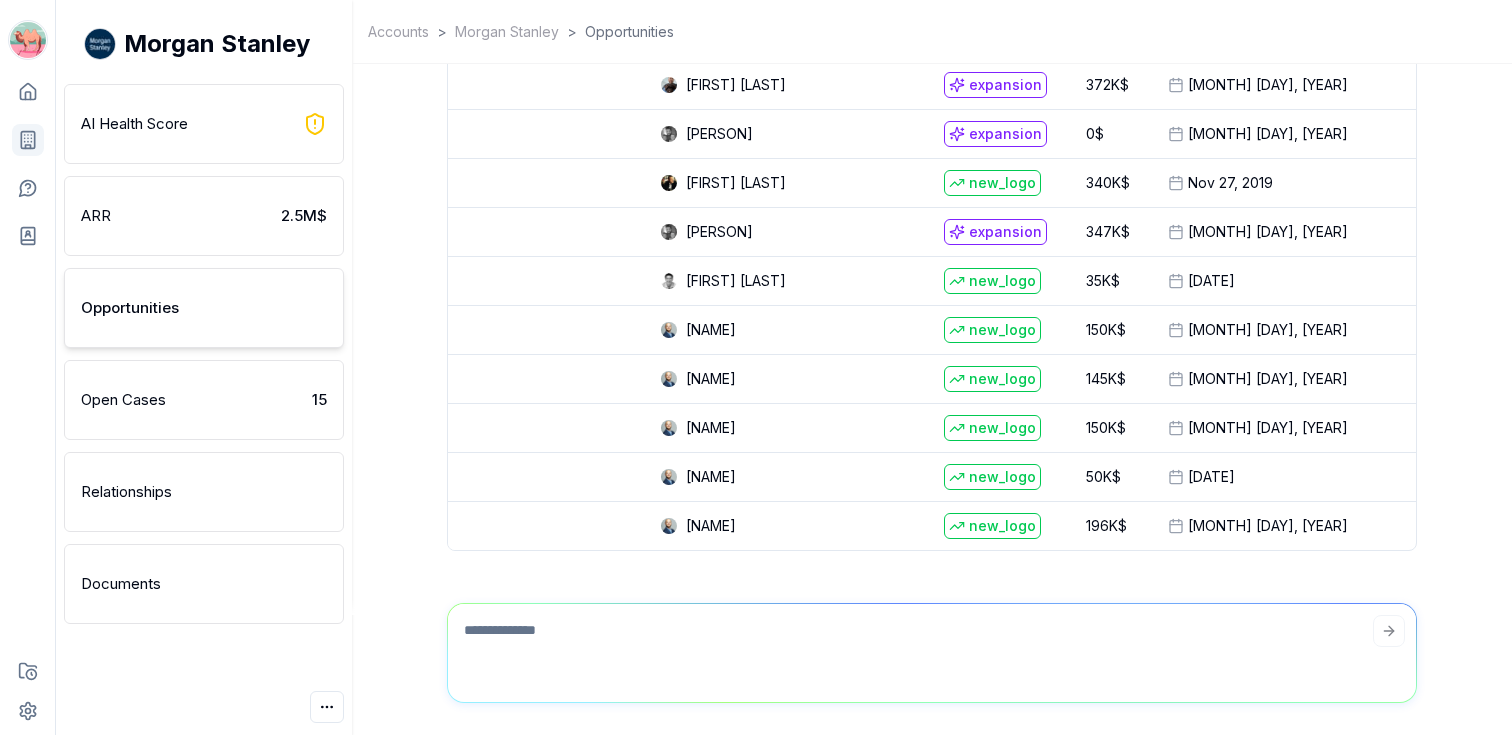 scroll, scrollTop: -630, scrollLeft: 0, axis: vertical 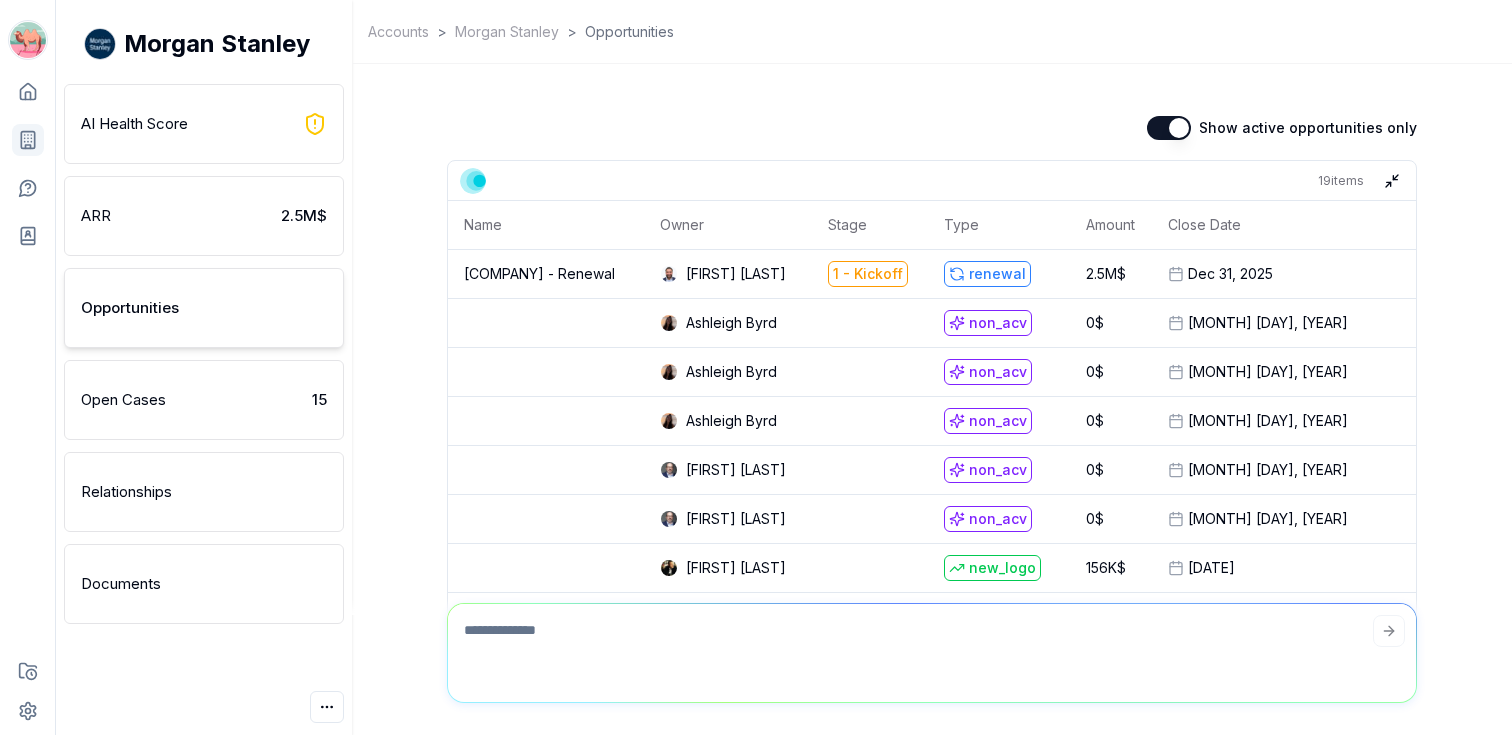 click on "Open Cases 15" at bounding box center [204, 400] 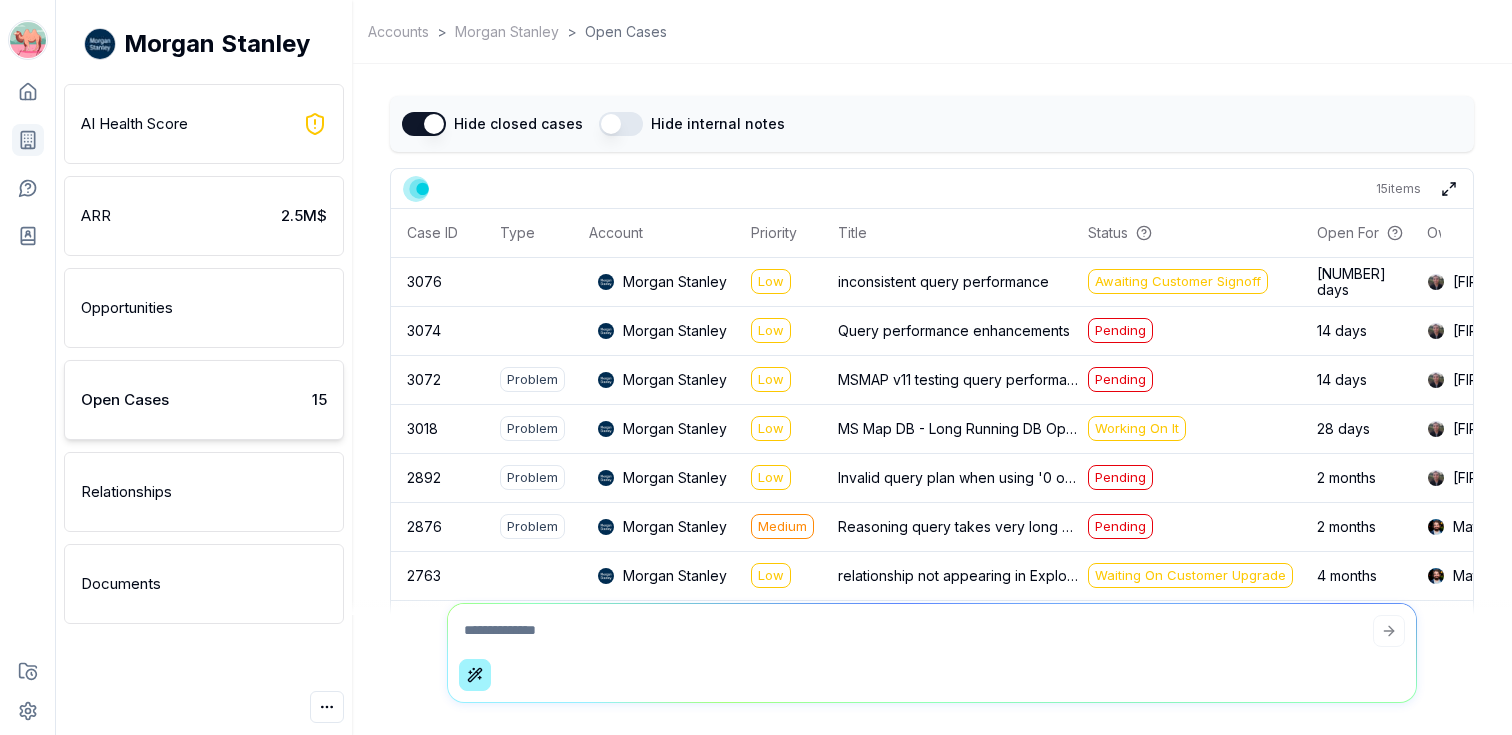 scroll, scrollTop: -197, scrollLeft: 0, axis: vertical 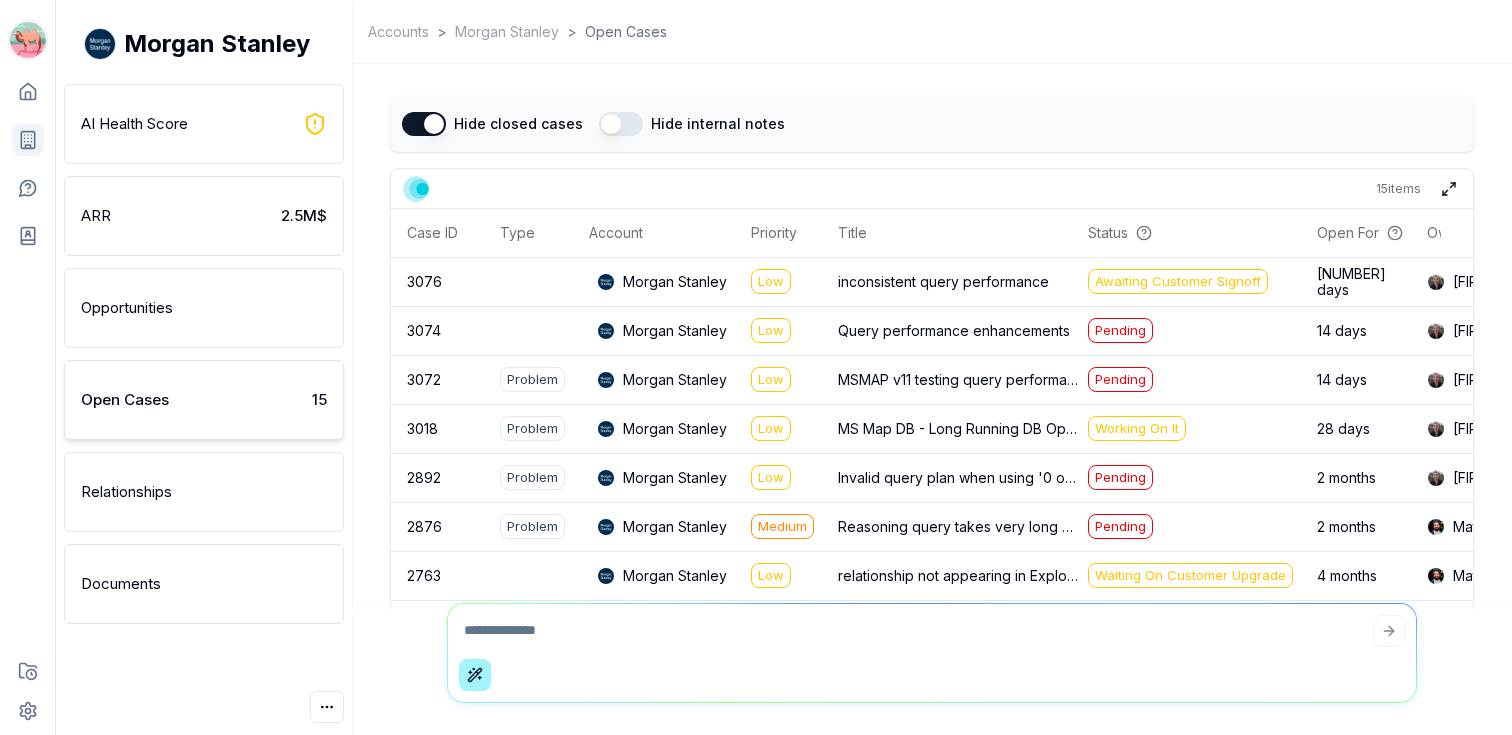 click on "Hide internal notes" at bounding box center [621, 124] 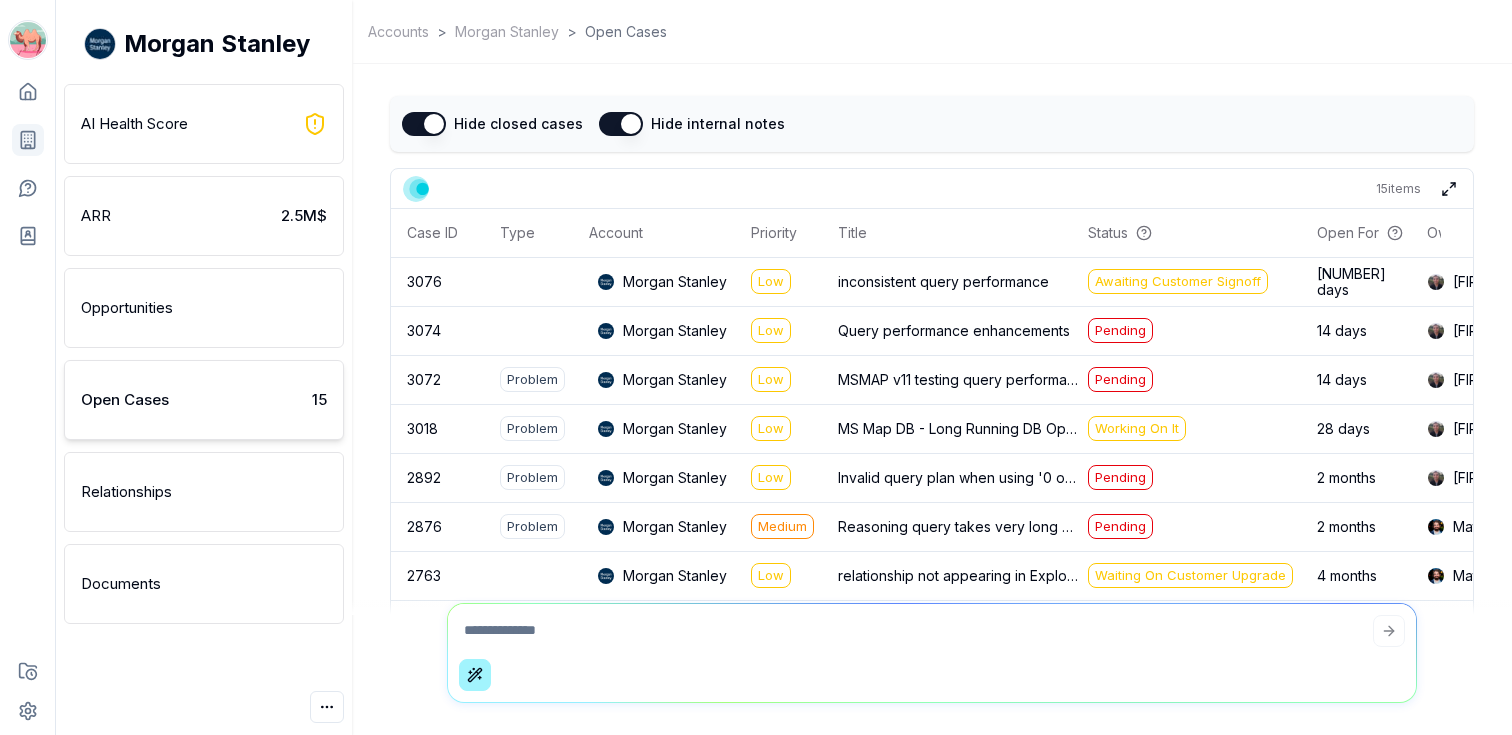 click on "Hide internal notes" at bounding box center [621, 124] 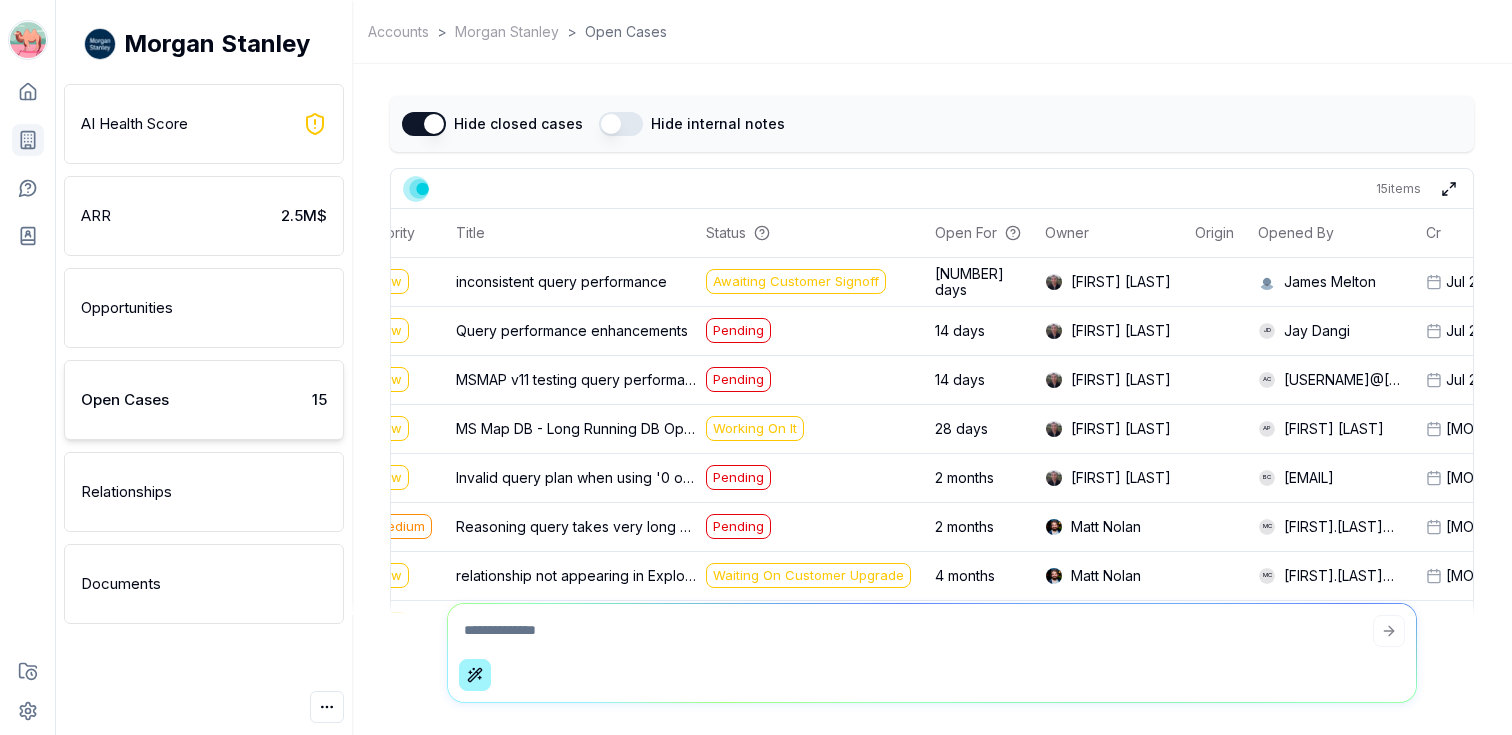 scroll, scrollTop: 0, scrollLeft: 602, axis: horizontal 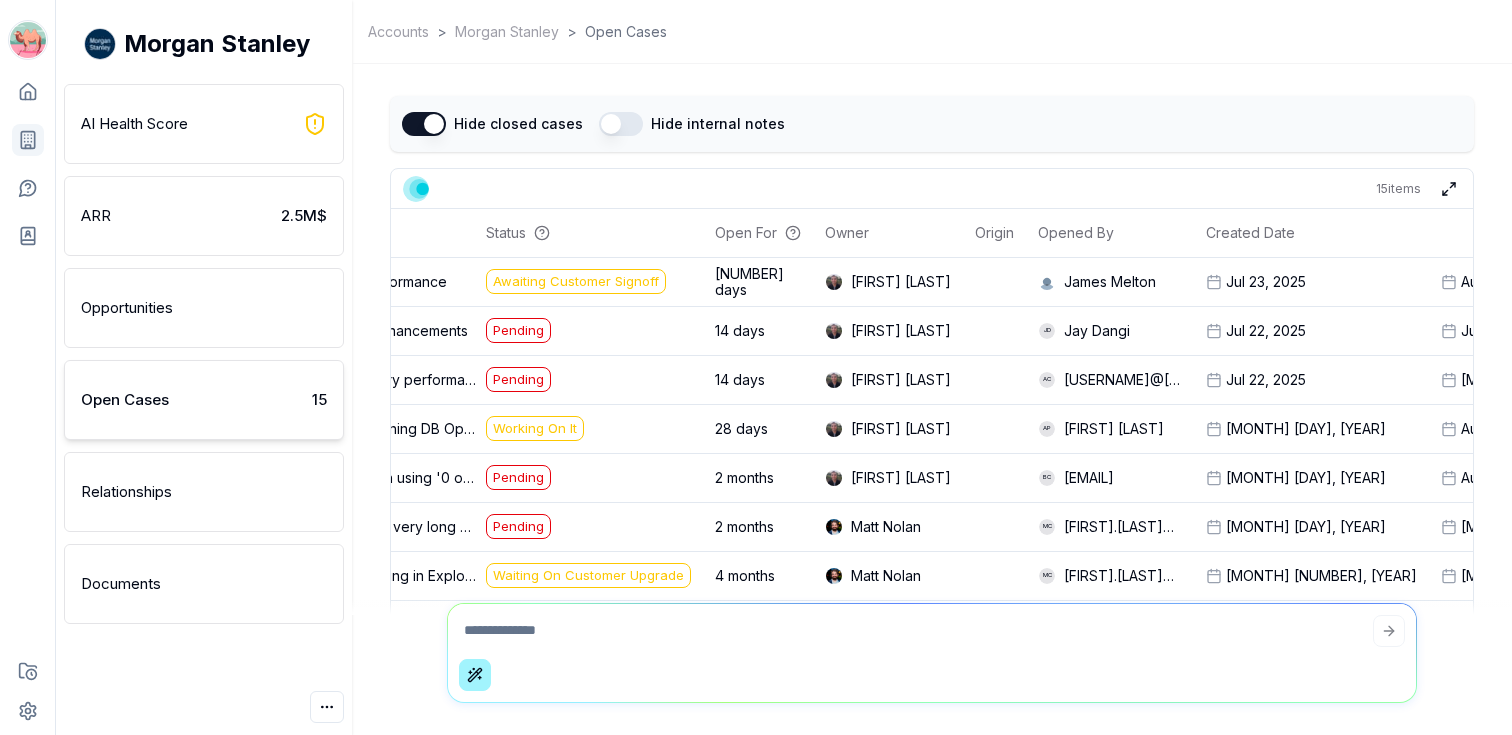 click on "Hide internal notes" at bounding box center [621, 124] 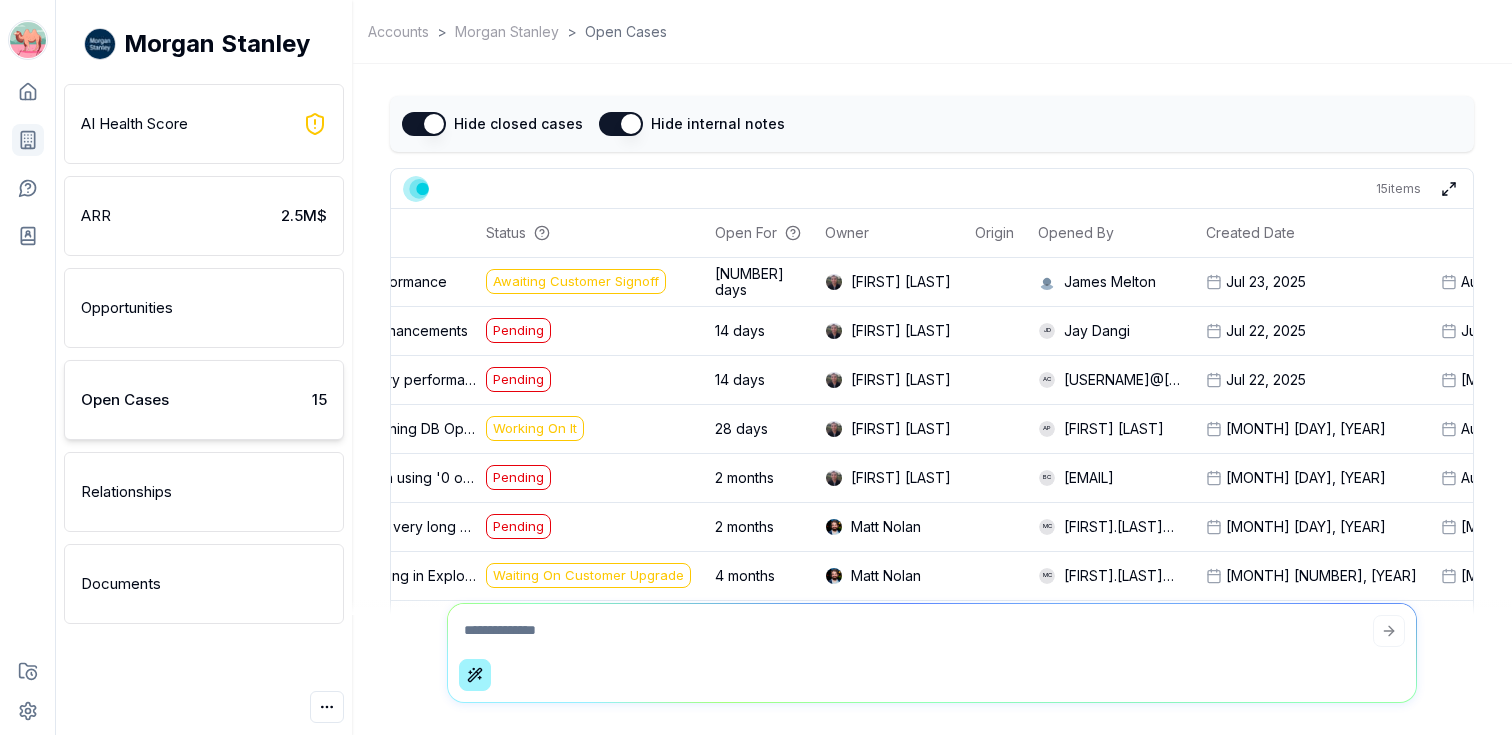 scroll, scrollTop: 0, scrollLeft: 0, axis: both 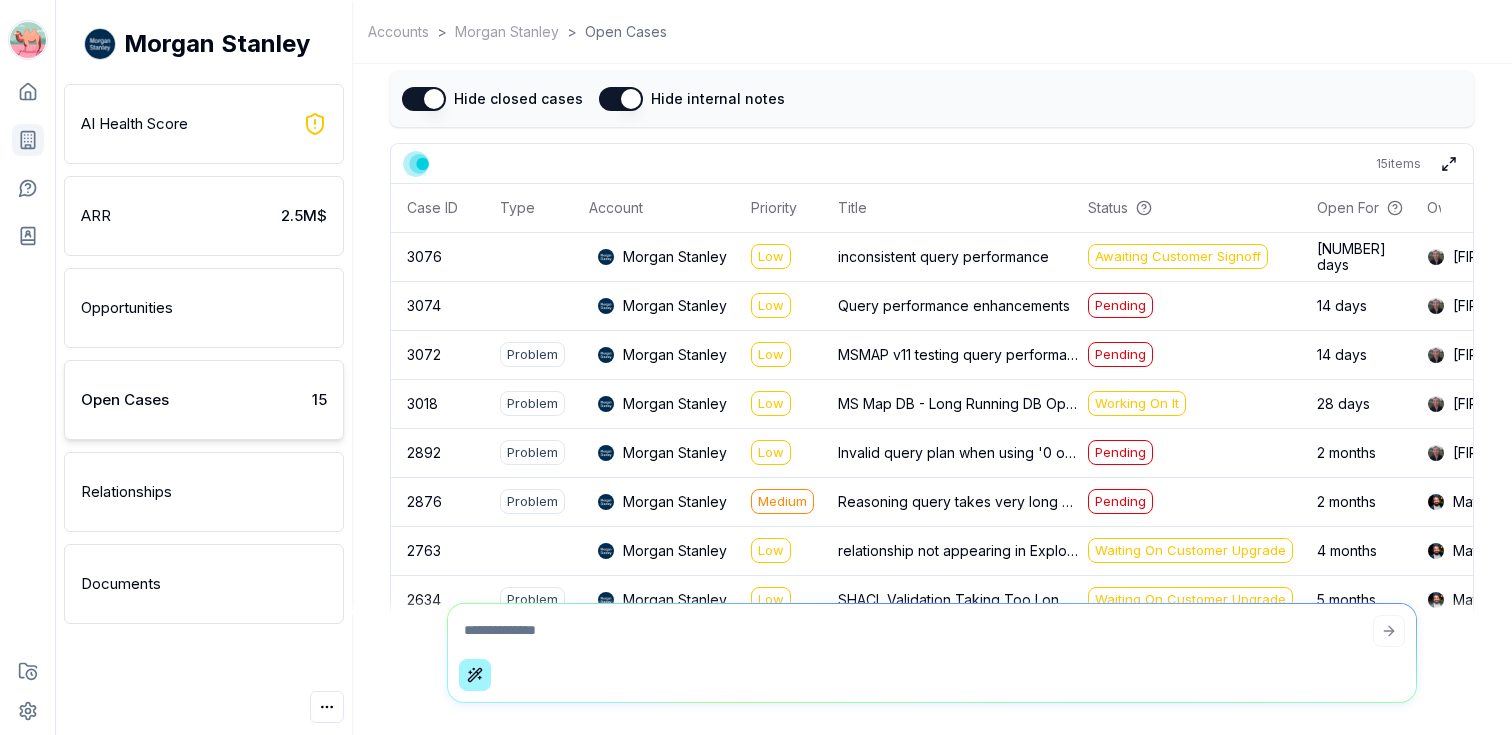 click on "Hide internal notes" at bounding box center [621, 99] 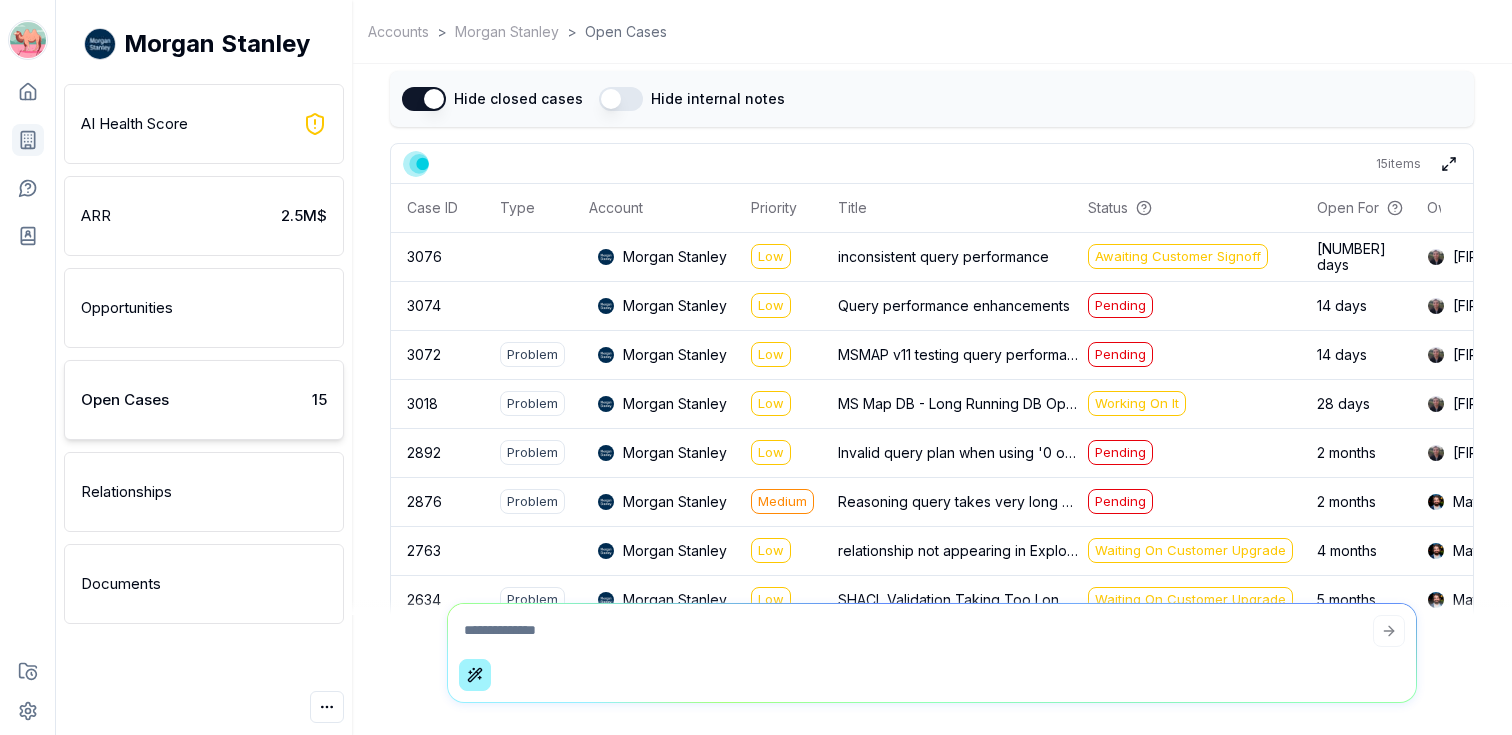 click on "Hide internal notes" at bounding box center [621, 99] 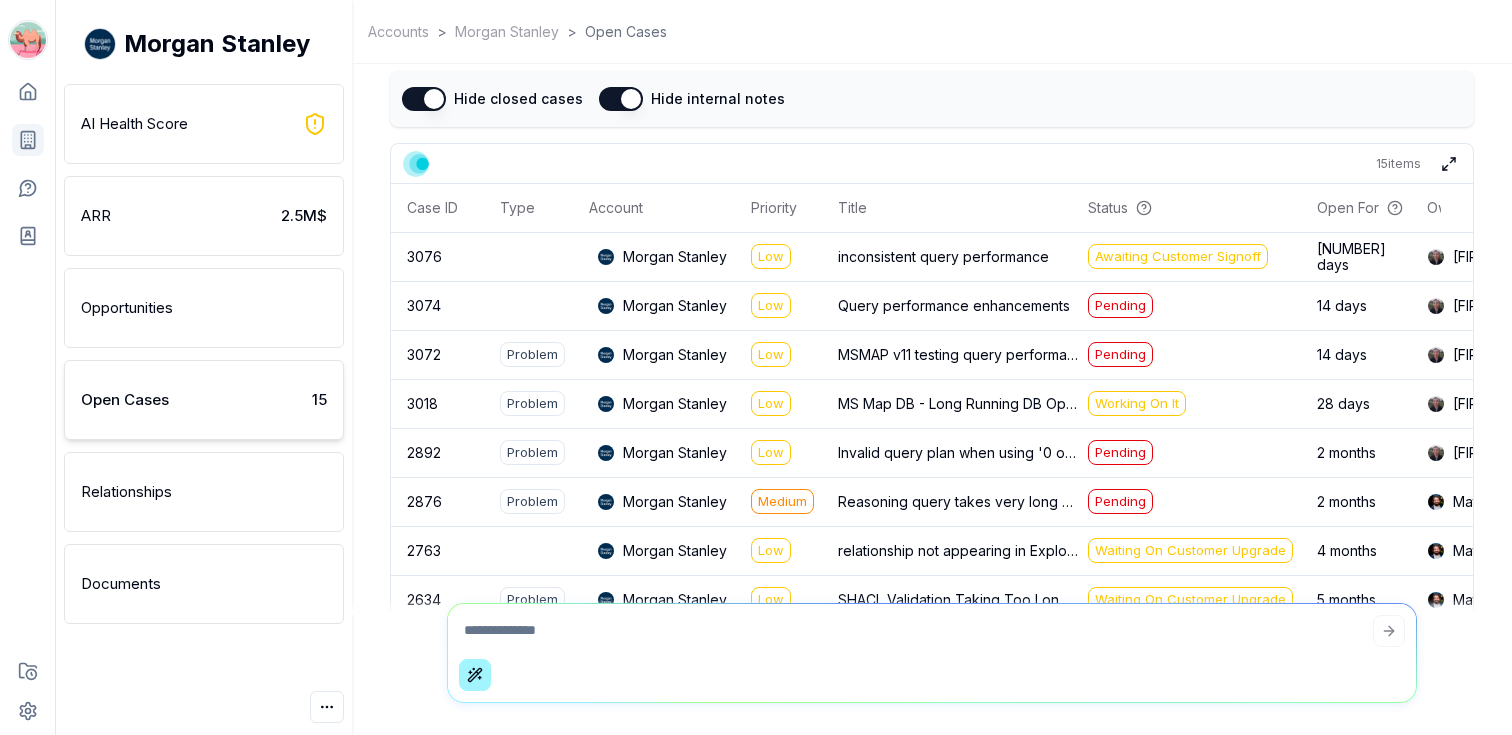 click 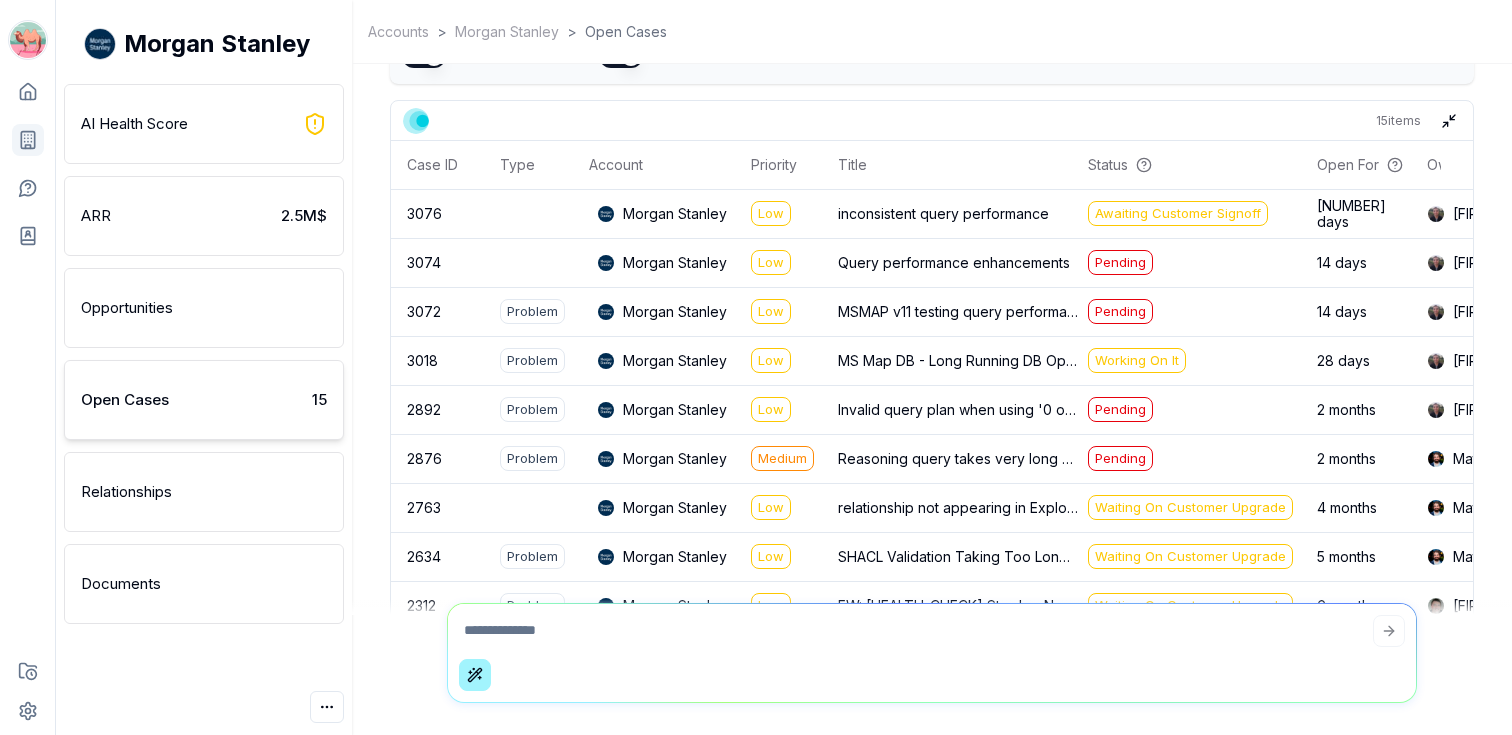 scroll, scrollTop: -458, scrollLeft: 0, axis: vertical 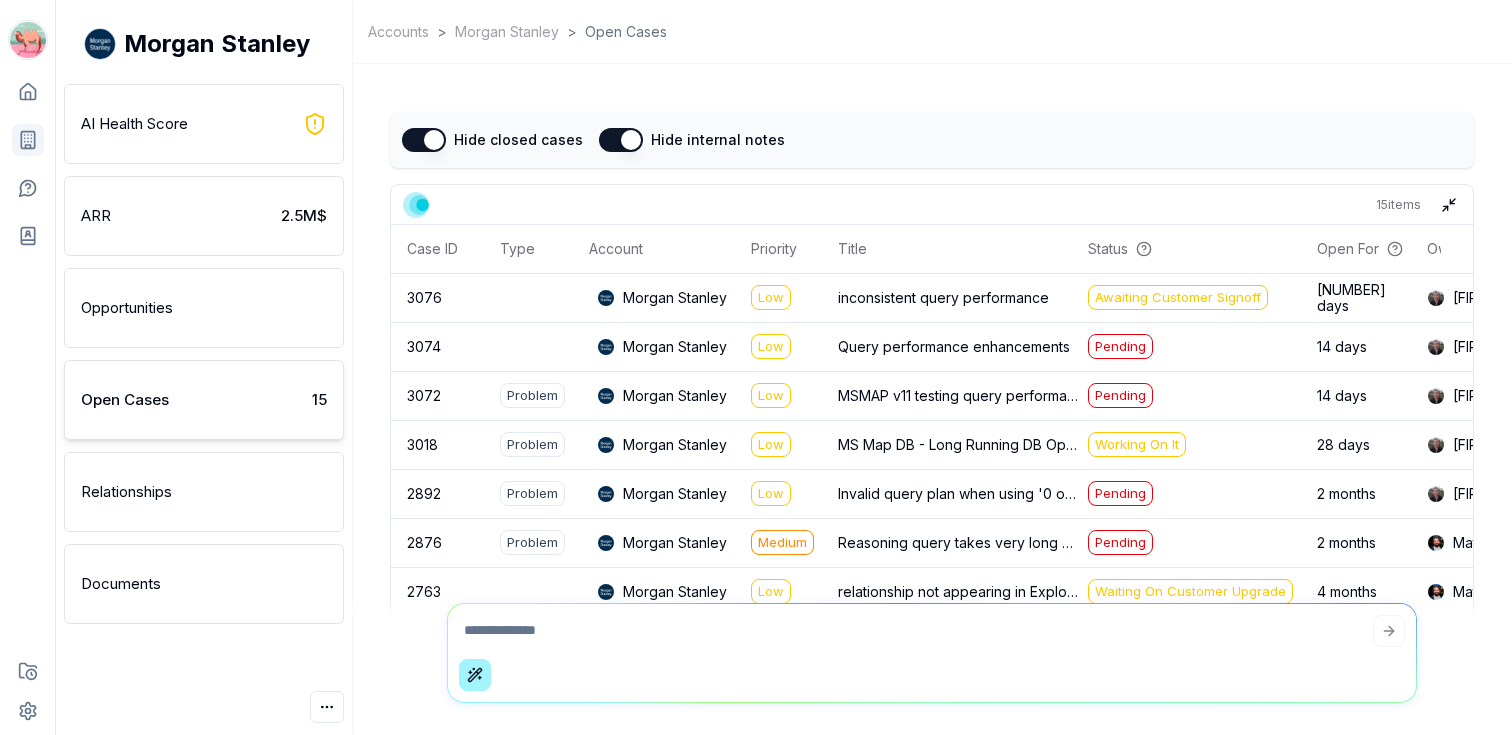 click 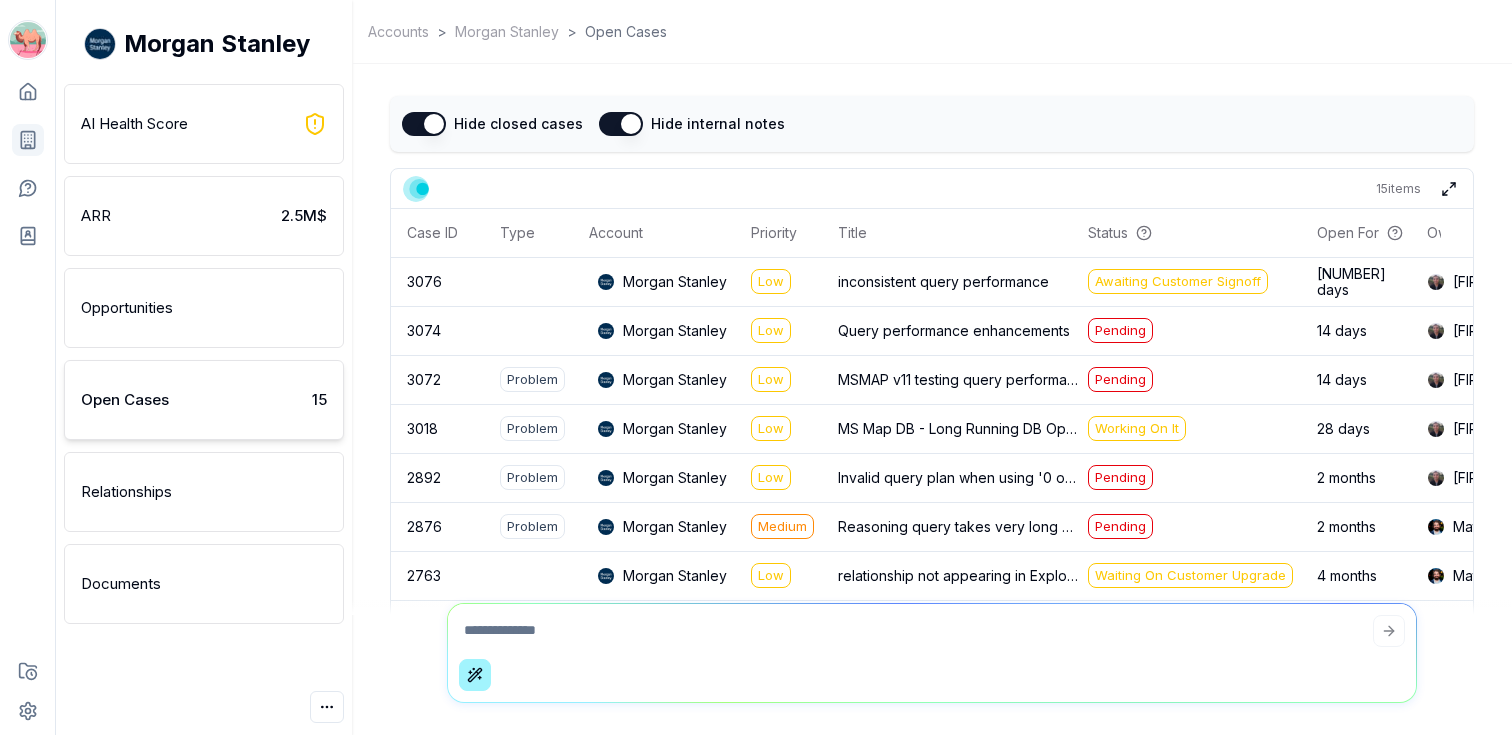 click at bounding box center [1449, 189] 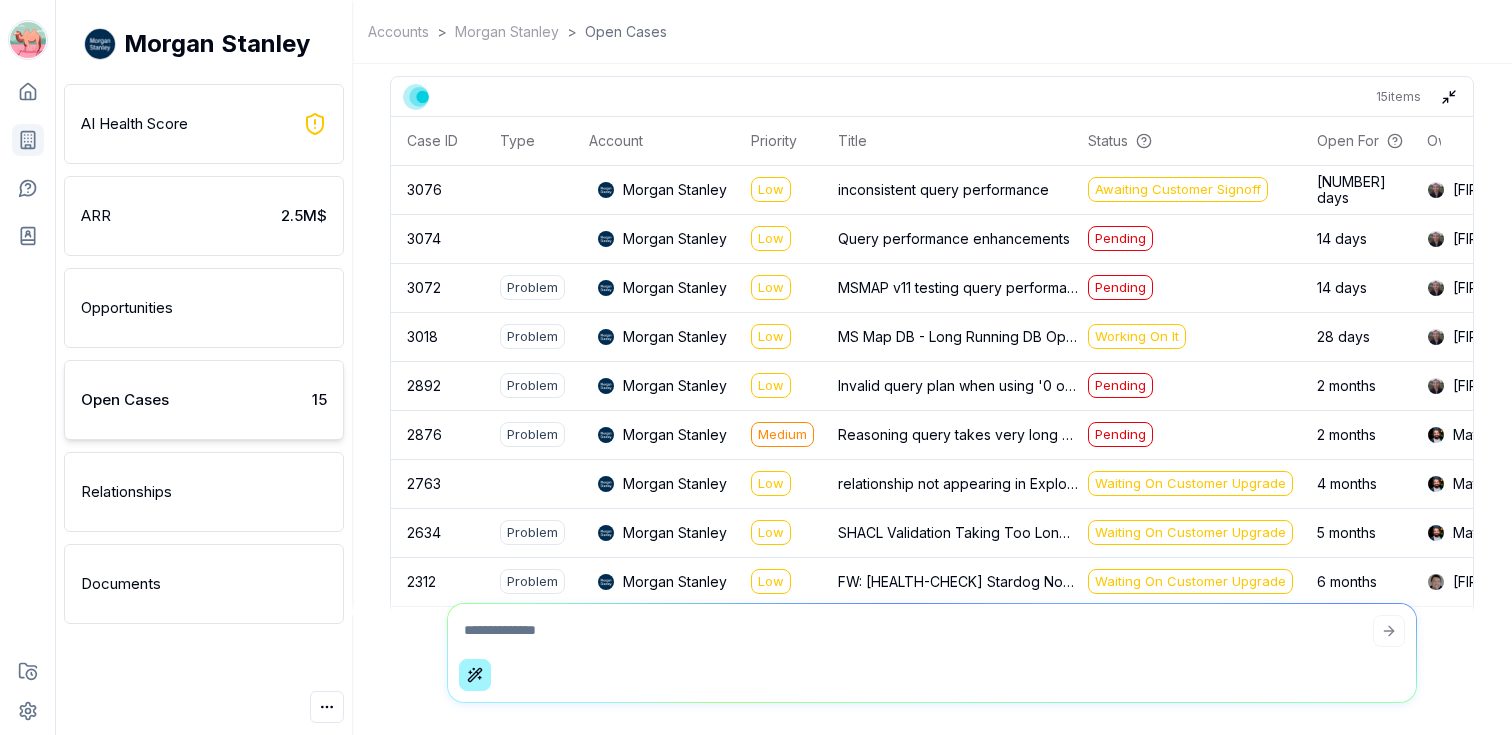 scroll, scrollTop: -458, scrollLeft: 0, axis: vertical 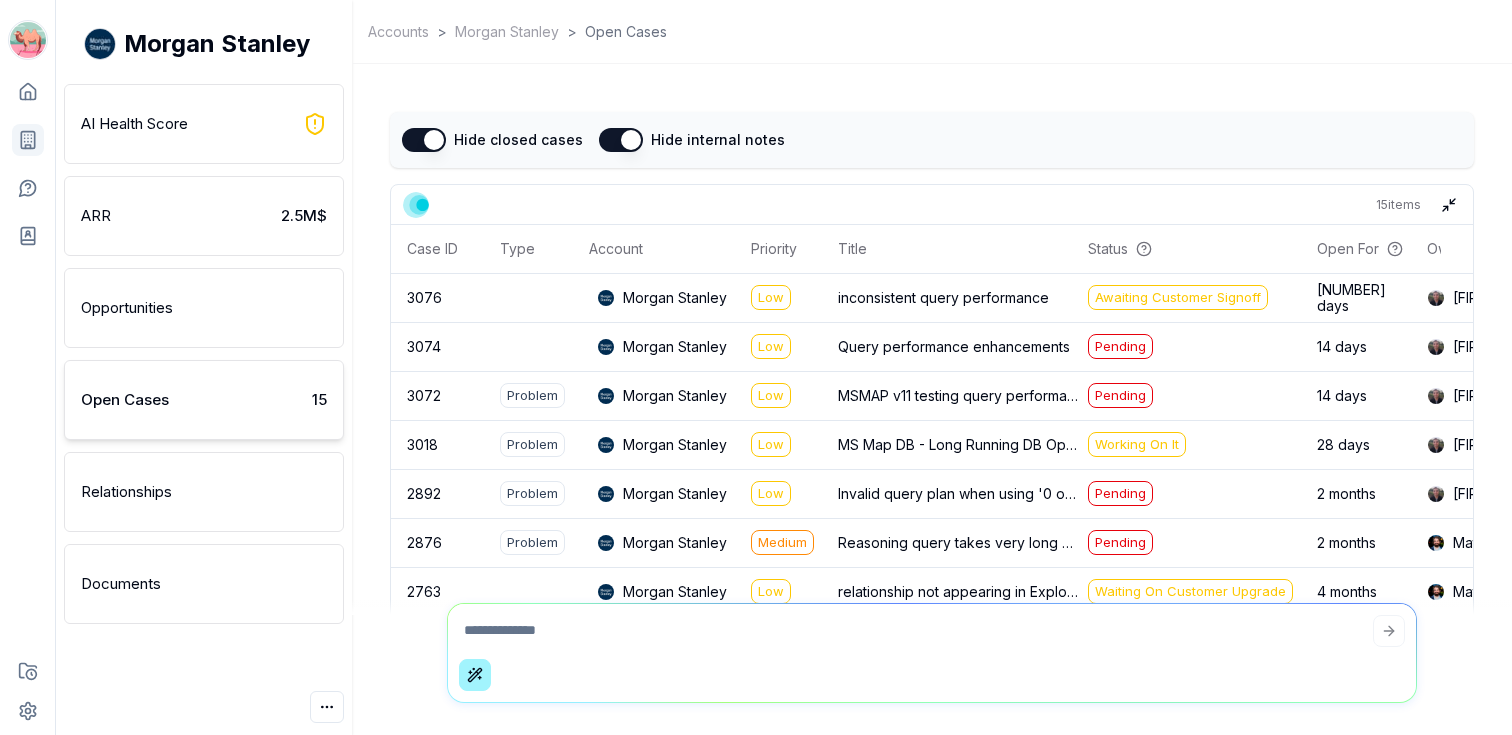 click on "AI Health Score" at bounding box center (204, 124) 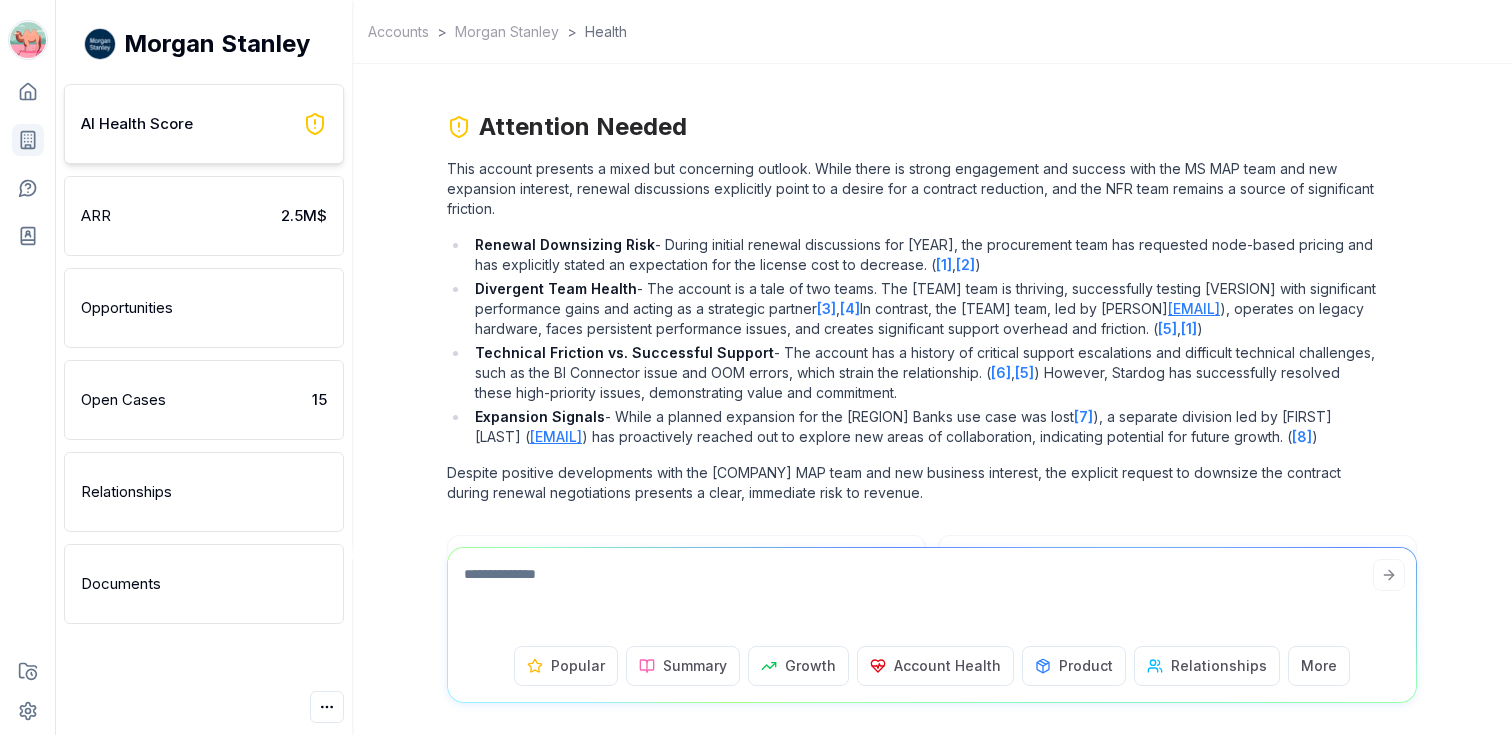 scroll, scrollTop: 0, scrollLeft: 0, axis: both 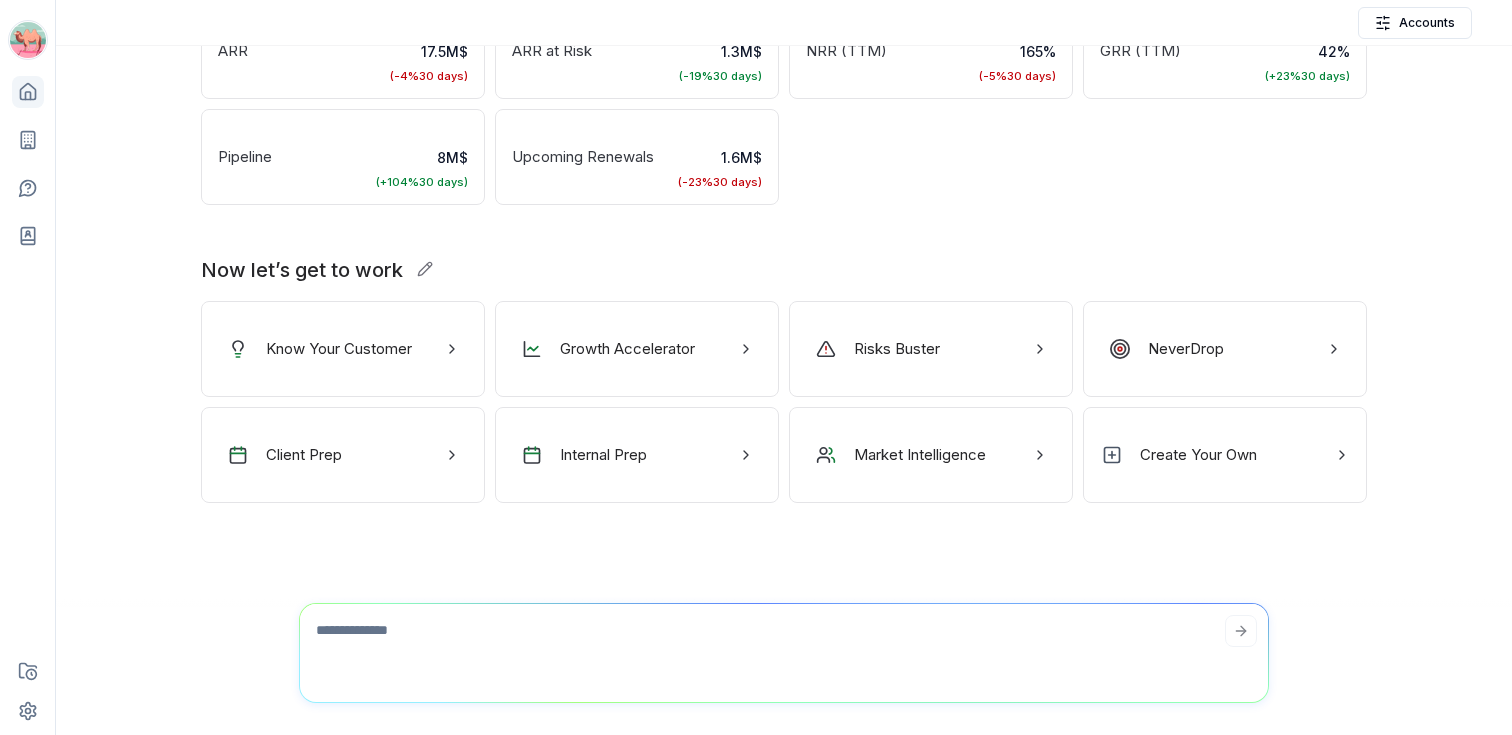 click on "Good morning , [PERSON]   ☀️ Here is what you need to know ARR [NUMBER]M$ ( -[NUMBER]%  30 days) ARR at Risk [NUMBER]M$ ( -[NUMBER]%  30 days) NRR (TTM) [NUMBER]% ( -[NUMBER]%  30 days) GRR (TTM) [NUMBER]% ( +[NUMBER]%  30 days) Pipeline [NUMBER]M$ ( +[NUMBER]%  30 days) Upcoming Renewals [NUMBER]M$ ( -[NUMBER]%  30 days) Now let’s get to work Know Your Customer Growth Accelerator Risks Buster NeverDrop Client Prep Internal Prep Market Intelligence Create Your Own" at bounding box center (784, 330) 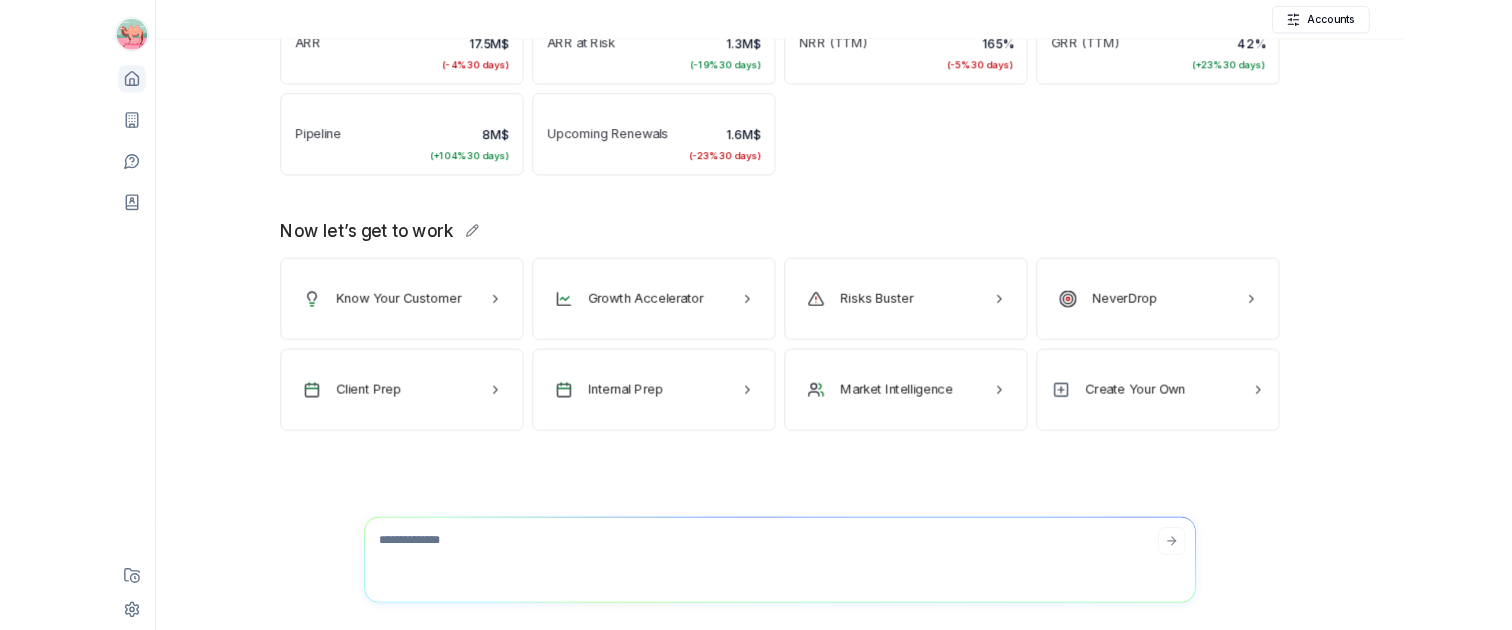 scroll, scrollTop: -223, scrollLeft: 0, axis: vertical 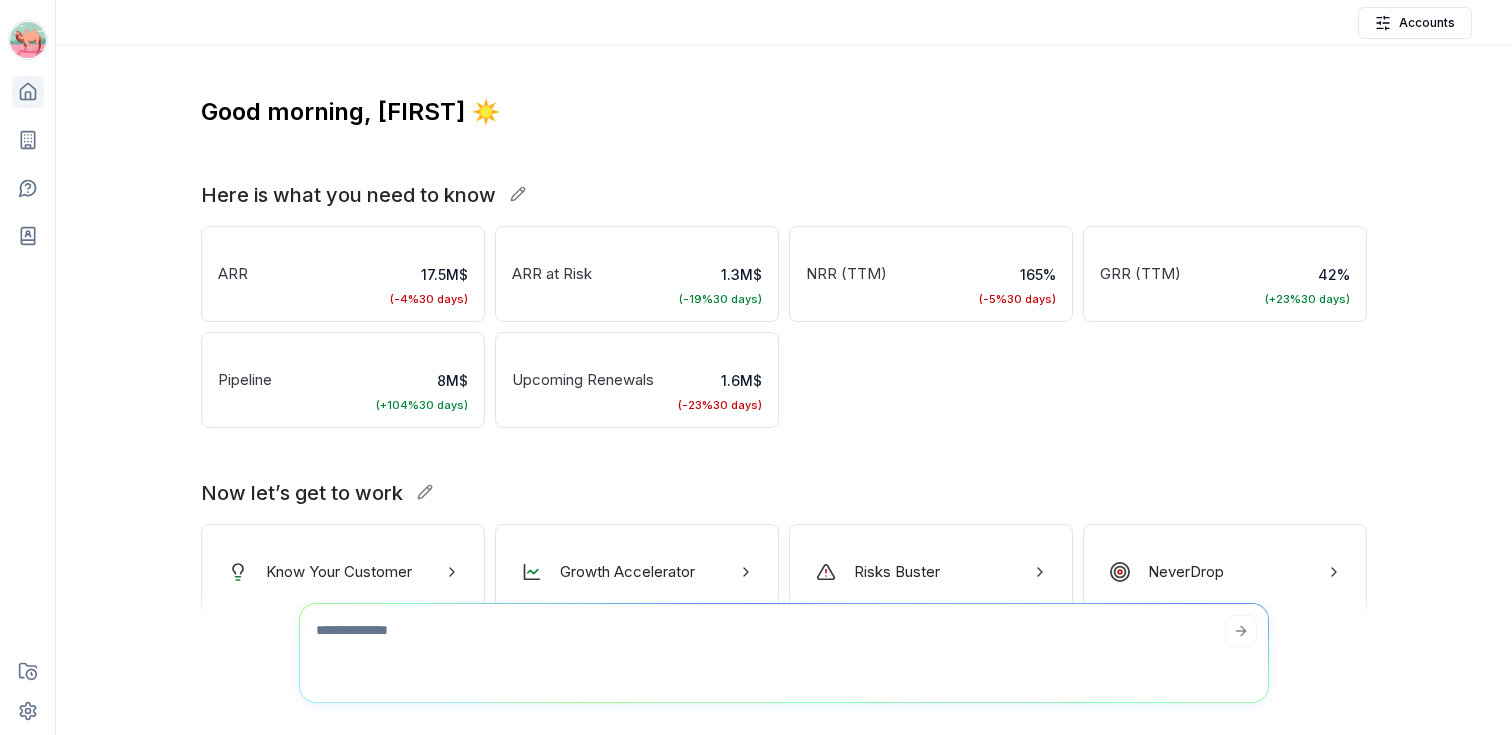click 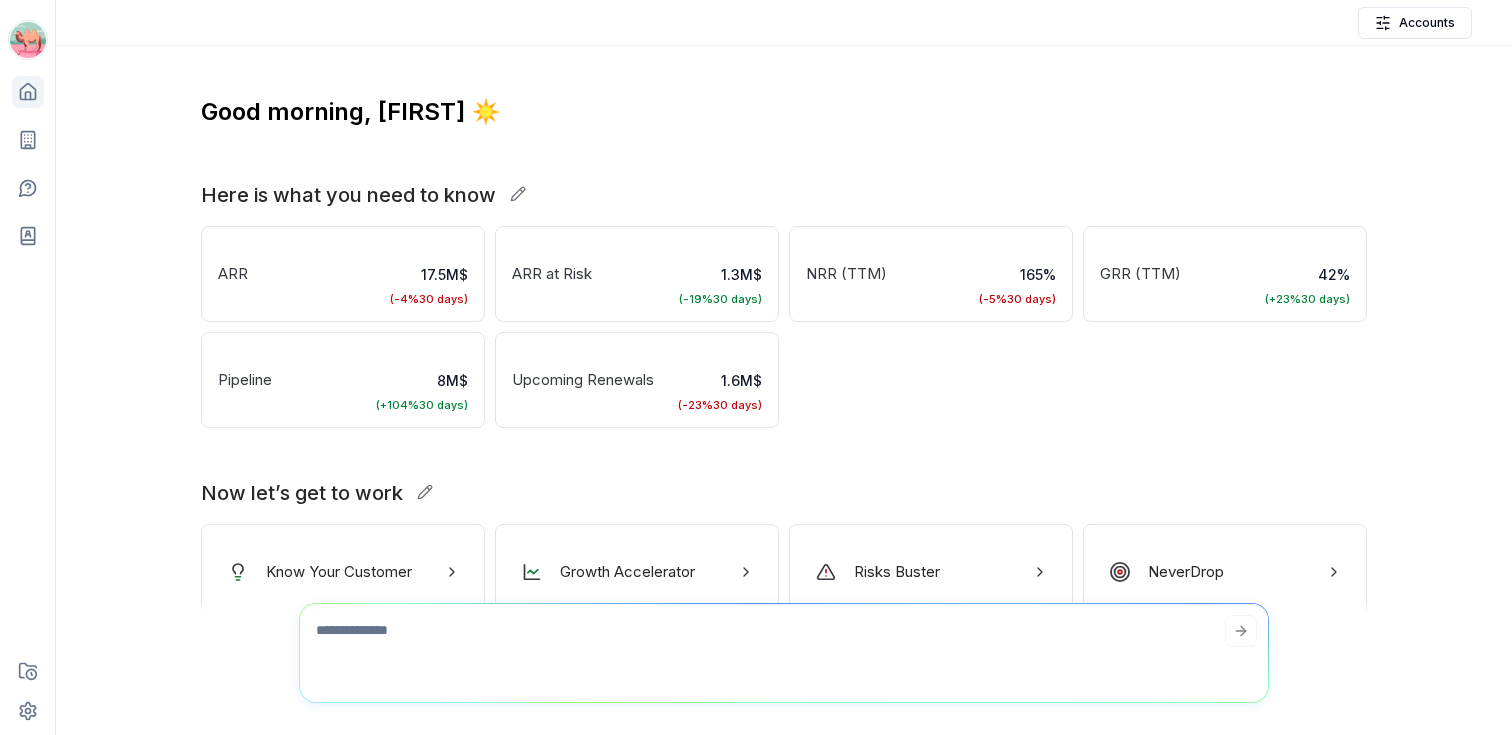 click on "Know Your Customer" at bounding box center [339, 572] 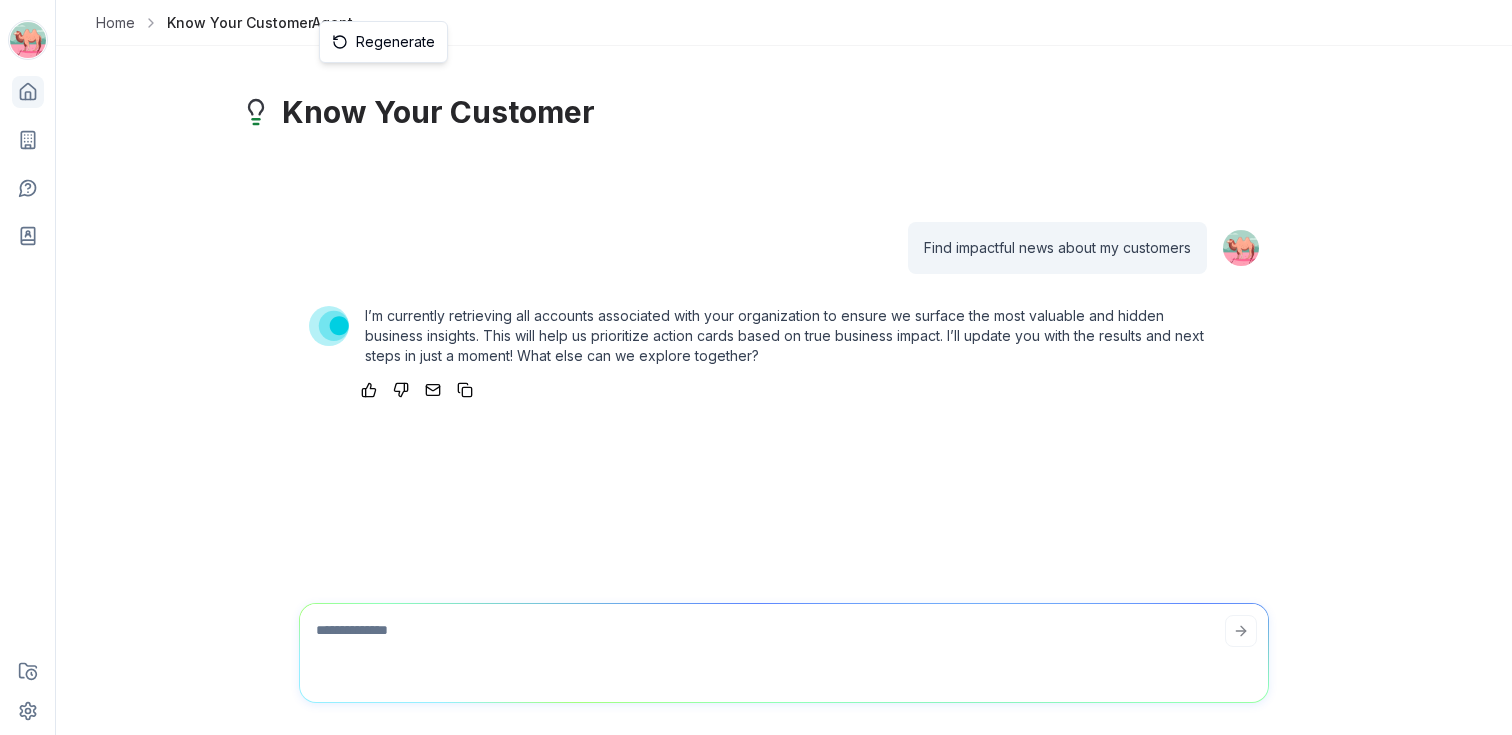click on "Regenerate" at bounding box center [383, 42] 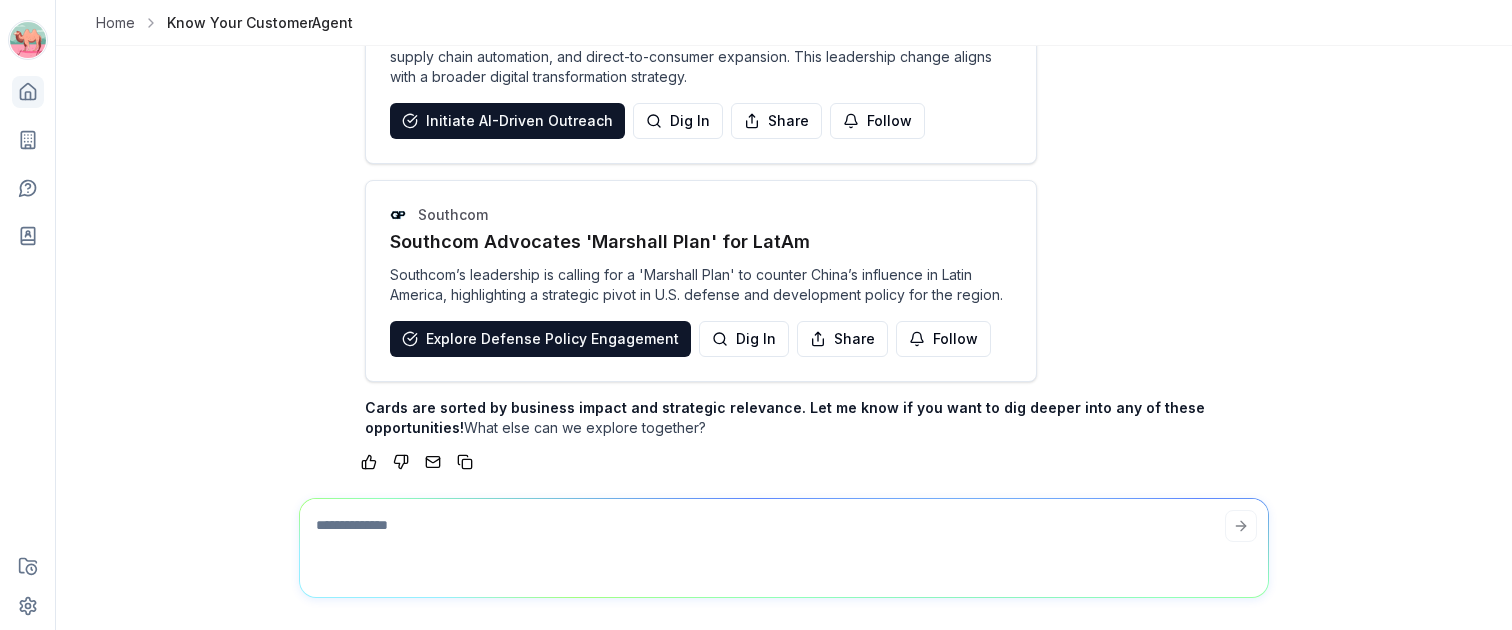 click on "Explore Defense Policy Engagement" at bounding box center (540, 339) 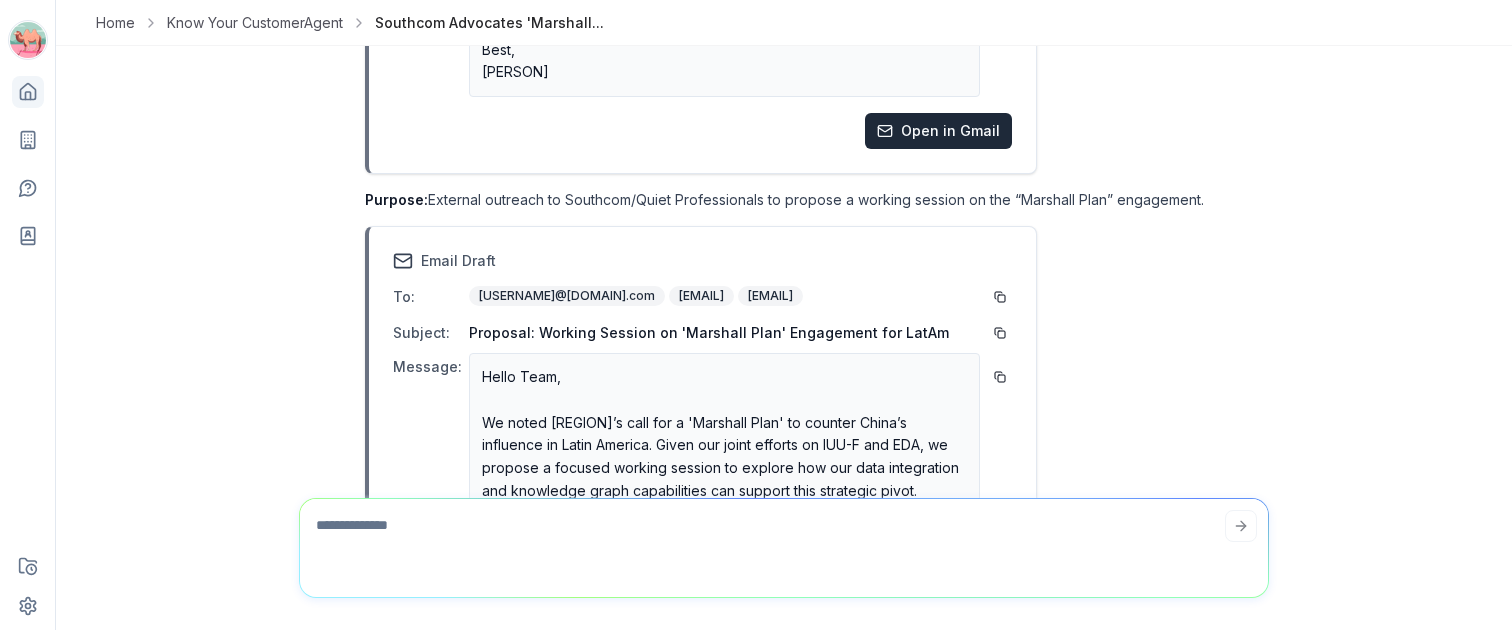 scroll, scrollTop: 0, scrollLeft: 0, axis: both 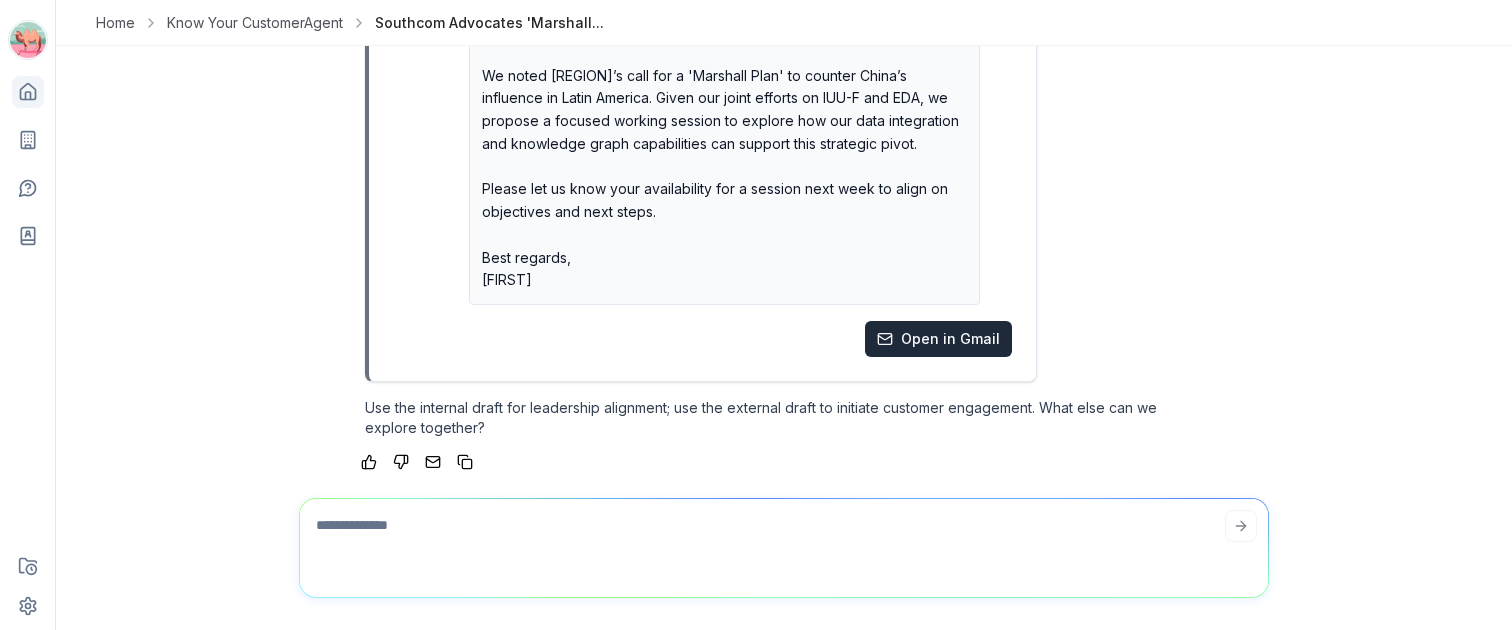 click 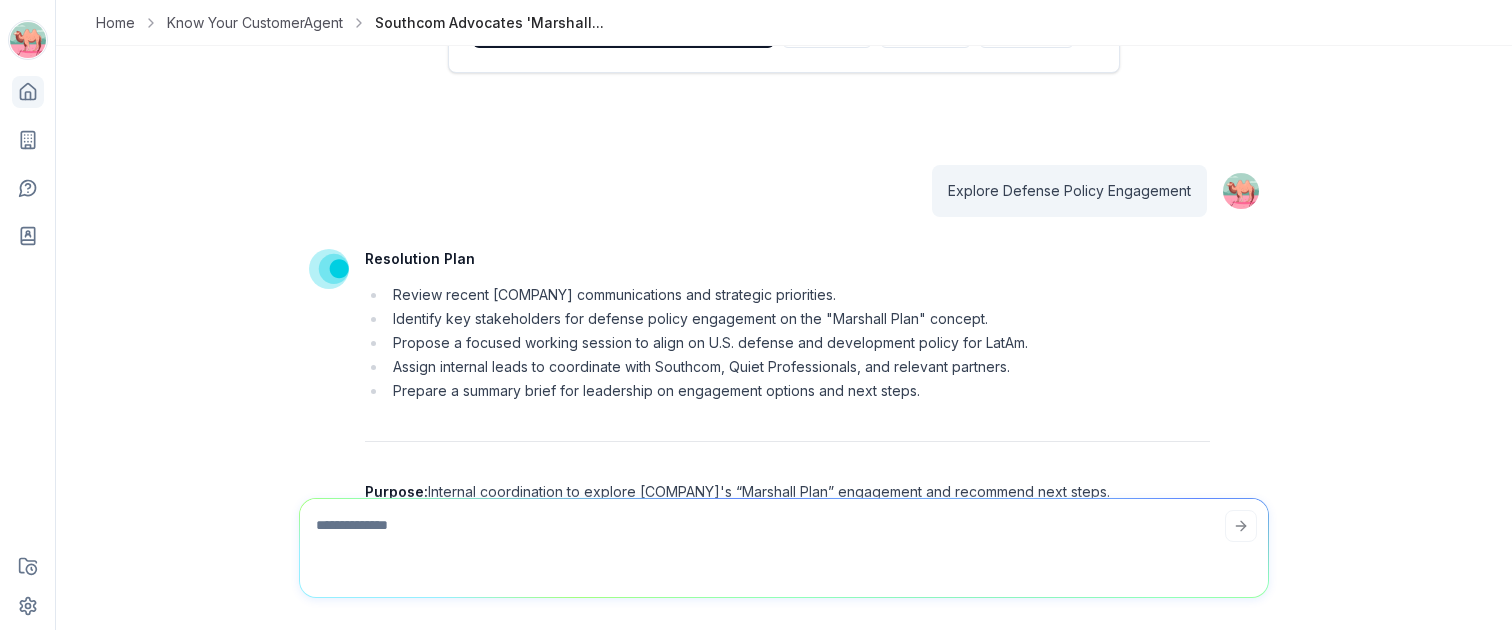 scroll, scrollTop: -1480, scrollLeft: 0, axis: vertical 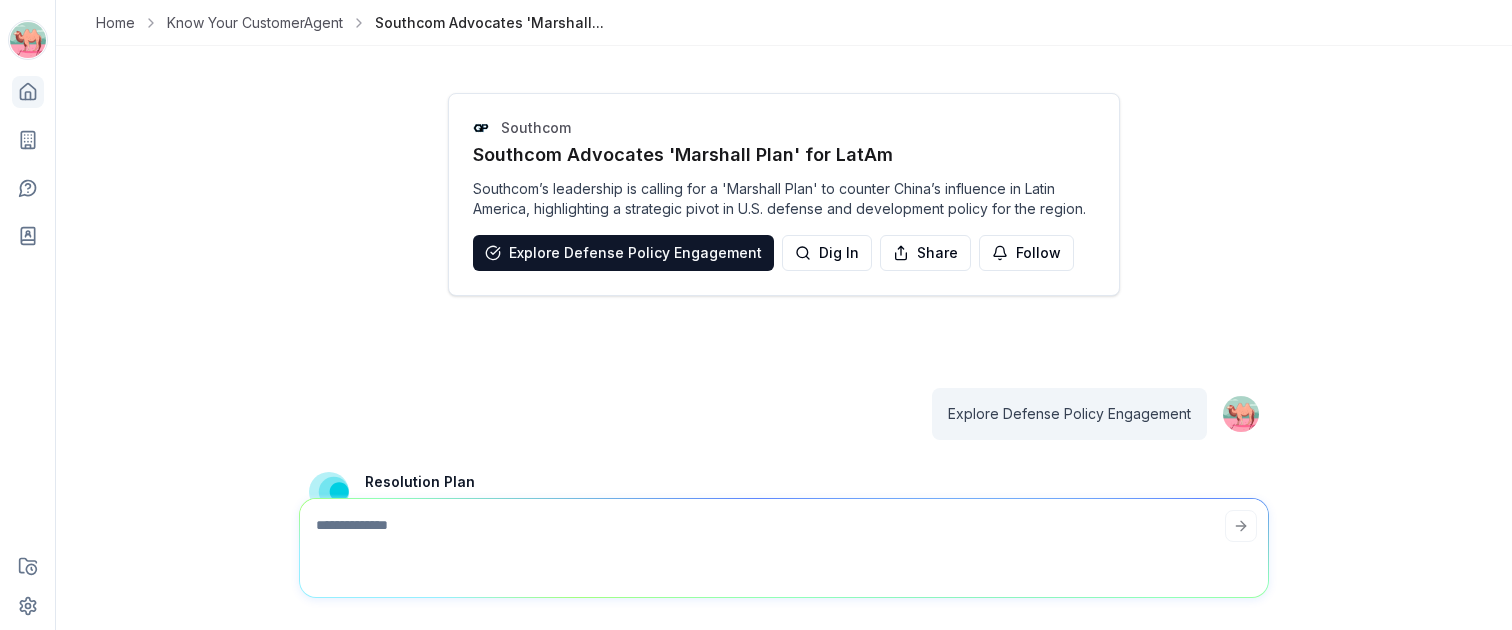click on "Know Your Customer  Agent" at bounding box center [255, 23] 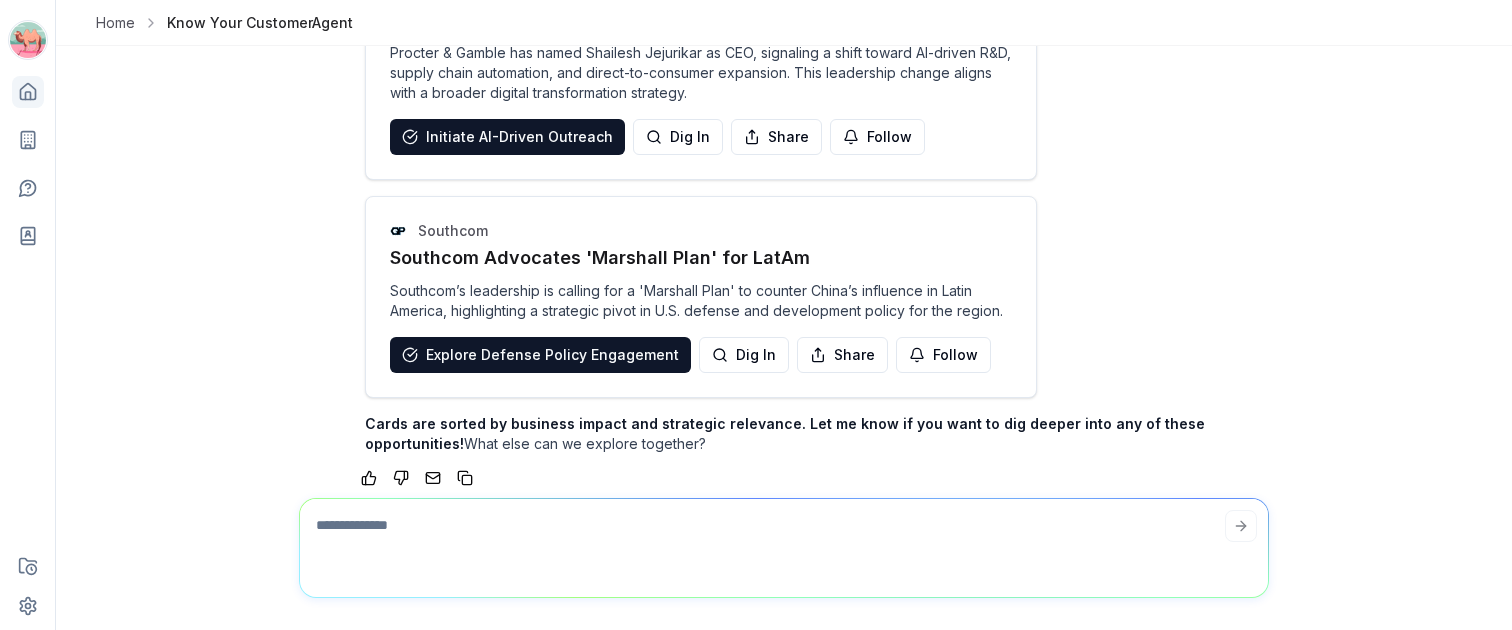 scroll, scrollTop: 0, scrollLeft: 0, axis: both 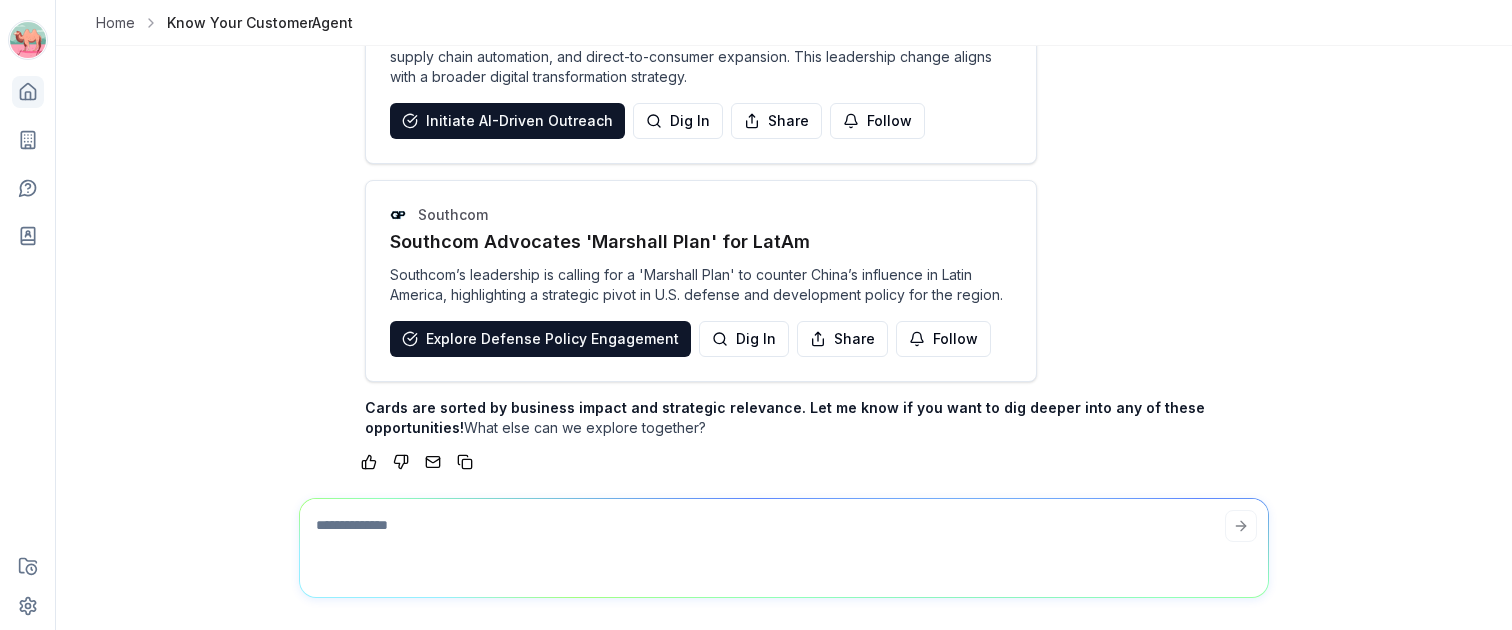click at bounding box center (784, 544) 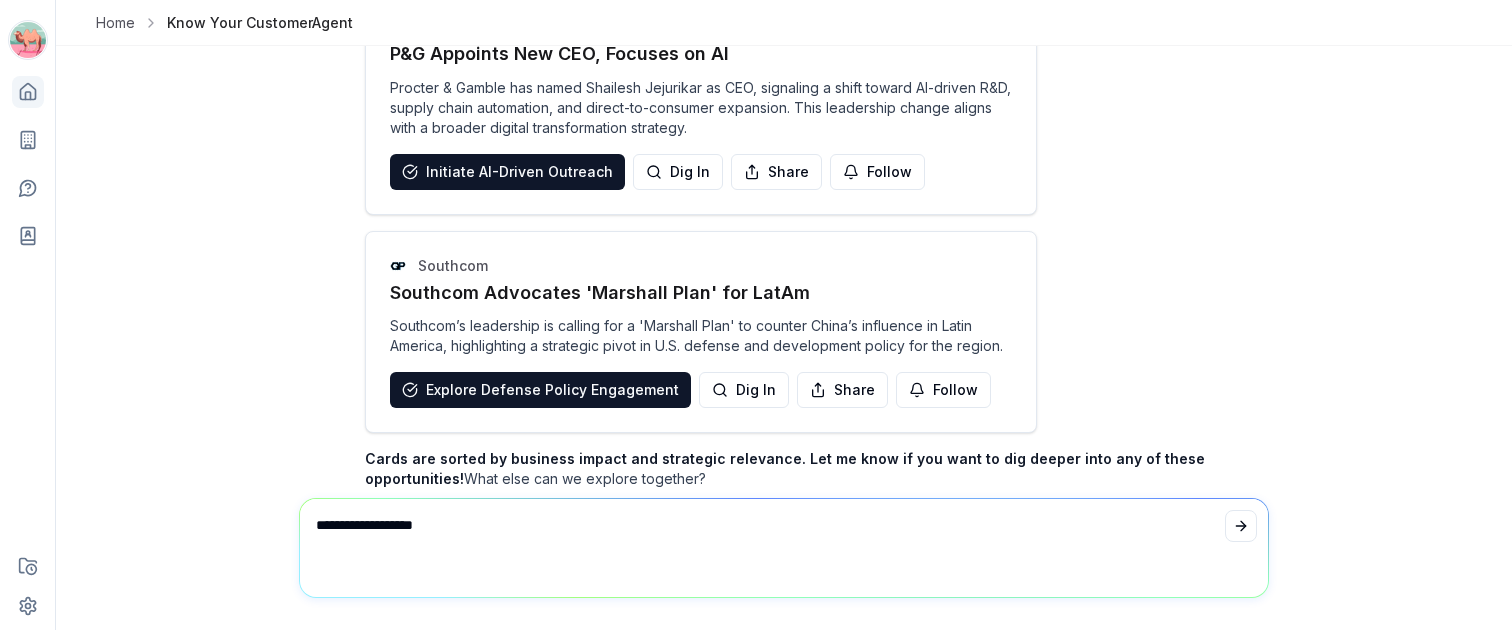 scroll, scrollTop: 0, scrollLeft: 0, axis: both 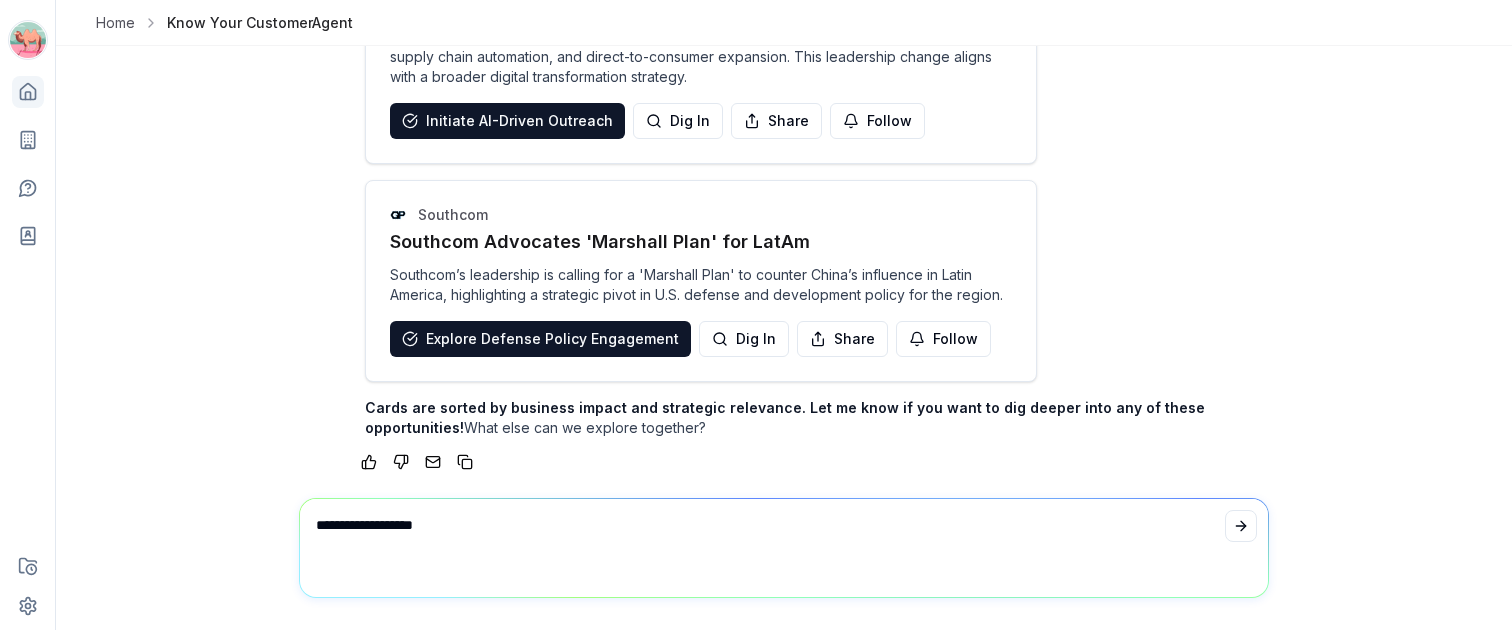click on "**********" at bounding box center (784, 544) 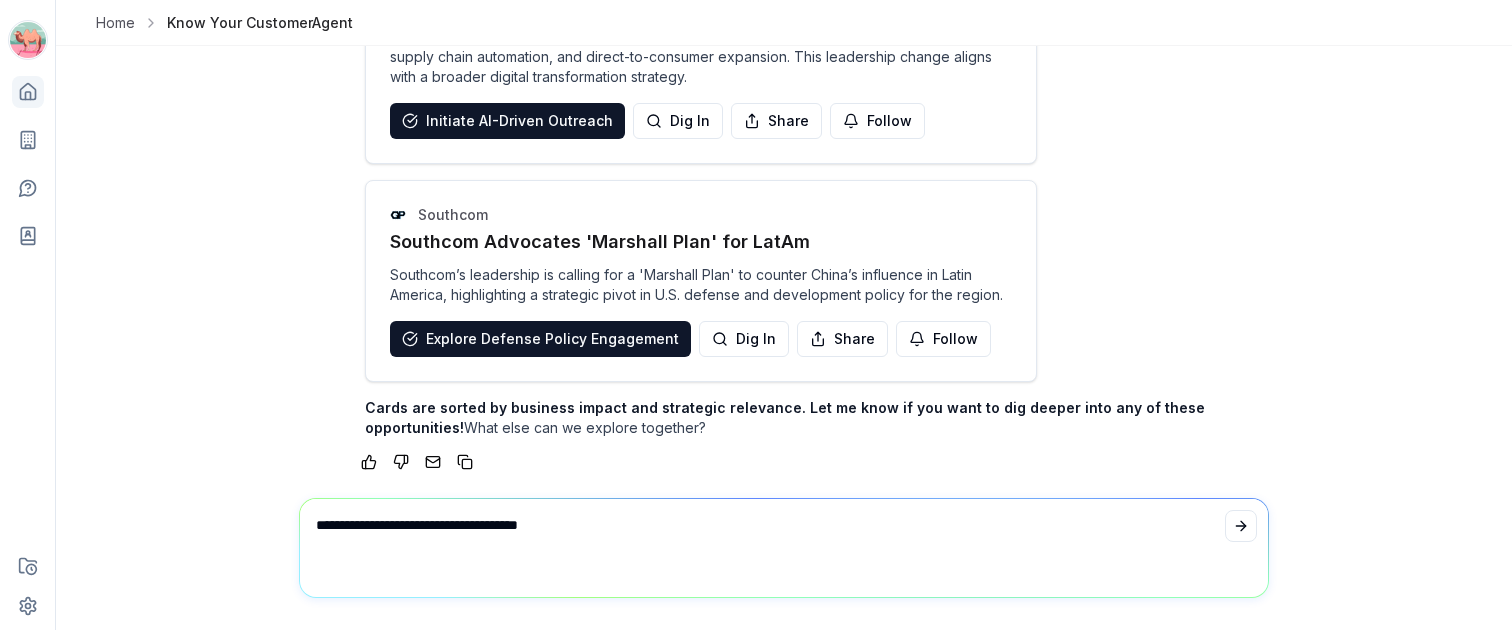 type on "**********" 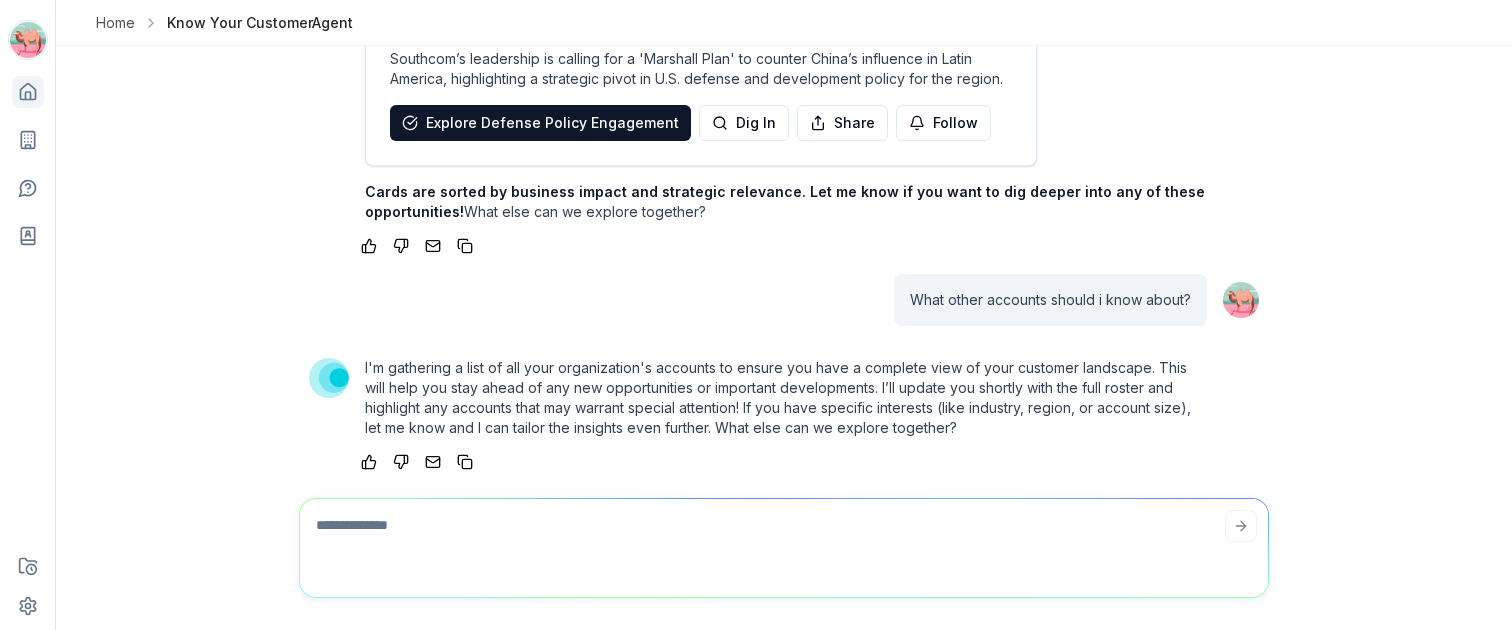 click at bounding box center (784, 544) 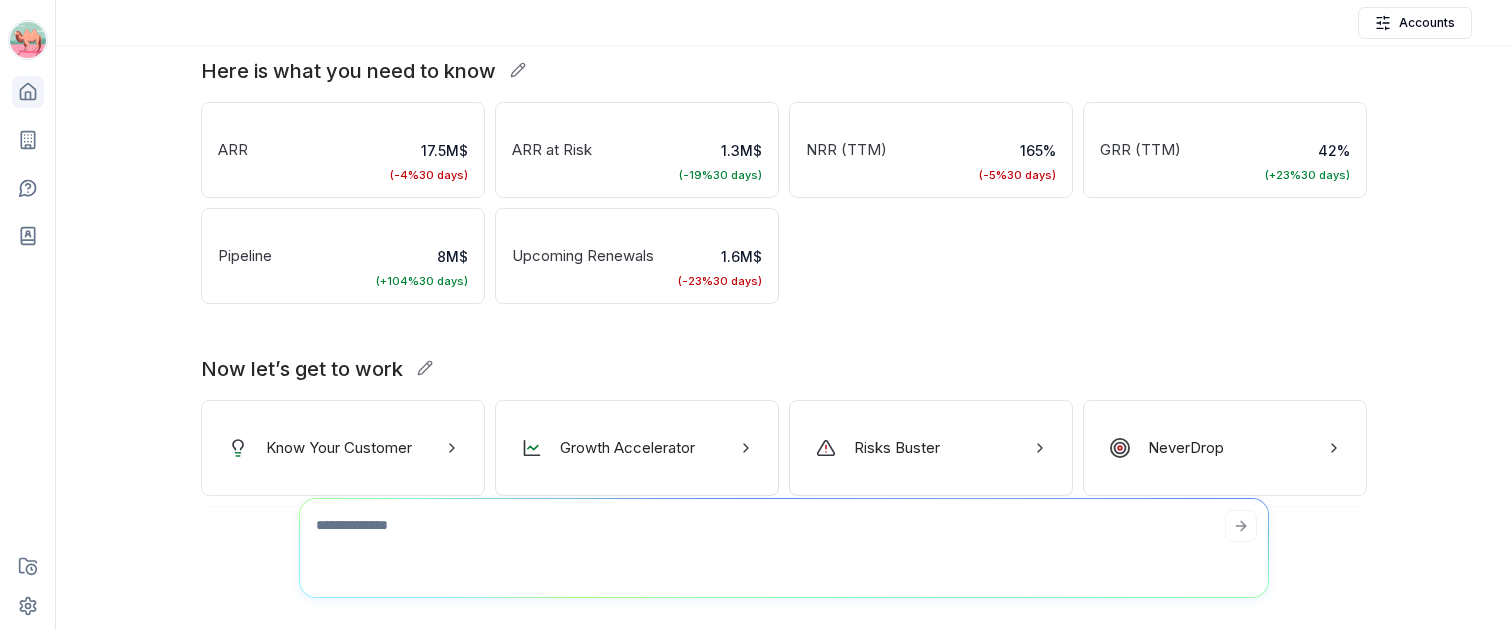 scroll, scrollTop: -211, scrollLeft: 0, axis: vertical 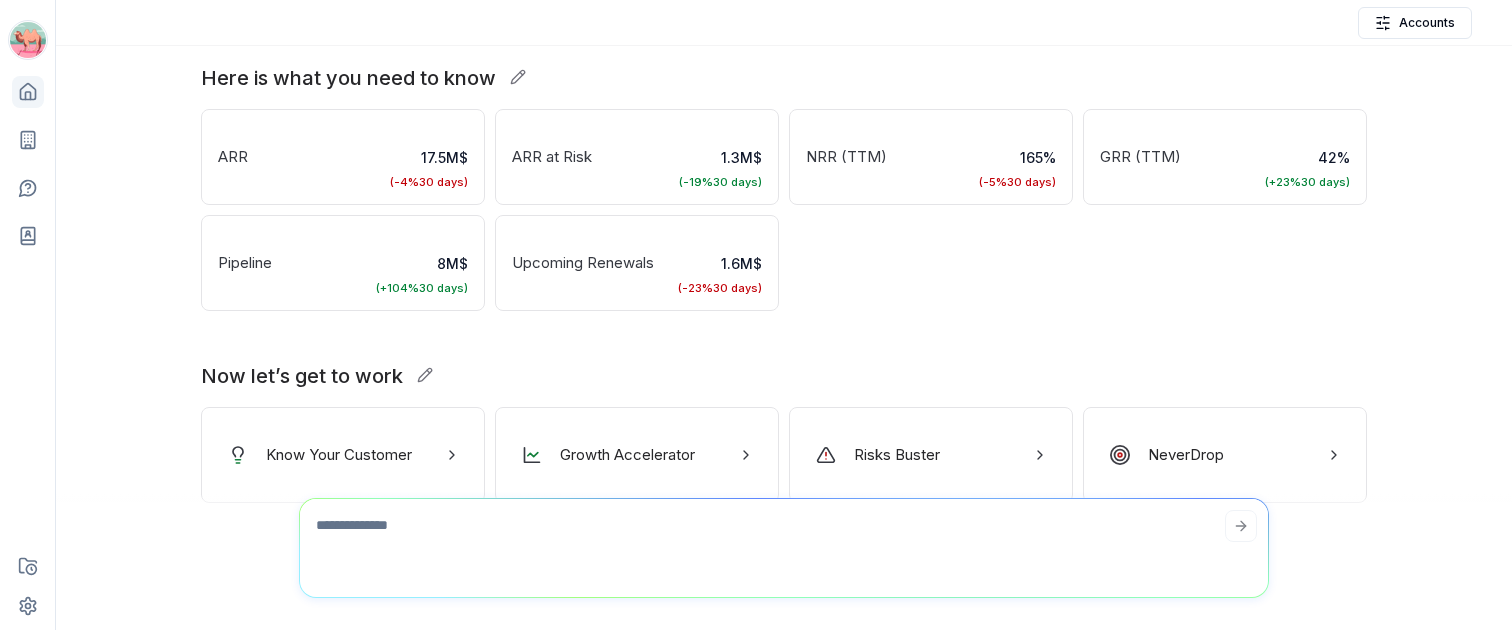 click on "NRR (TTM) 165% ( -5%  30 days)" at bounding box center [931, 157] 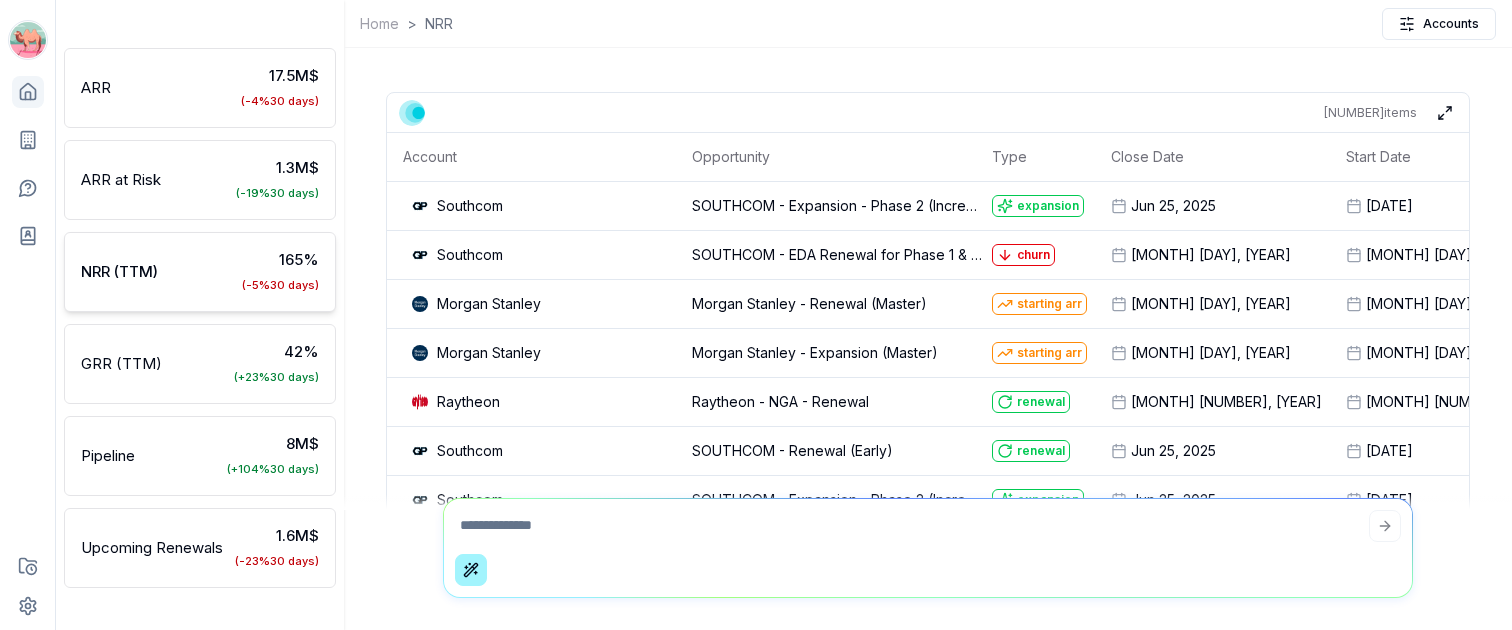 scroll, scrollTop: -213, scrollLeft: 0, axis: vertical 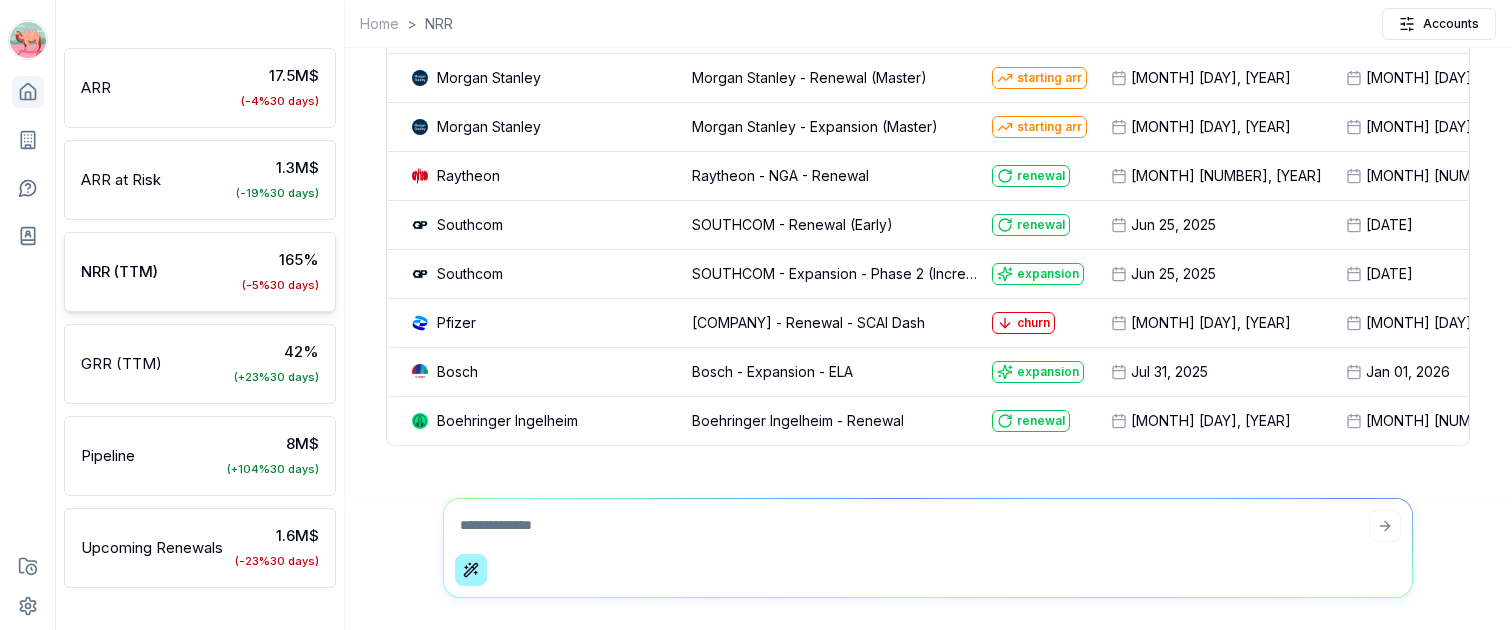 click 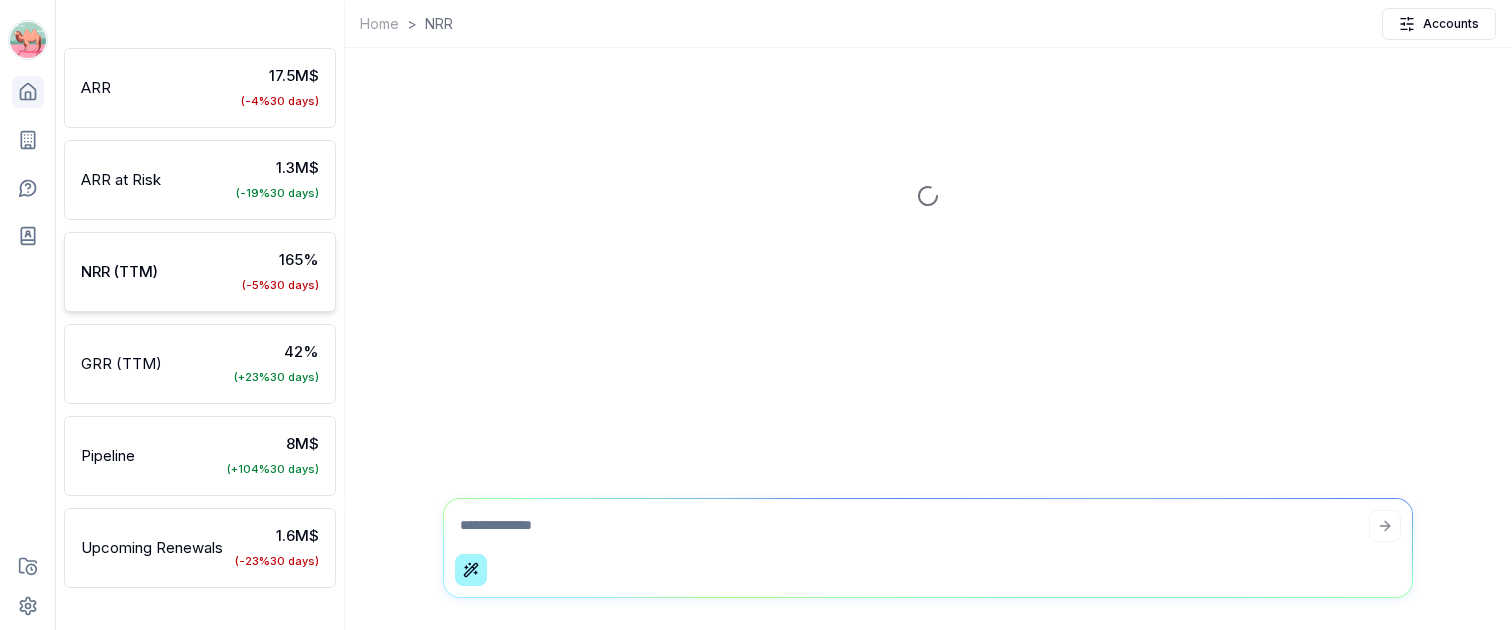 click 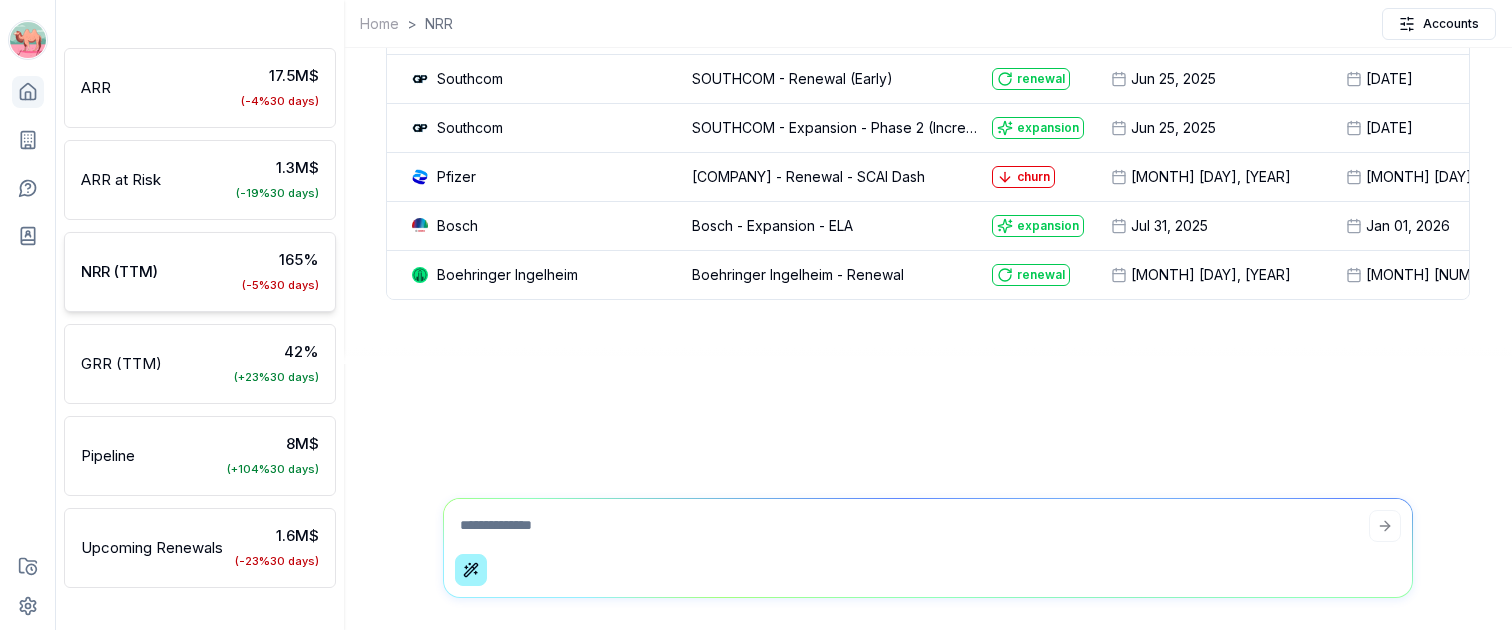 scroll, scrollTop: -372, scrollLeft: 0, axis: vertical 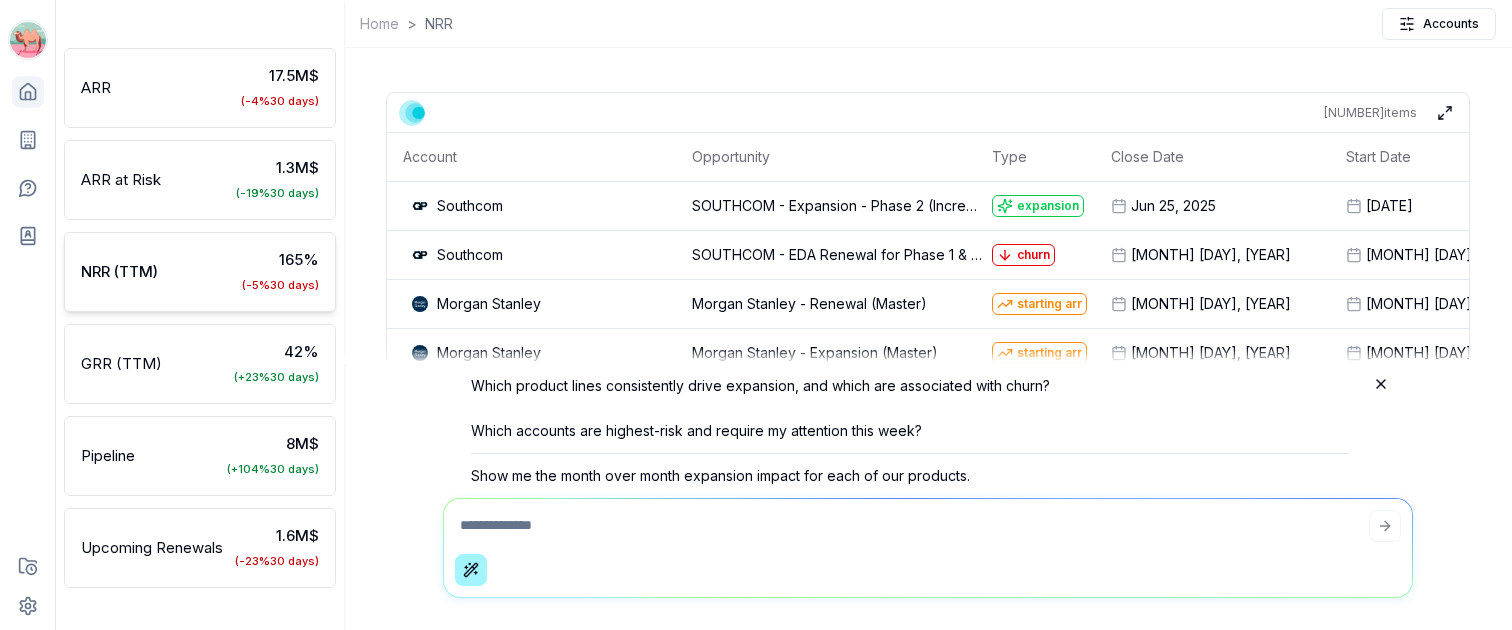 click on "Which product lines consistently drive expansion, and which are associated with churn?" at bounding box center (910, 386) 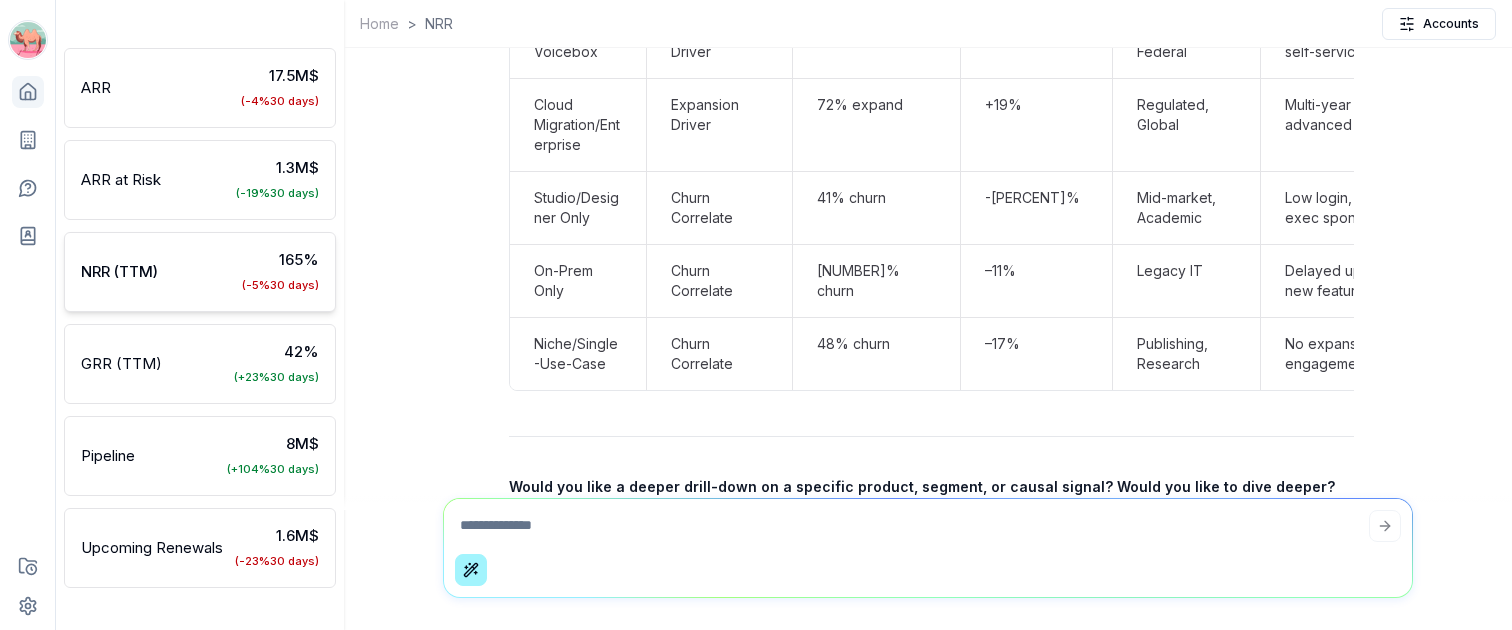 scroll, scrollTop: 0, scrollLeft: 0, axis: both 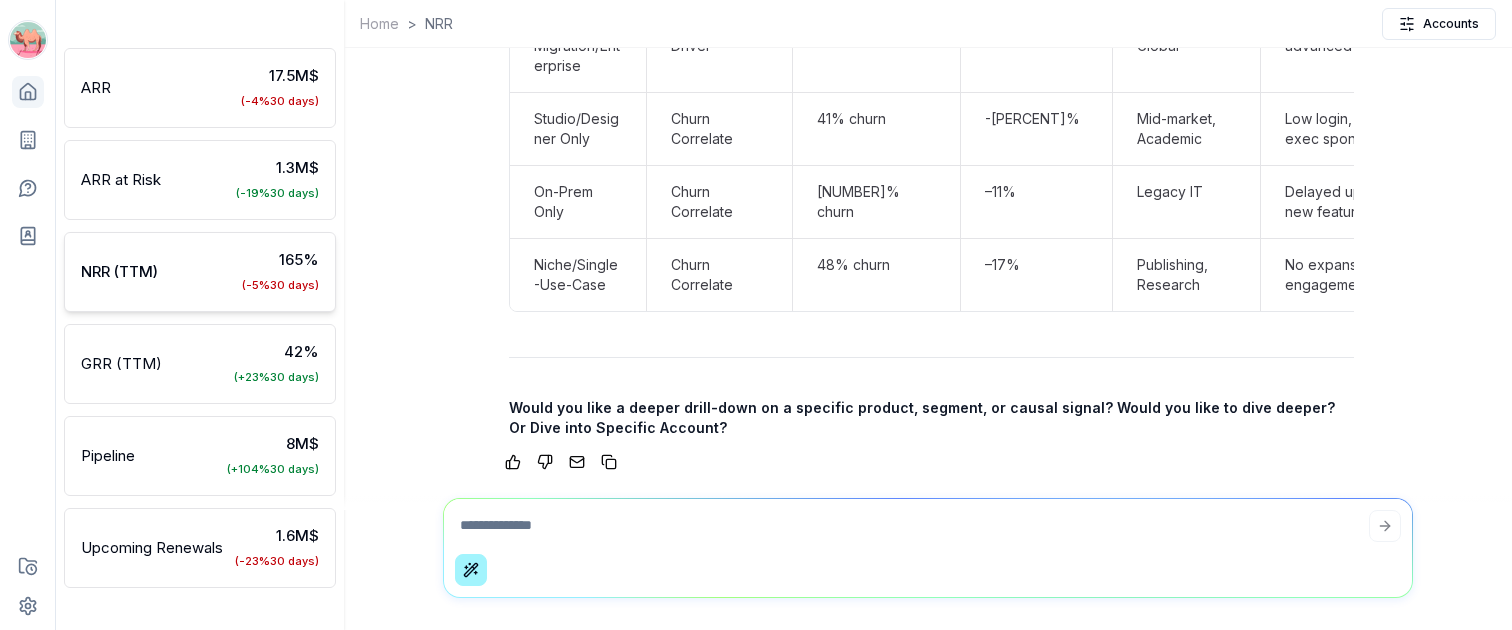 click 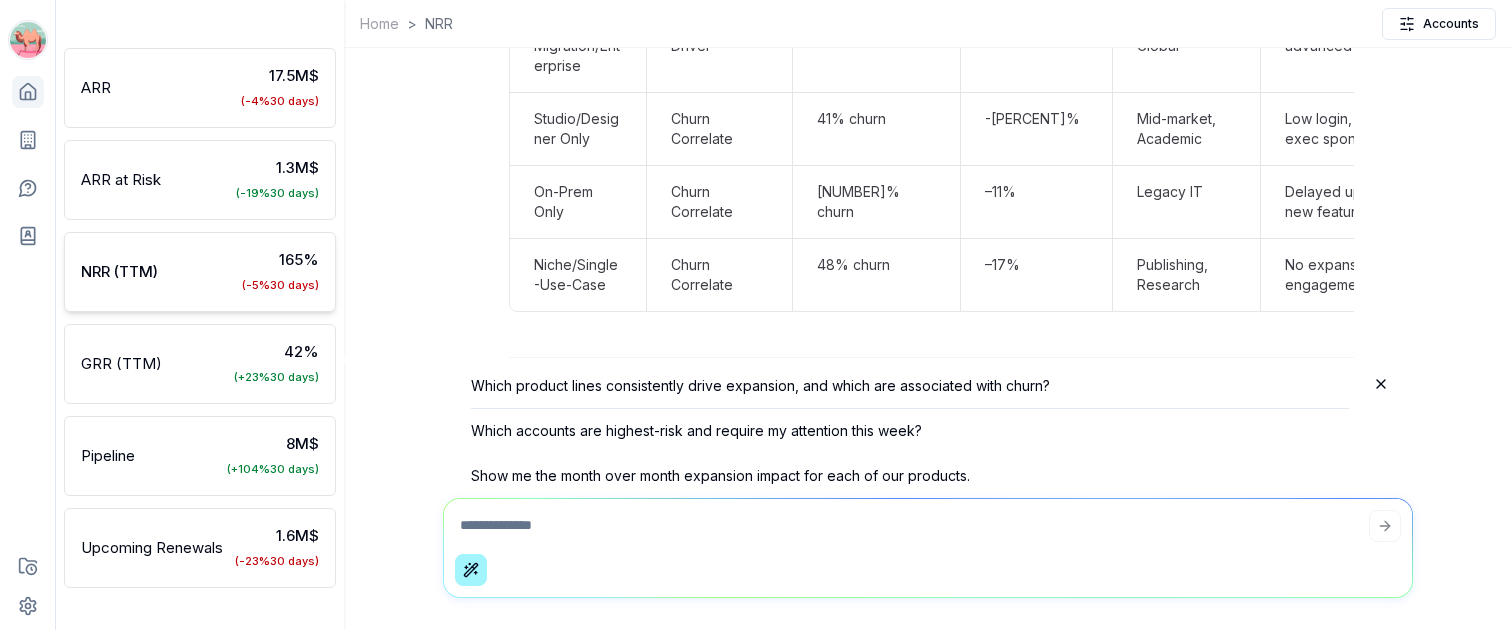 click on "Show me the month over month expansion impact for each of our products." at bounding box center [910, 476] 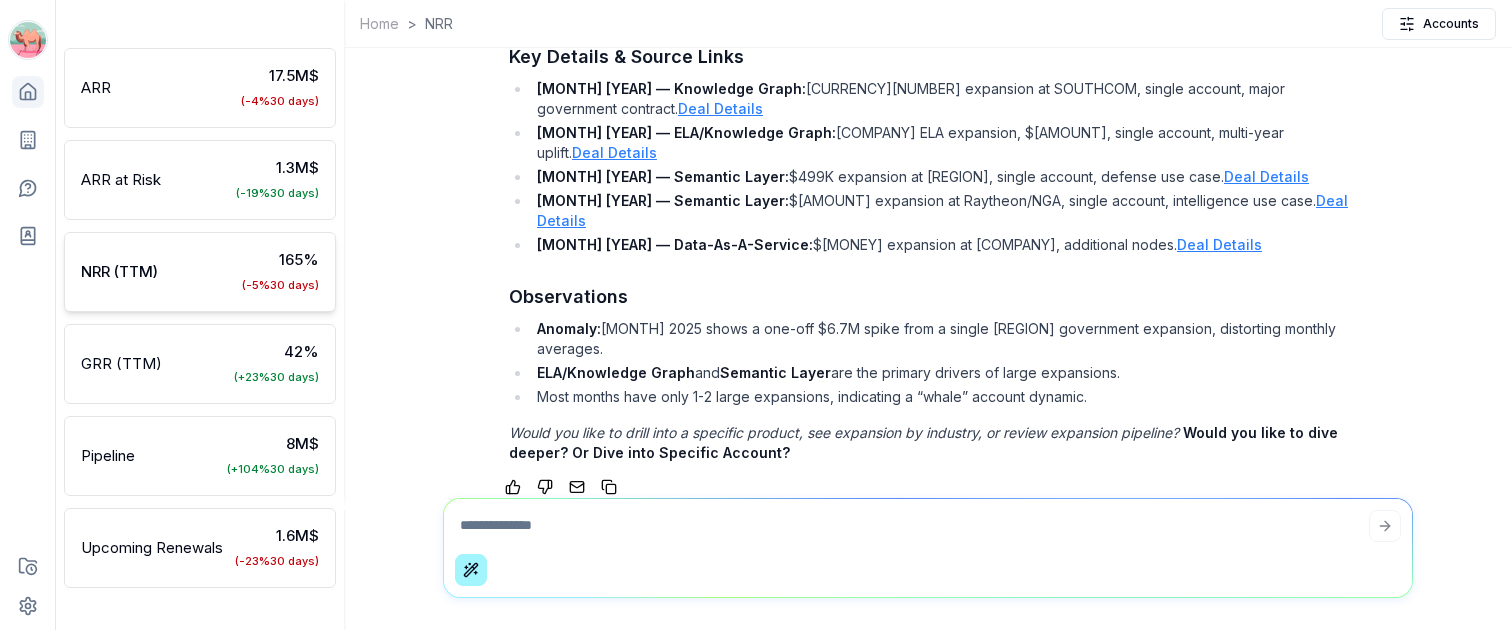 scroll, scrollTop: 0, scrollLeft: 0, axis: both 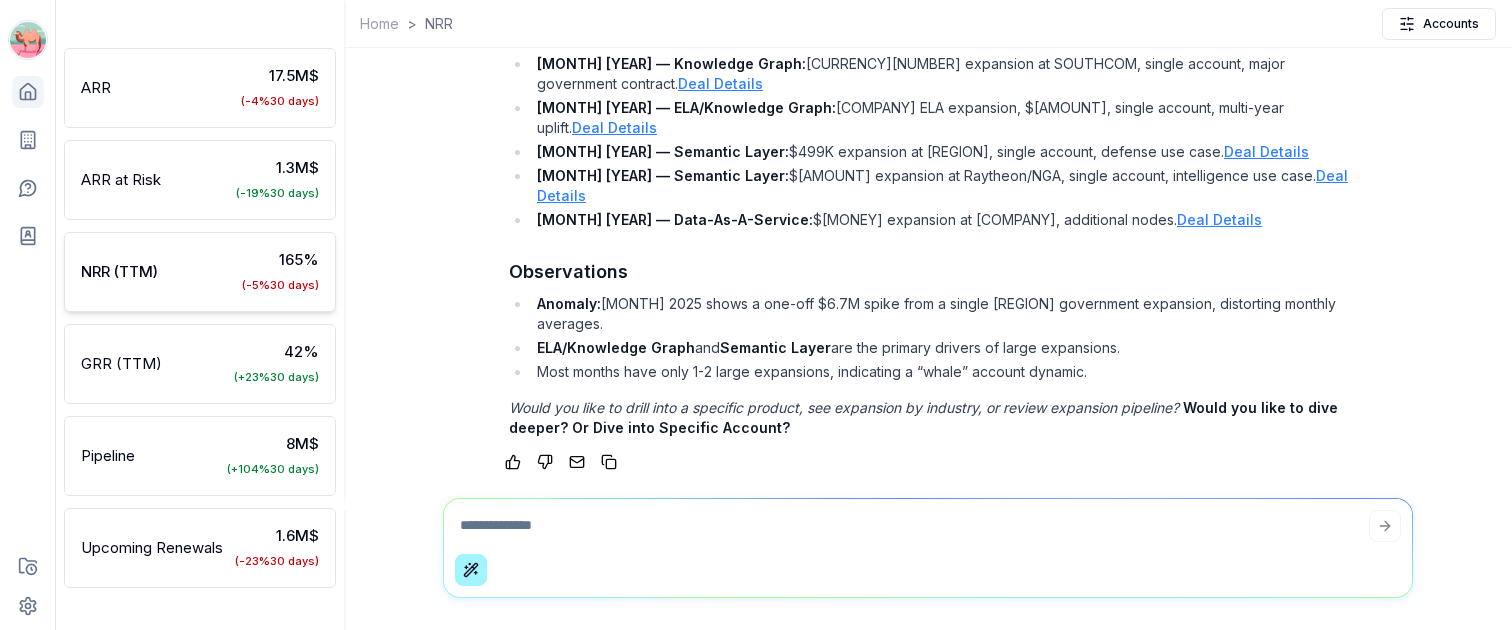 click 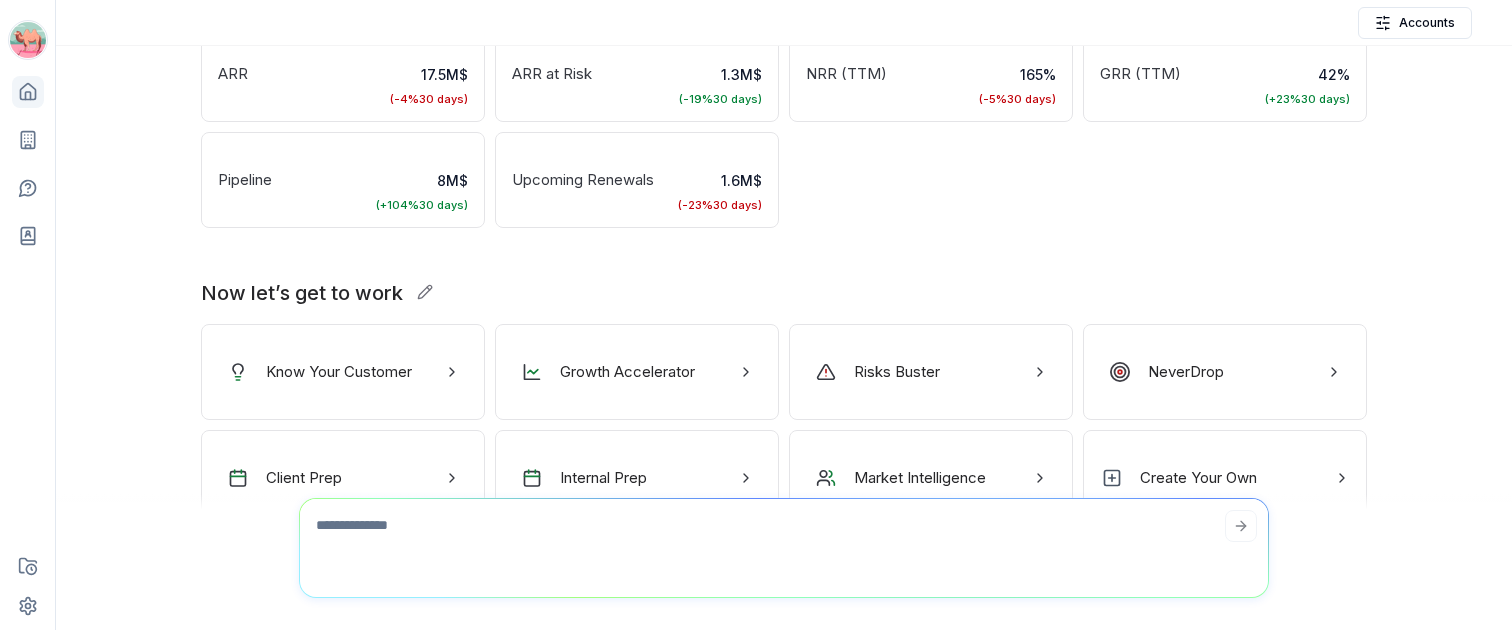 scroll, scrollTop: 0, scrollLeft: 0, axis: both 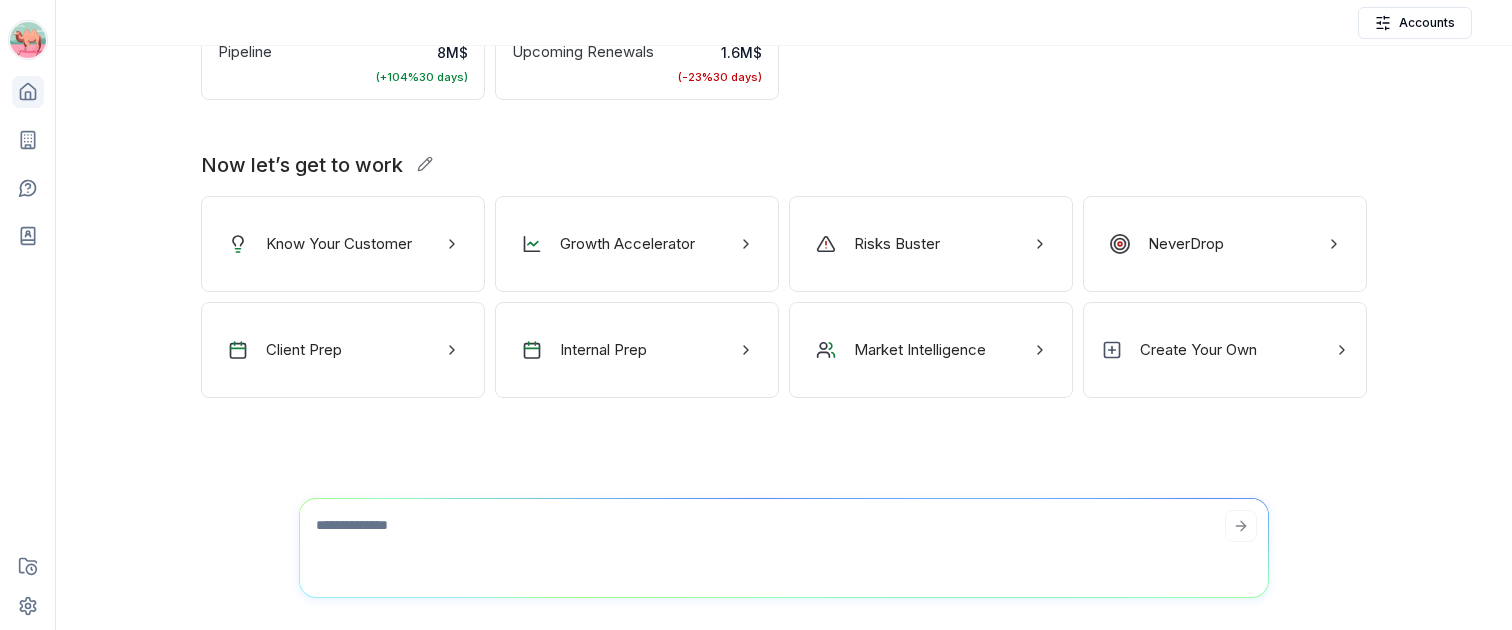 click on "Client Prep" at bounding box center (343, 350) 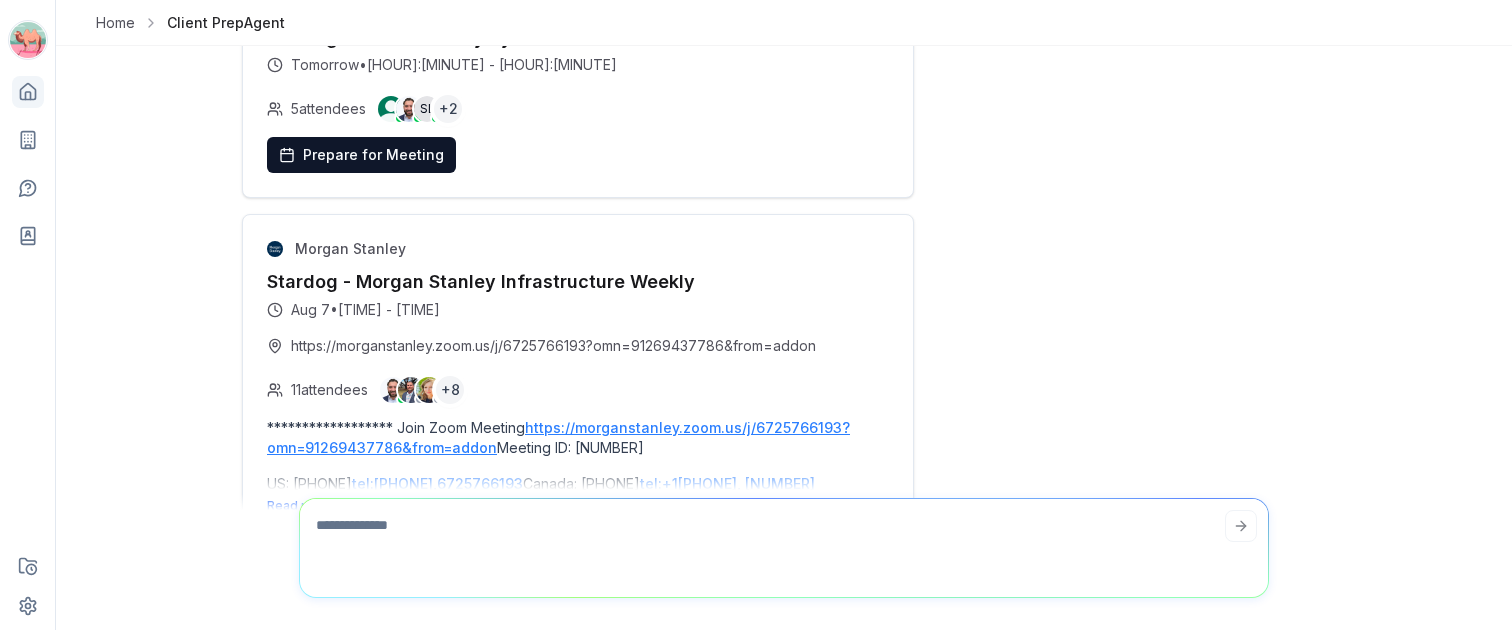 scroll, scrollTop: -2115, scrollLeft: 0, axis: vertical 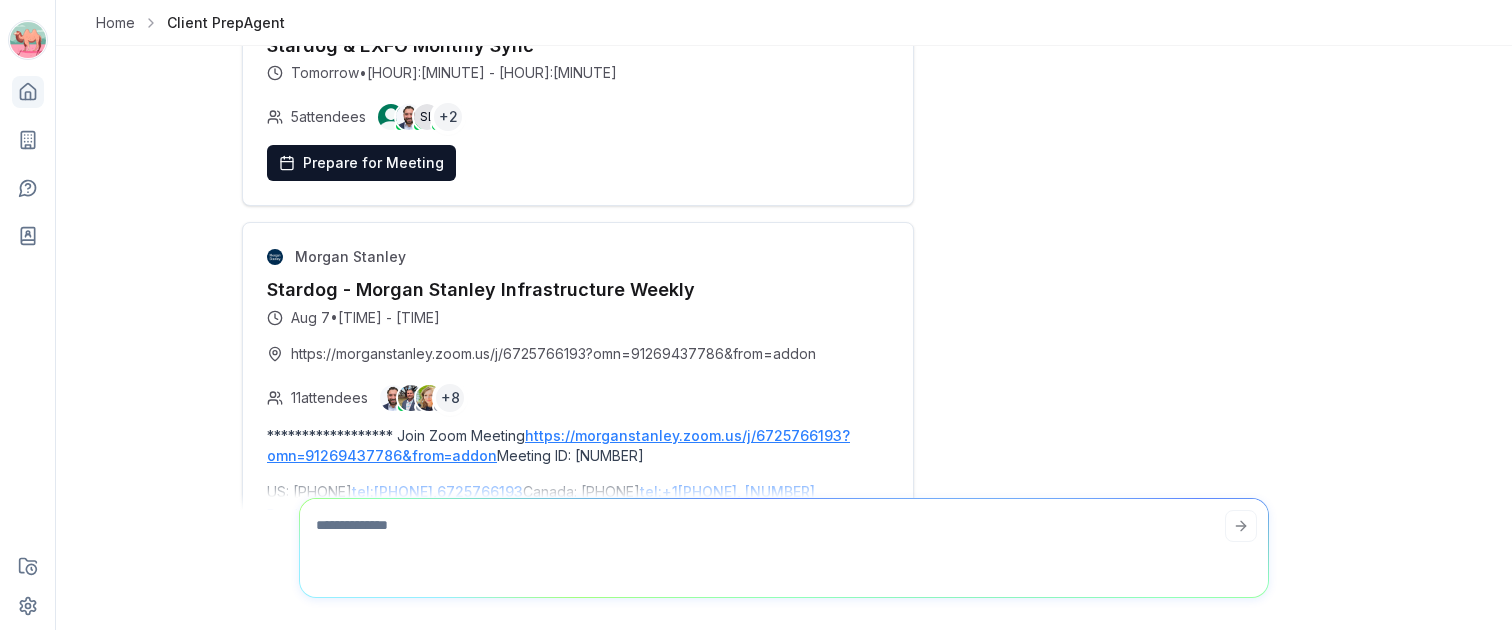 click on "Prepare for Meeting" at bounding box center [361, 163] 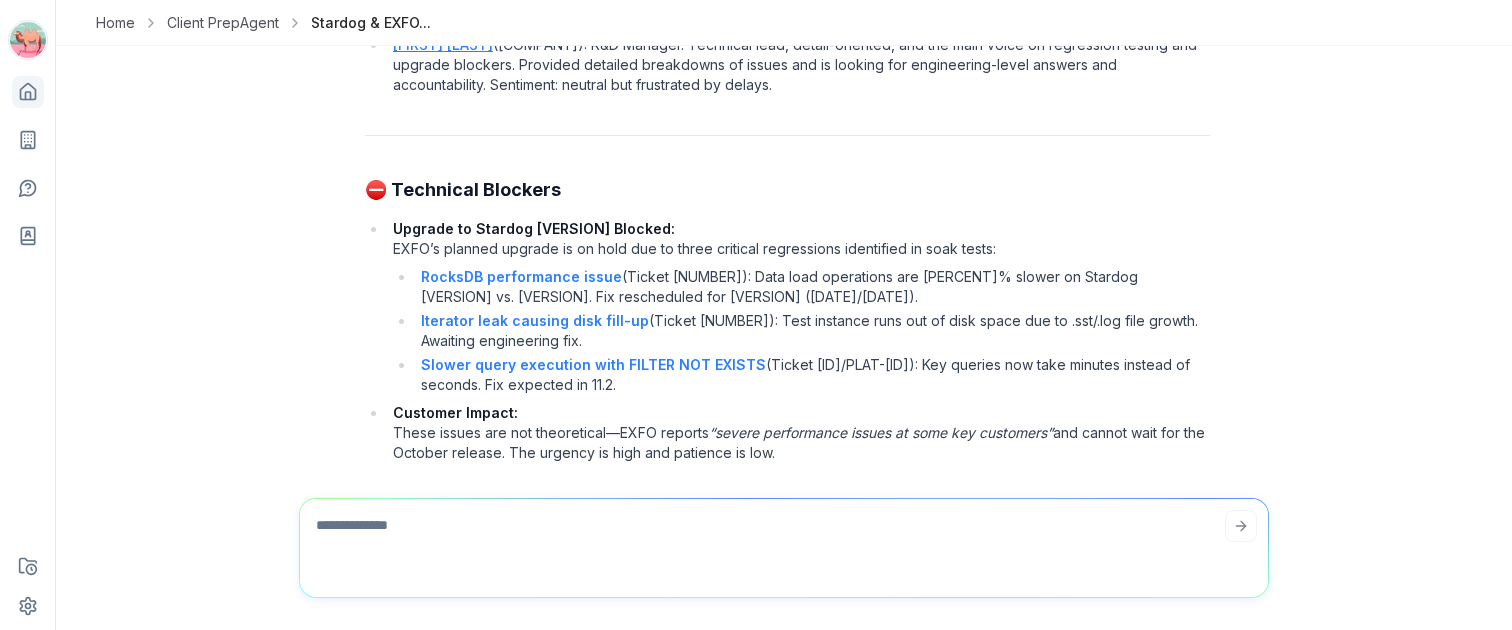 scroll, scrollTop: -585, scrollLeft: 0, axis: vertical 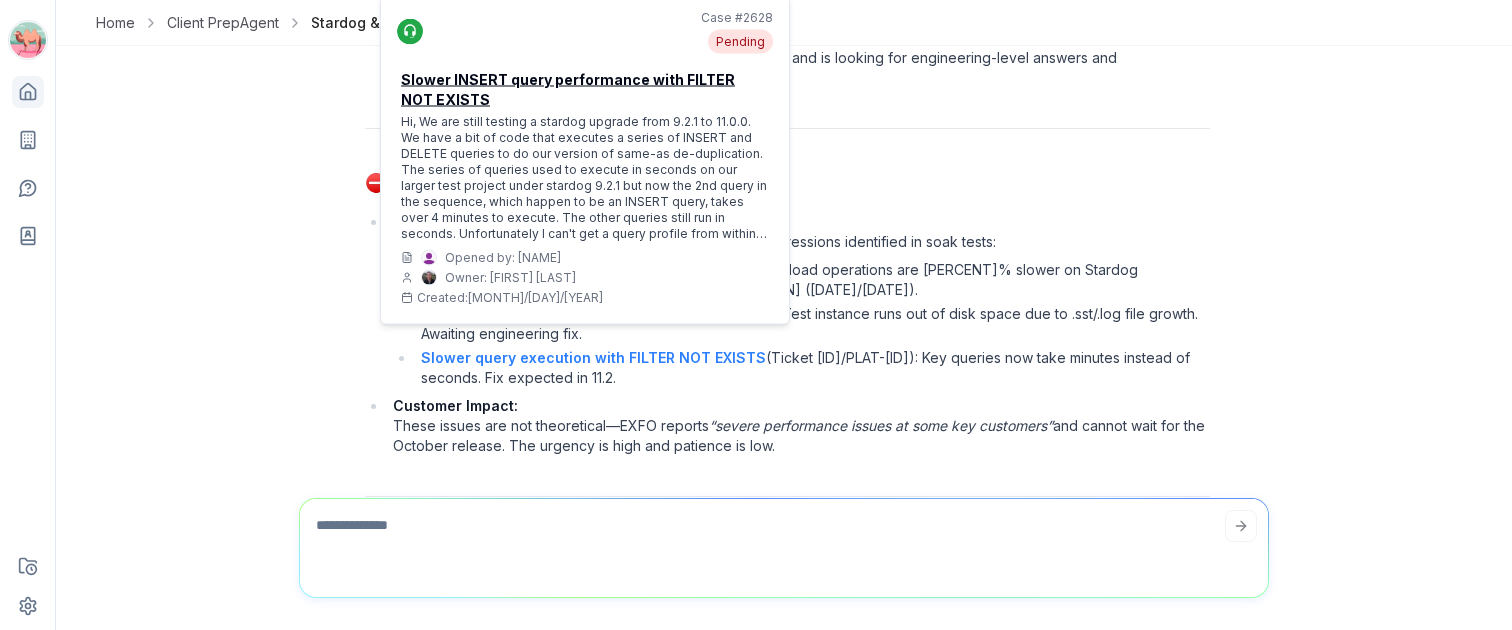 click on "Hi,     We are still testing a stardog upgrade from 9.2.1 to 11.0.0. We have a bit of code that executes a series of INSERT and DELETE queries to do our version of same-as de-duplication. The series of queries used to execute in seconds on our larger test project under stardog 9.2.1 but now the 2nd query in the sequence, which happen to be an INSERT query, takes over 4 minutes to execute. The other queries still run in seconds. Unfortunately I can't get a query profile from within the code but I have the query and query plan. Is there anything you can suggest improving? I should mention that the series of queries executes on a connection where the commit comes only after all the queries have finished. Also, there are about 10 million triples in the database, and 2047 instances are marked for same-as de-duplication.     Query is:   INSERT
{
?canonical ?outgoingPredicate ?outgoingObject .
}
WHERE {
?canonical  http://ontology.com/voc/nc-internal/sameAs#hasSameAsDuplicateMarker  ?duplicate ." at bounding box center [585, 178] 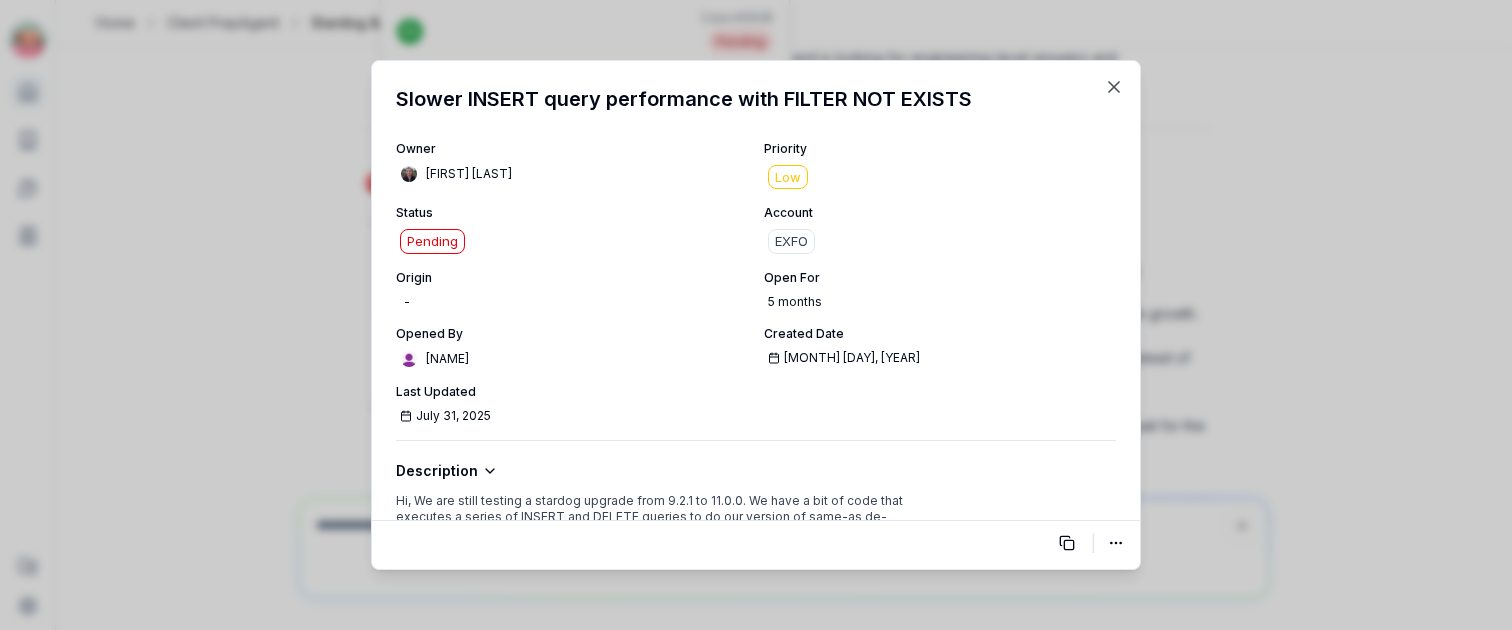 scroll, scrollTop: 0, scrollLeft: 0, axis: both 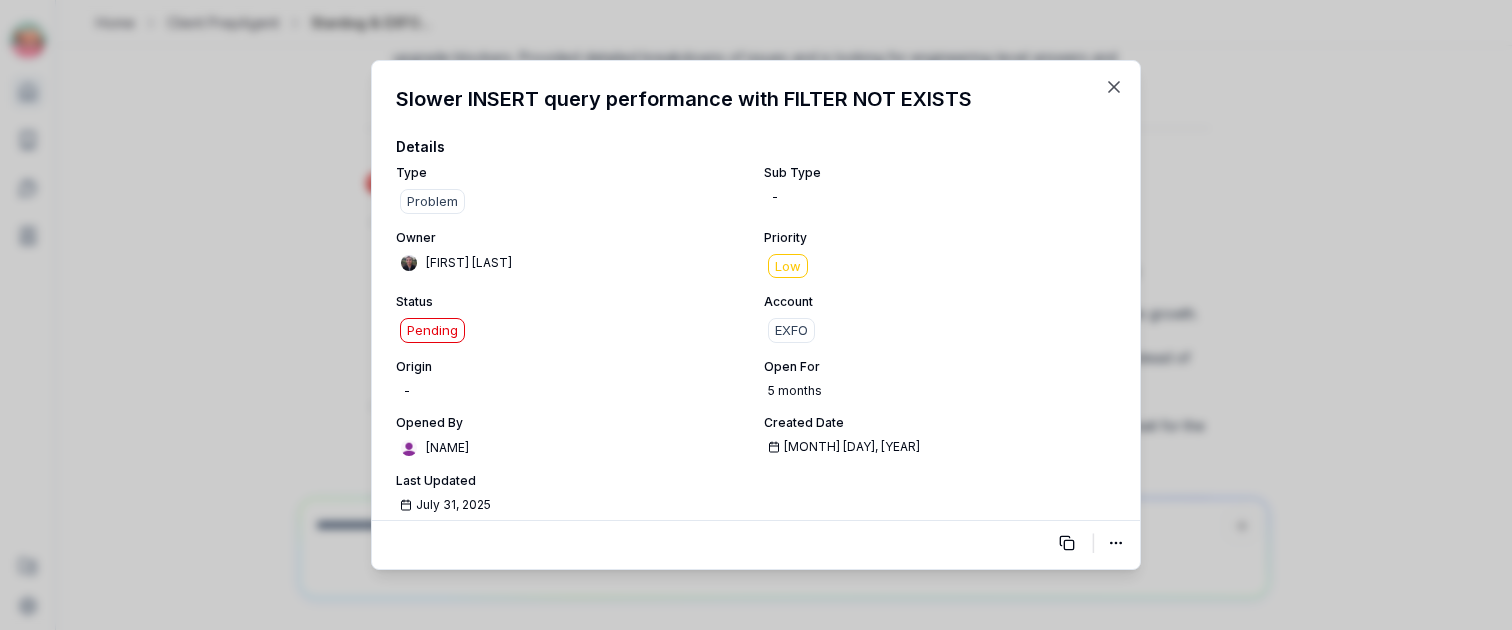 click 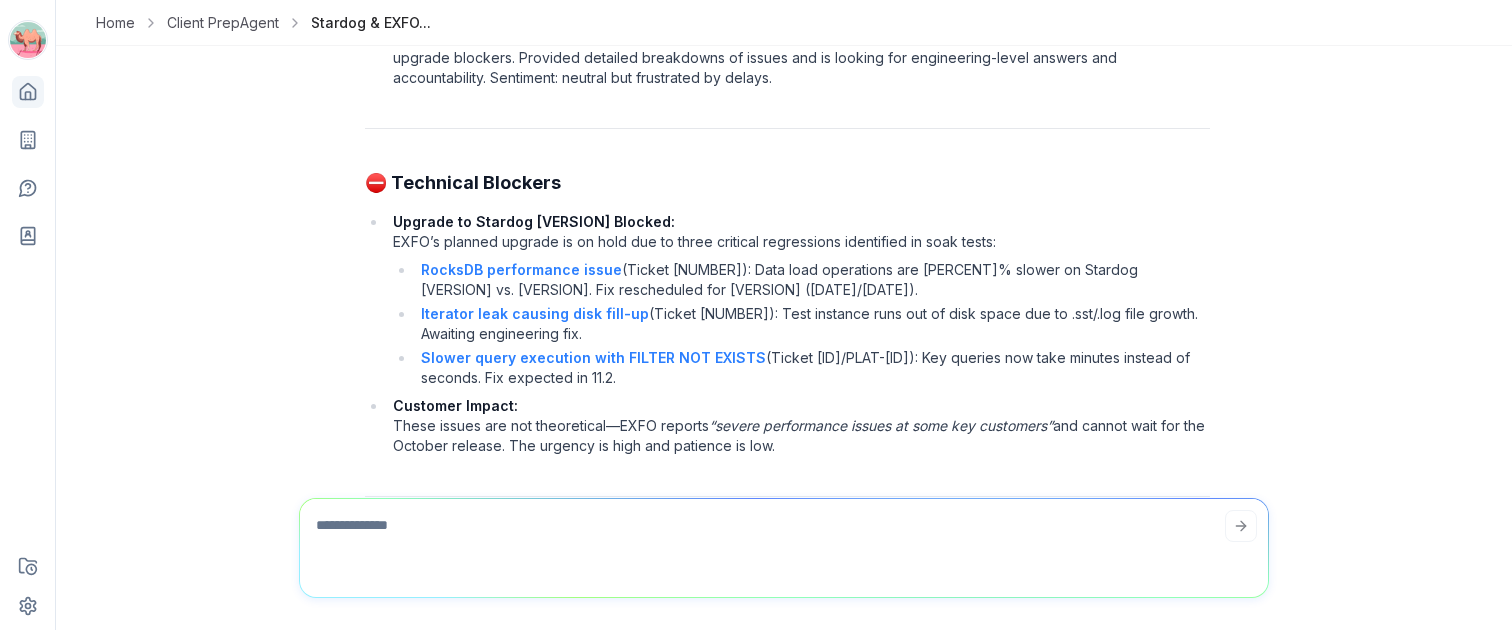 click on "🎯 Meeting Objectives
This is a critical monthly sync with  EXFO  focused on urgent technical blockers, renewal risk, and the path to value realization. EXFO expects concrete updates on the resolution of critical regressions that are stalling their Stardog 11 upgrade and impacting their end customers.
Your Goals:
Unblock Stardog 11 Upgrade
Clarify timelines and interim solutions for the three critical regressions (performance, disk usage, query speed) that are halting EXFO’s upgrade and causing severe customer pain.
Protect Renewal & Prevent Churn
Reinforce Stardog’s commitment, address value concerns, and align on what’s needed to secure the $[AMOUNT] renewal in September.
Rebuild Confidence & Set Next Steps
Demonstrate progress, set clear expectations, and agree on a joint action plan to restore trust and momentum.
📖 Relationship Guide
Stéphane Lagain  ( source ). Relationship dynamic: critical, at-risk, but still collaborative.
John Pugh
⛔ Technical Blockers" at bounding box center (787, 254) 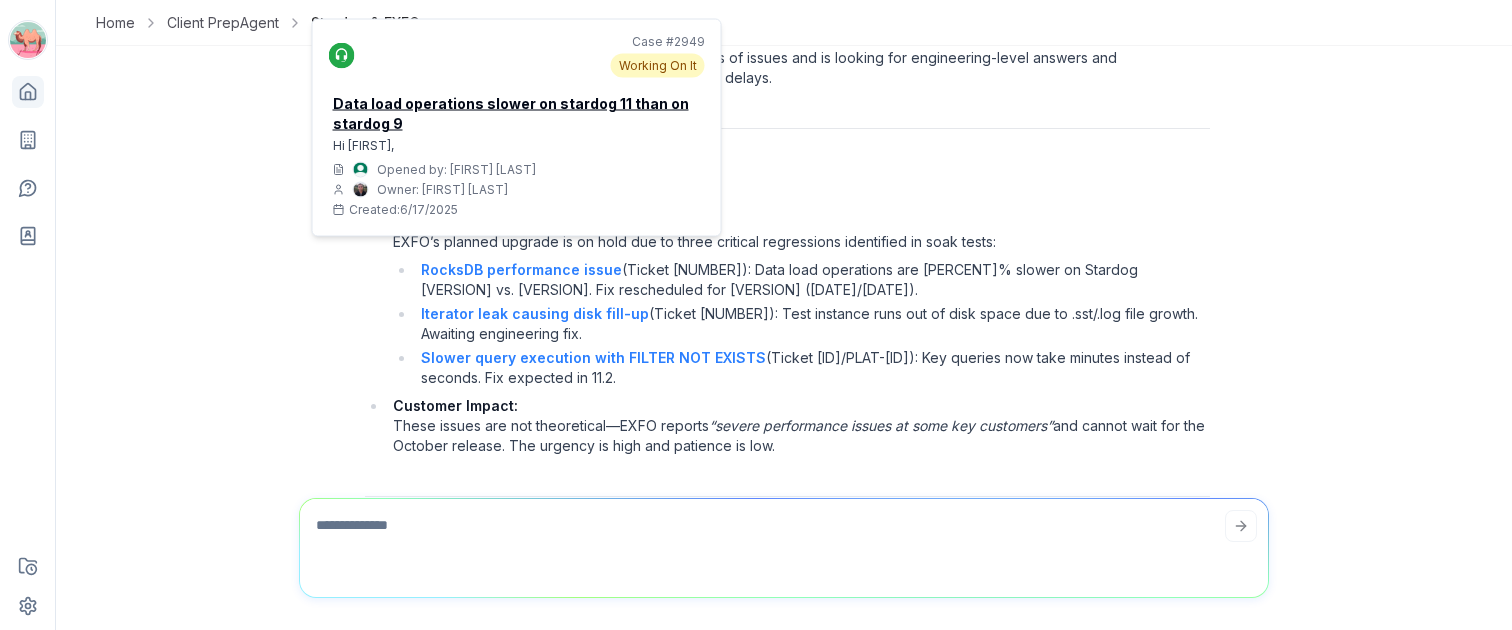 click on "RocksDB performance issue" at bounding box center [521, 269] 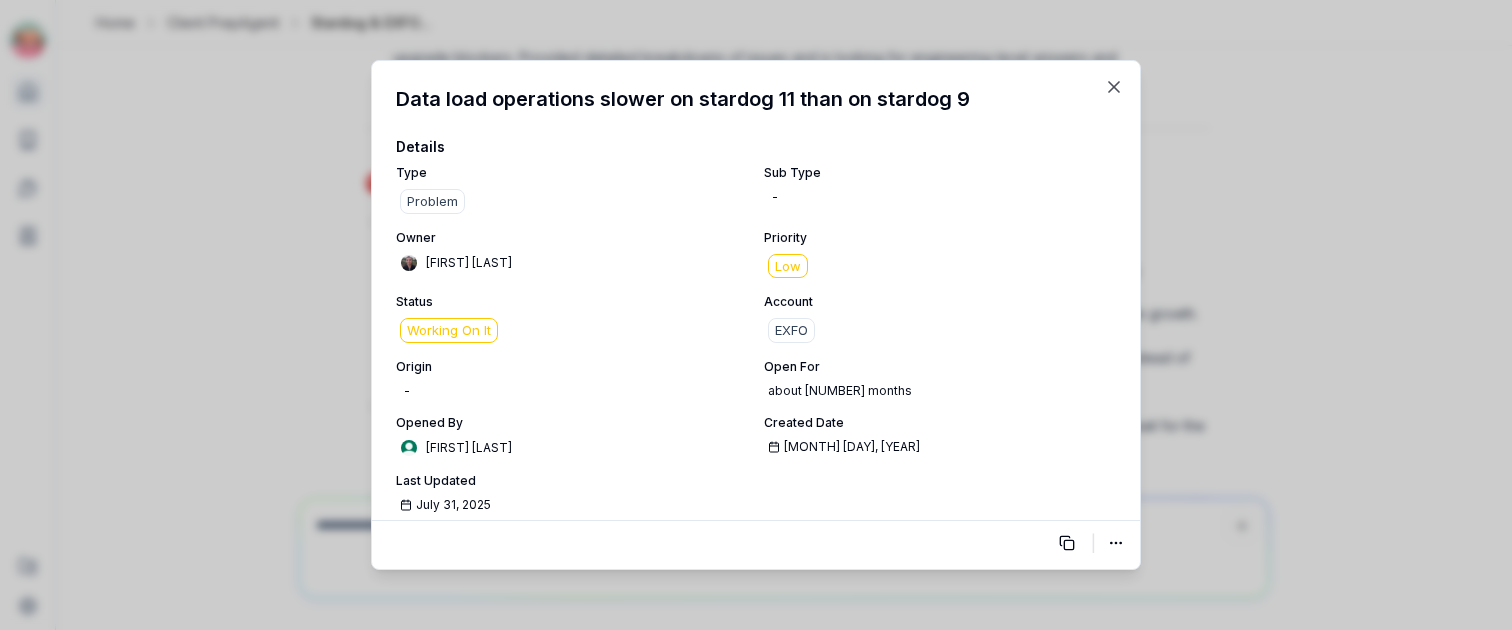 click 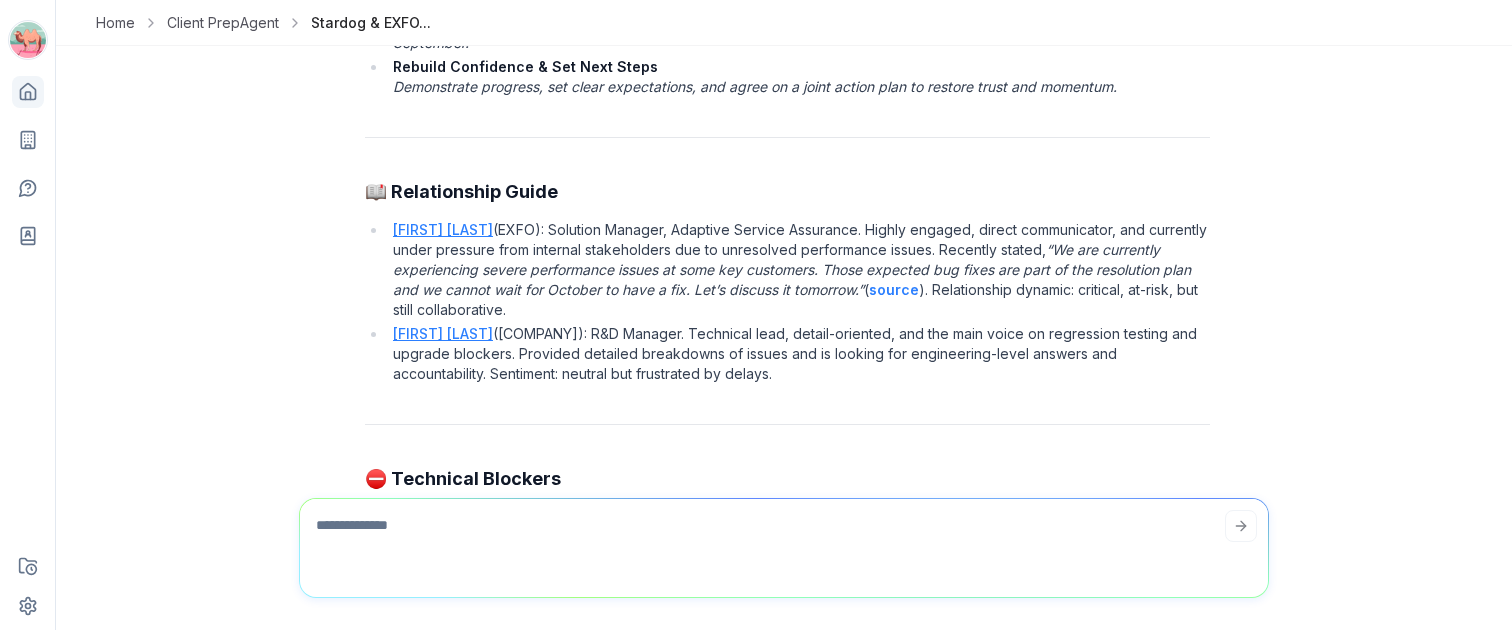 scroll, scrollTop: -898, scrollLeft: 0, axis: vertical 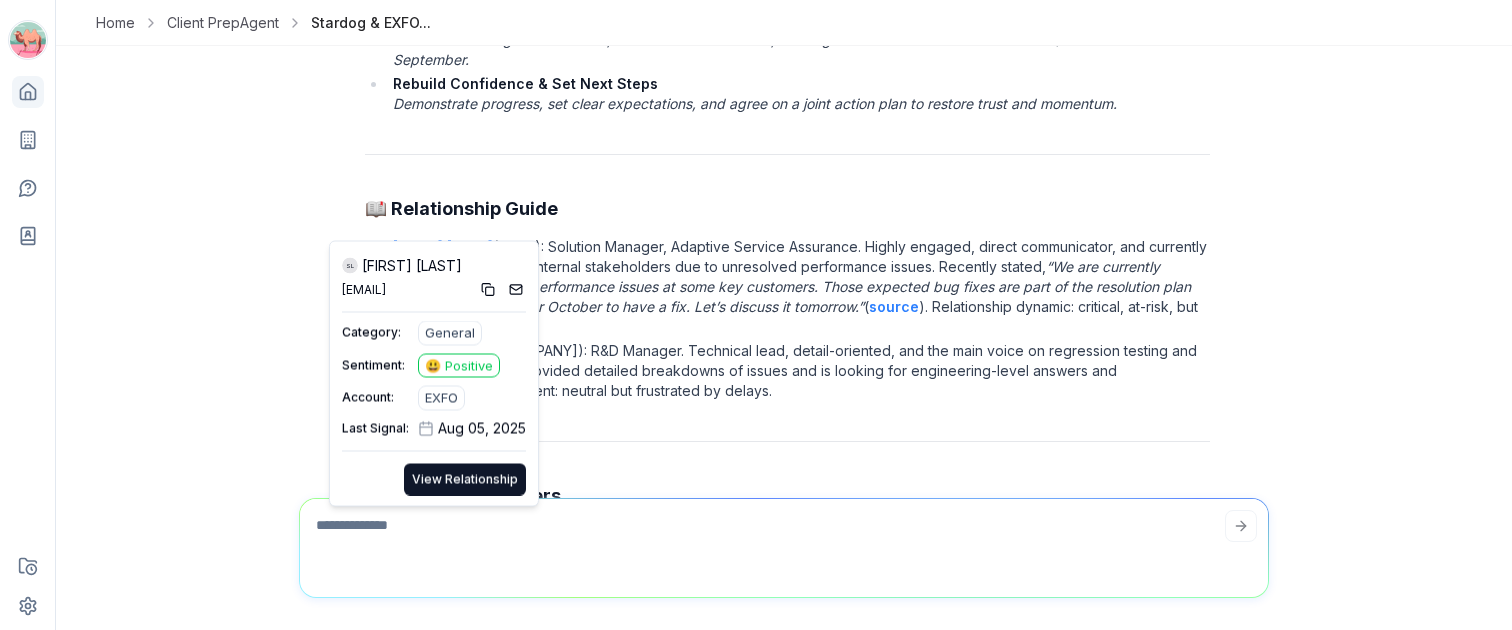 click on "EXFO" at bounding box center (441, 398) 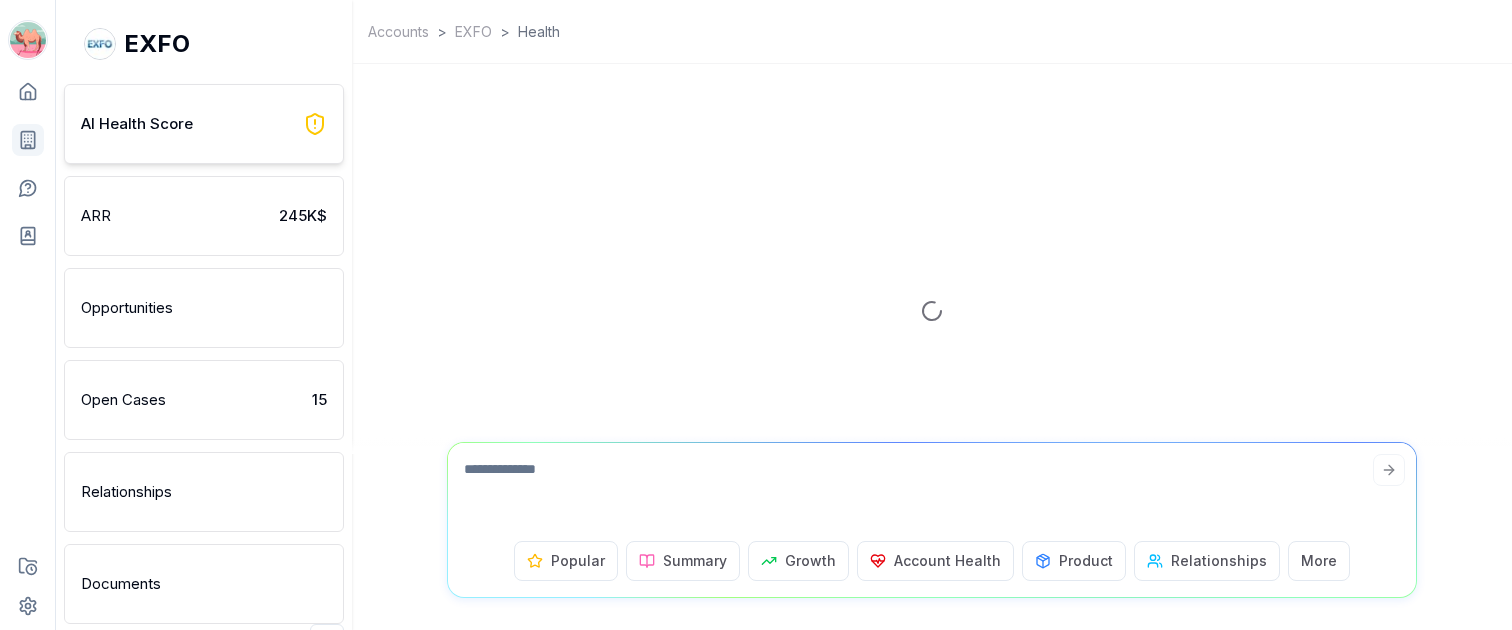 scroll, scrollTop: -260, scrollLeft: 0, axis: vertical 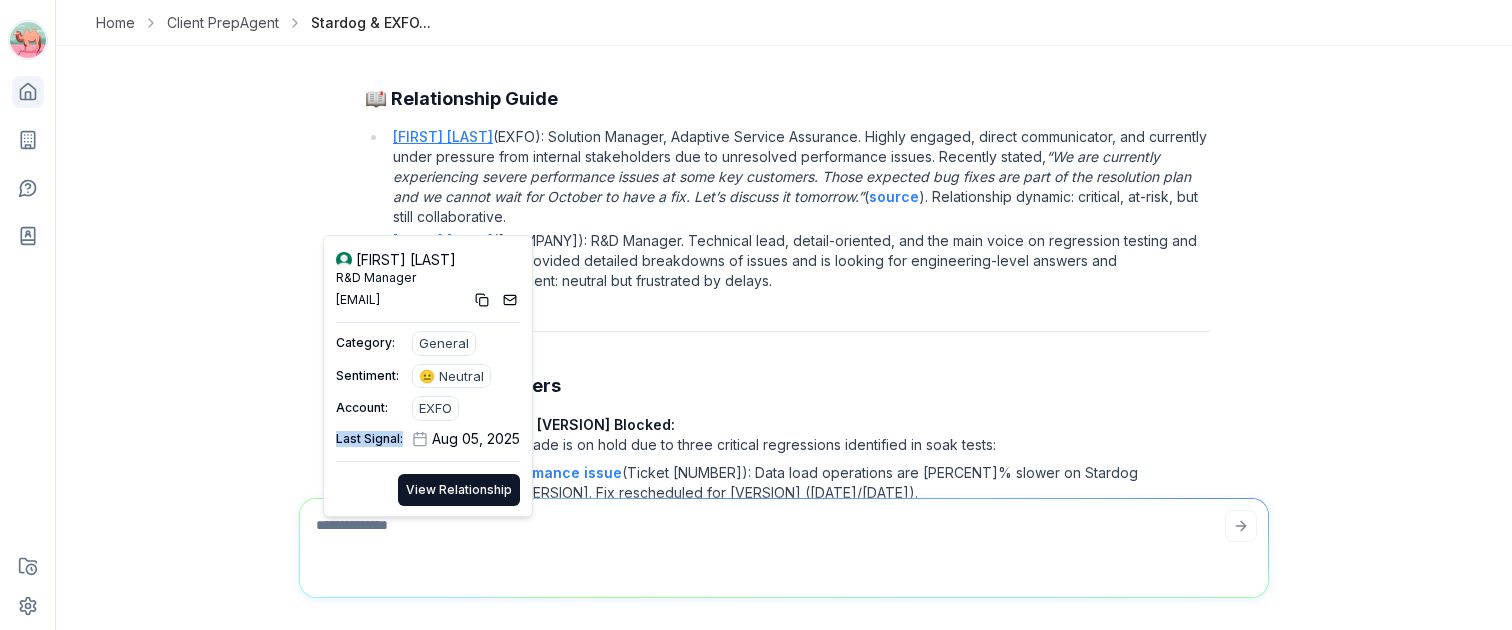 drag, startPoint x: 335, startPoint y: 437, endPoint x: 401, endPoint y: 444, distance: 66.37017 